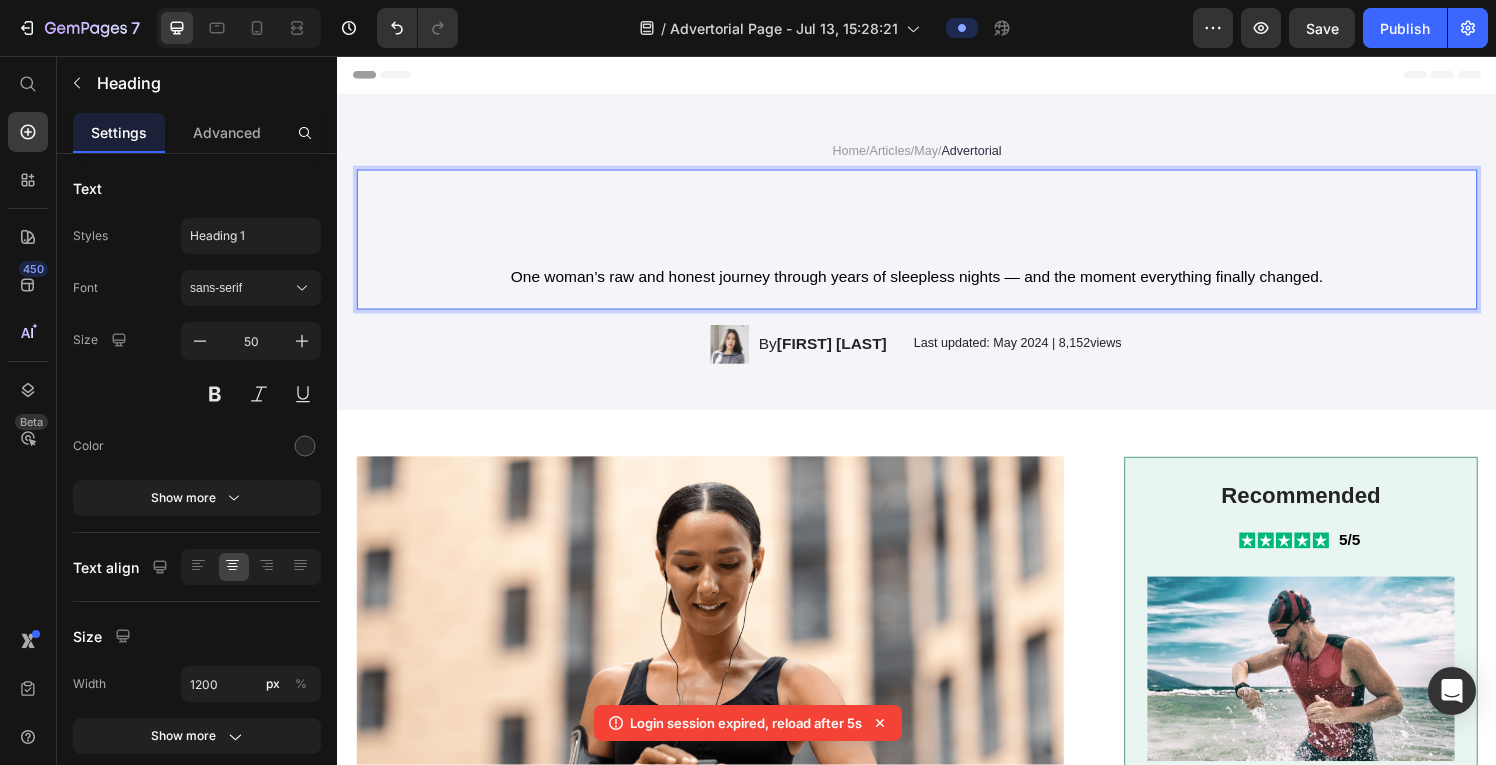 scroll, scrollTop: 0, scrollLeft: 0, axis: both 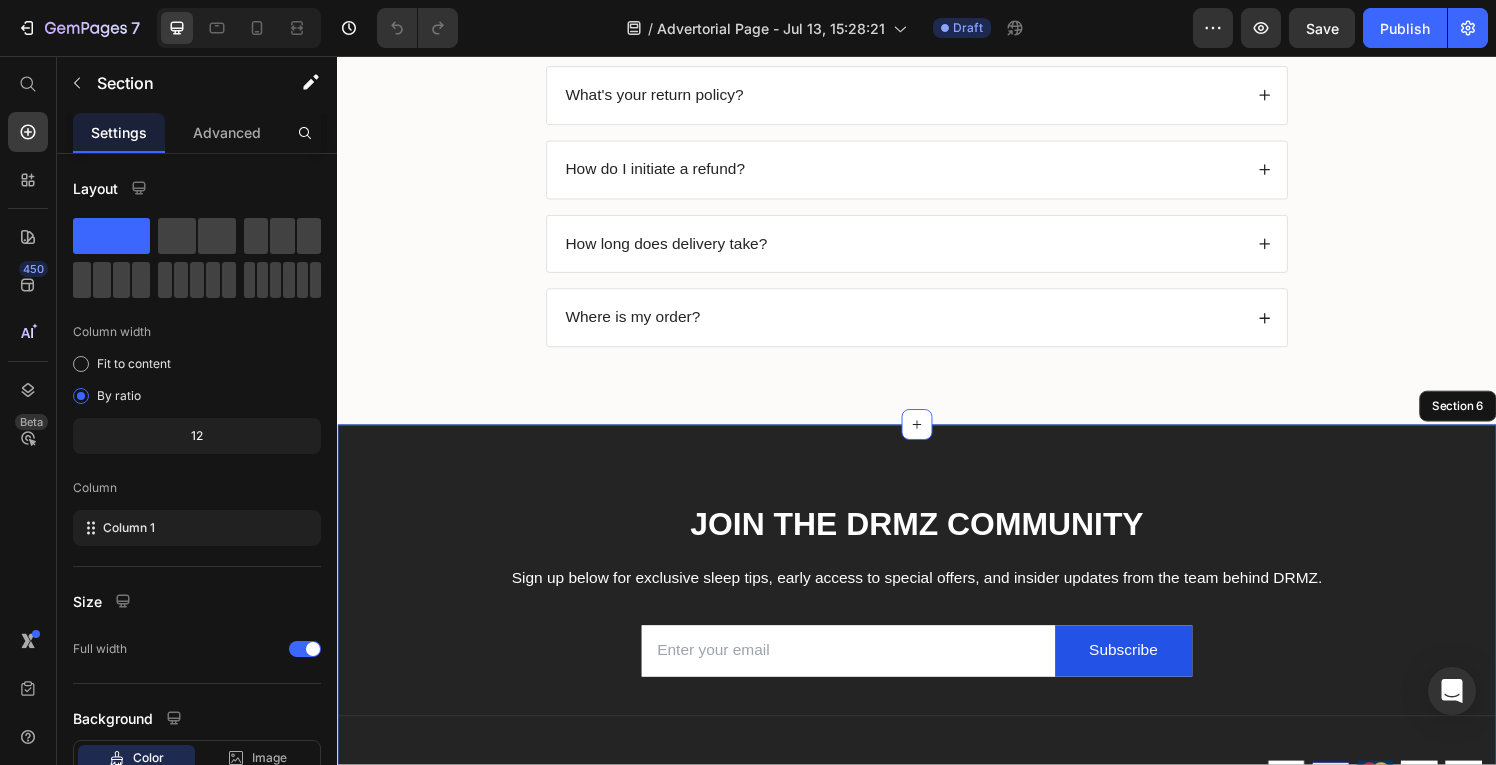 click on "JOIN THE DRMZ COMMUNITY  Heading Sign up below for exclusive sleep tips, early access to special offers, and insider updates from the team behind DRMZ. Text block Email Field Subscribe Submit Button Row Newsletter Row
Company
Shop
Help
Visit Accordion Row                Title Line © 2025, DRMZ™  Text block Image Image Image Image Image Row Row Section 6" at bounding box center [937, 638] 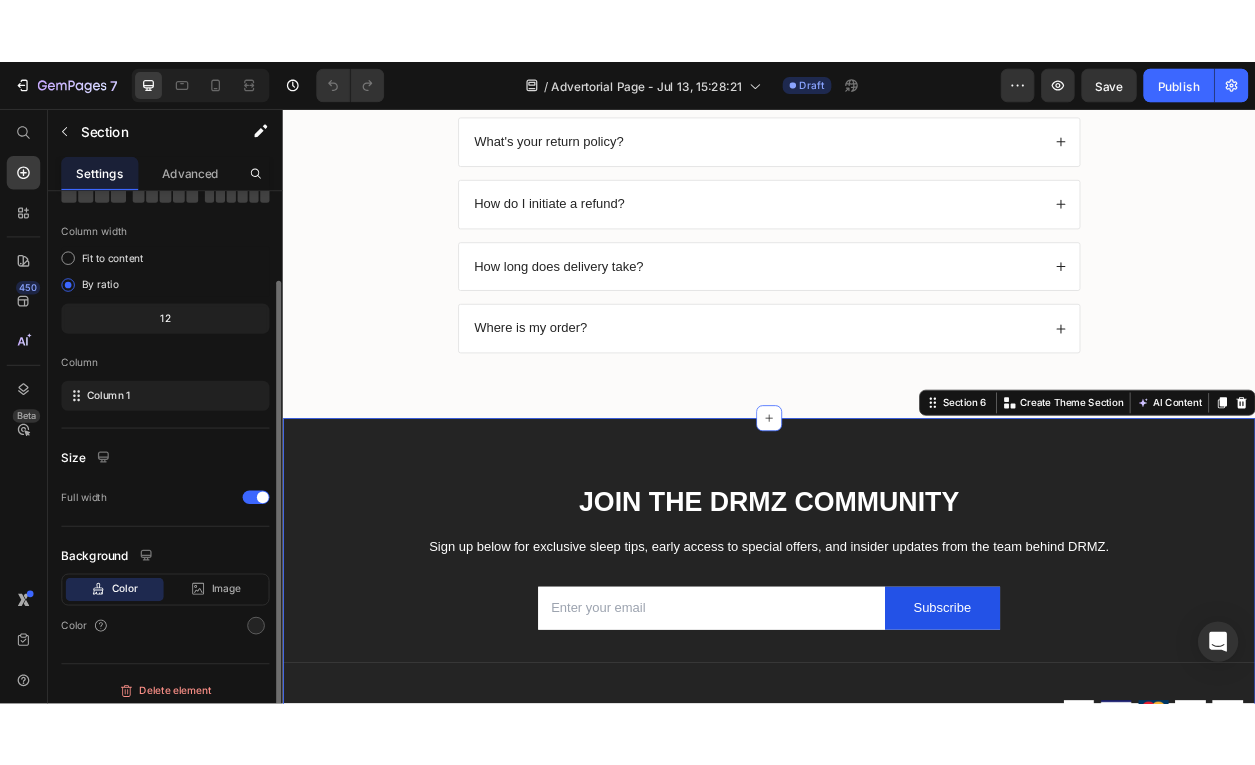 scroll, scrollTop: 140, scrollLeft: 0, axis: vertical 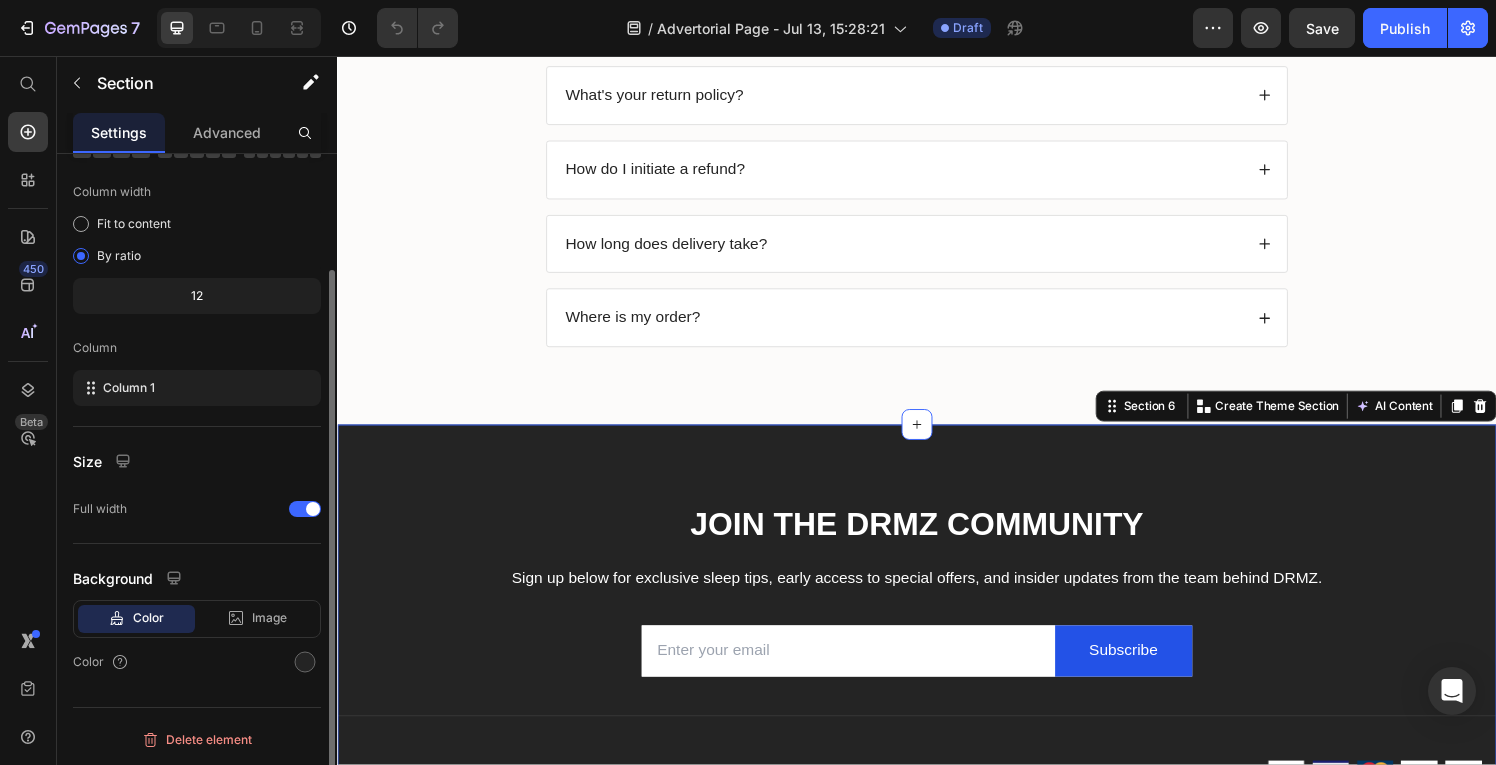 click on "Color" at bounding box center [148, 618] 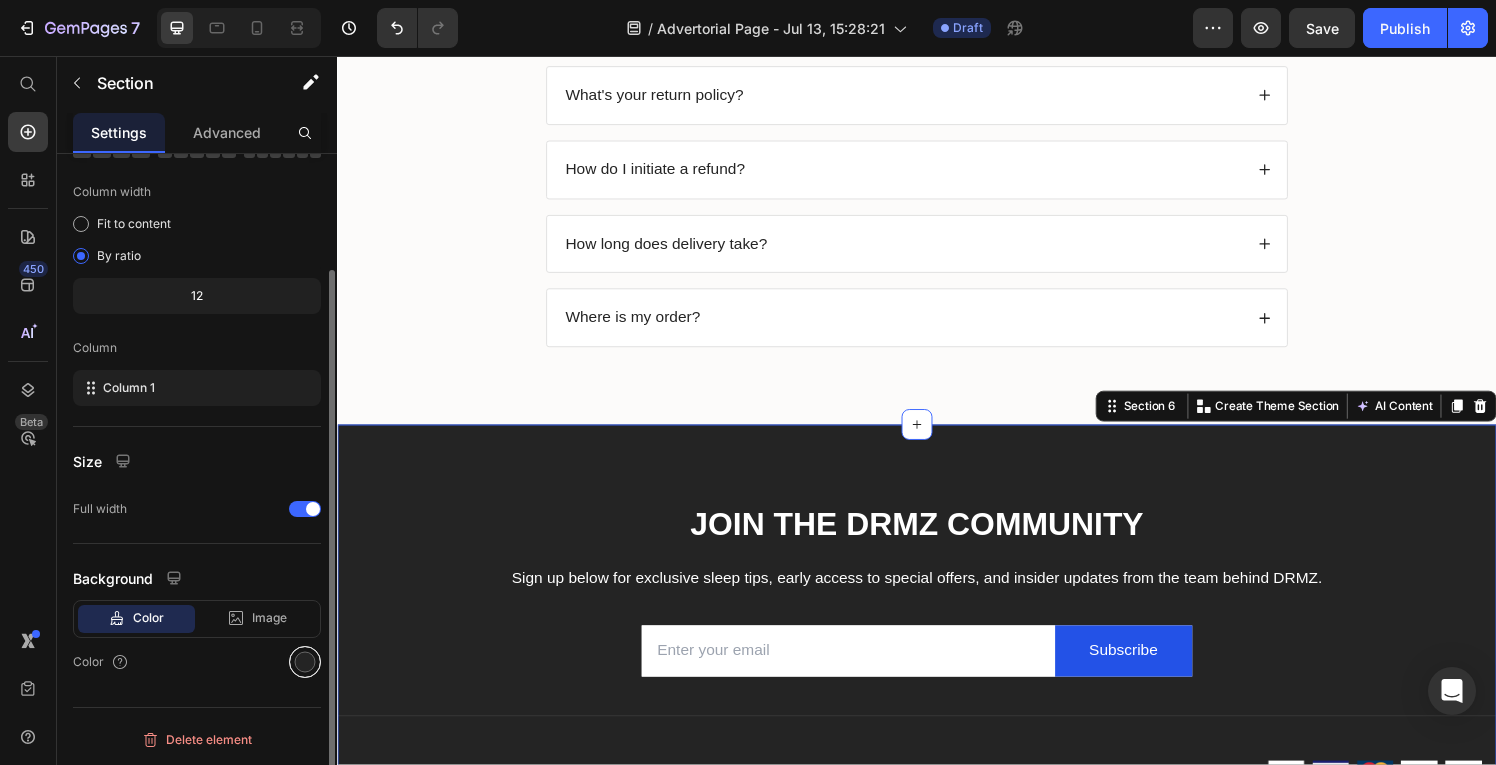 click at bounding box center (305, 662) 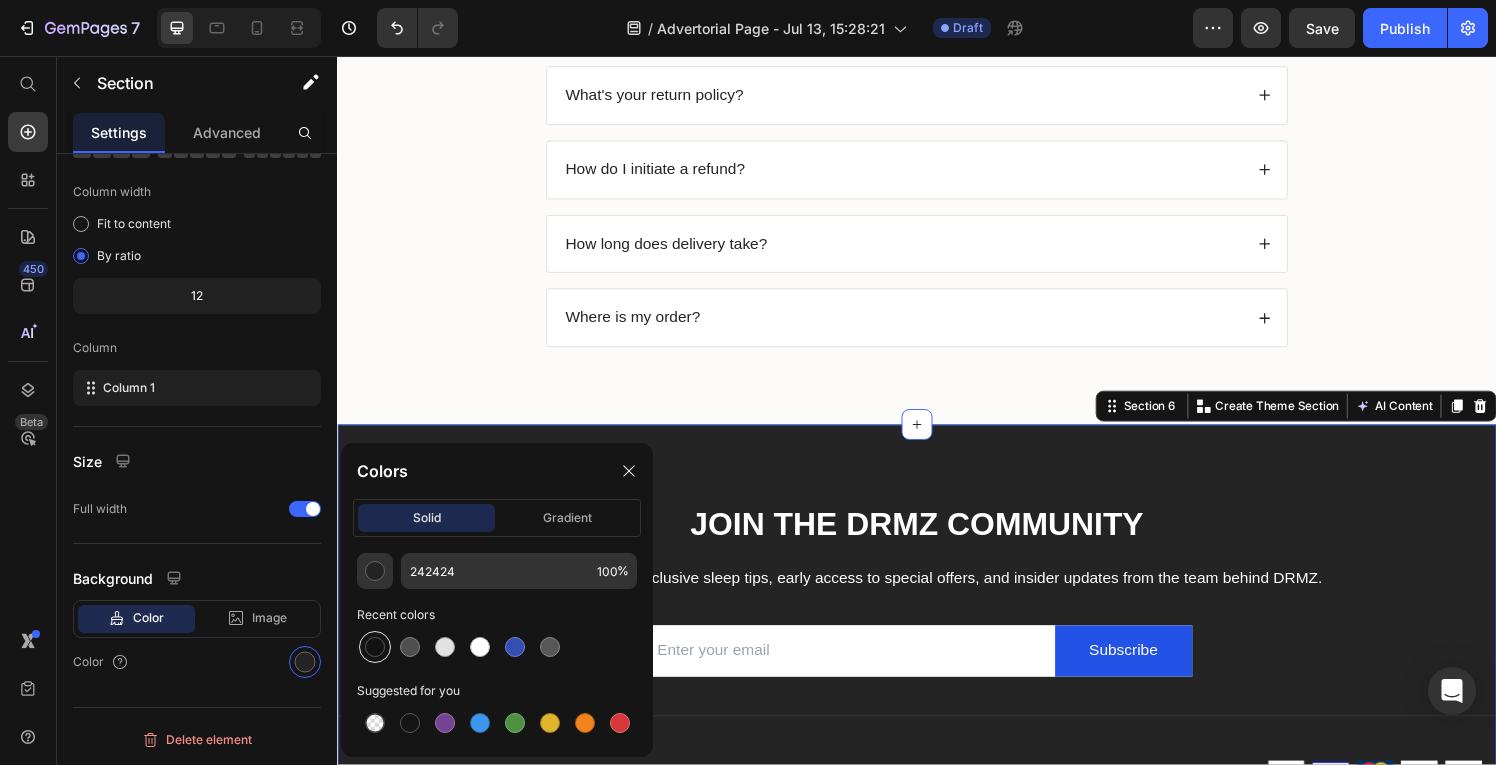 click at bounding box center (375, 647) 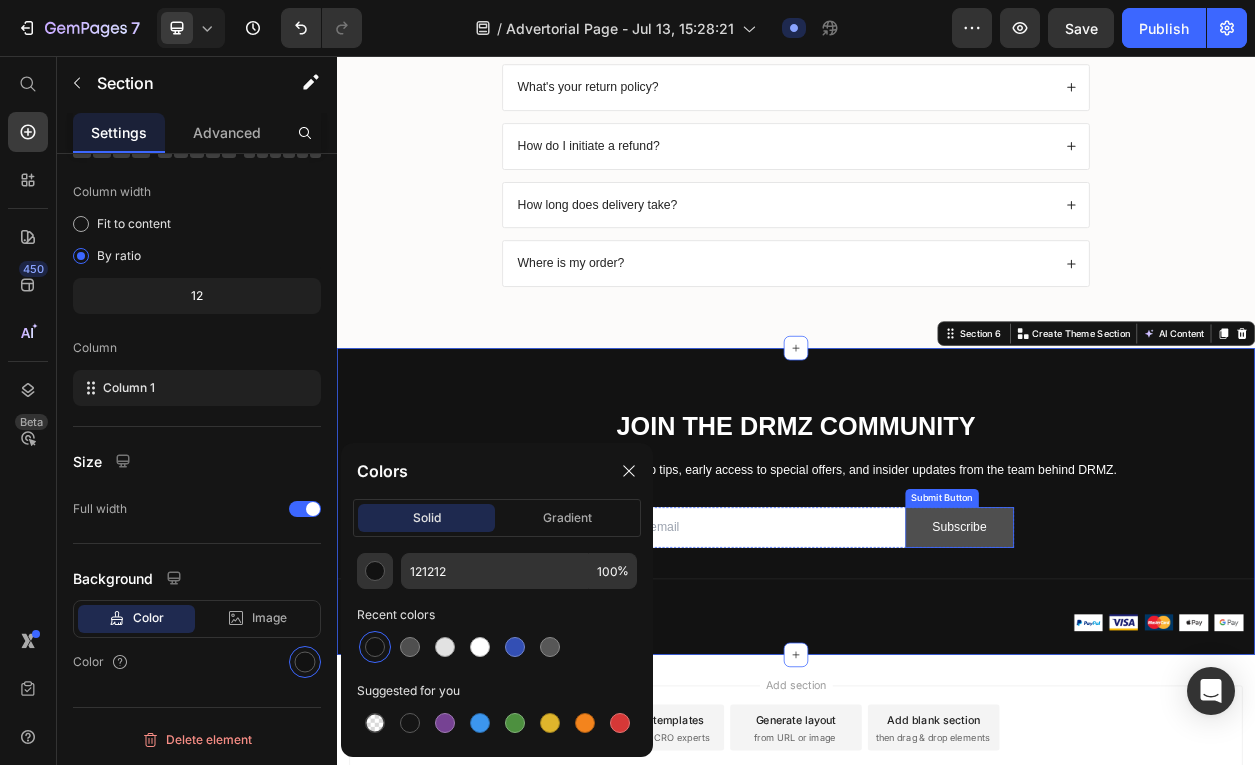 click on "Subscribe" at bounding box center (1151, 672) 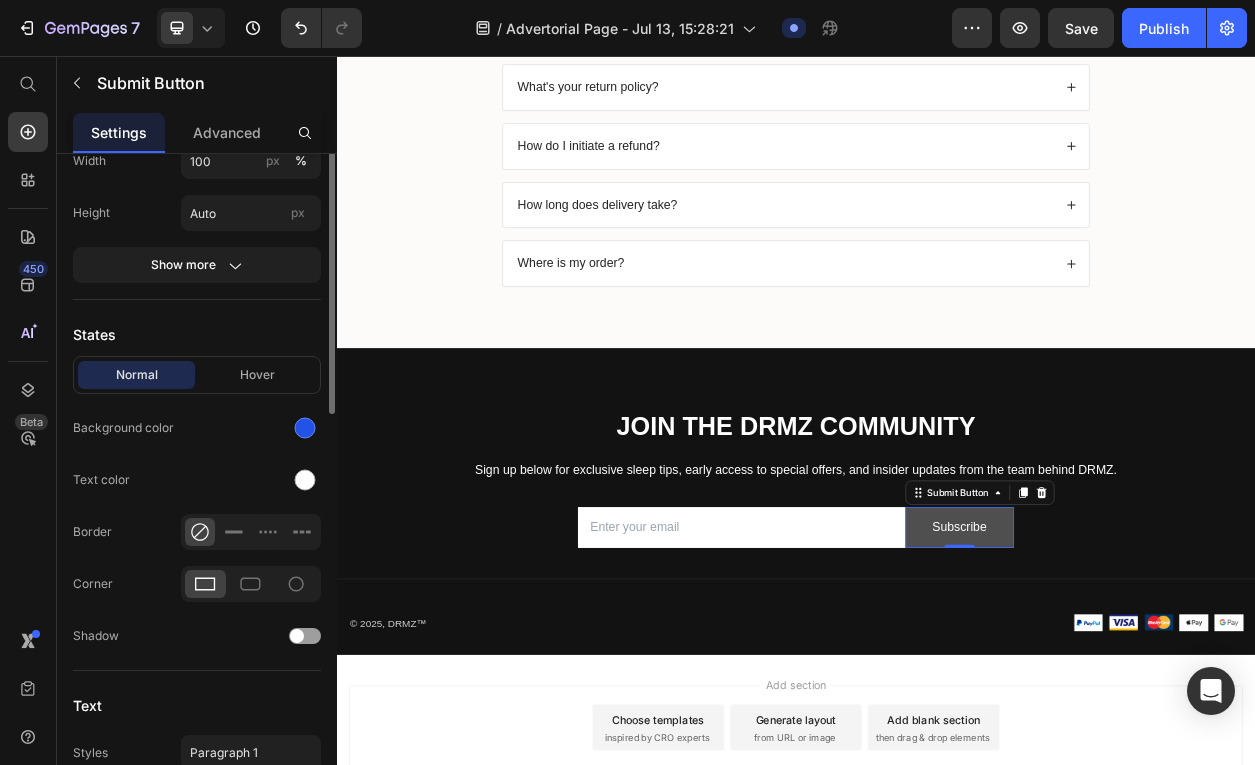 scroll, scrollTop: 0, scrollLeft: 0, axis: both 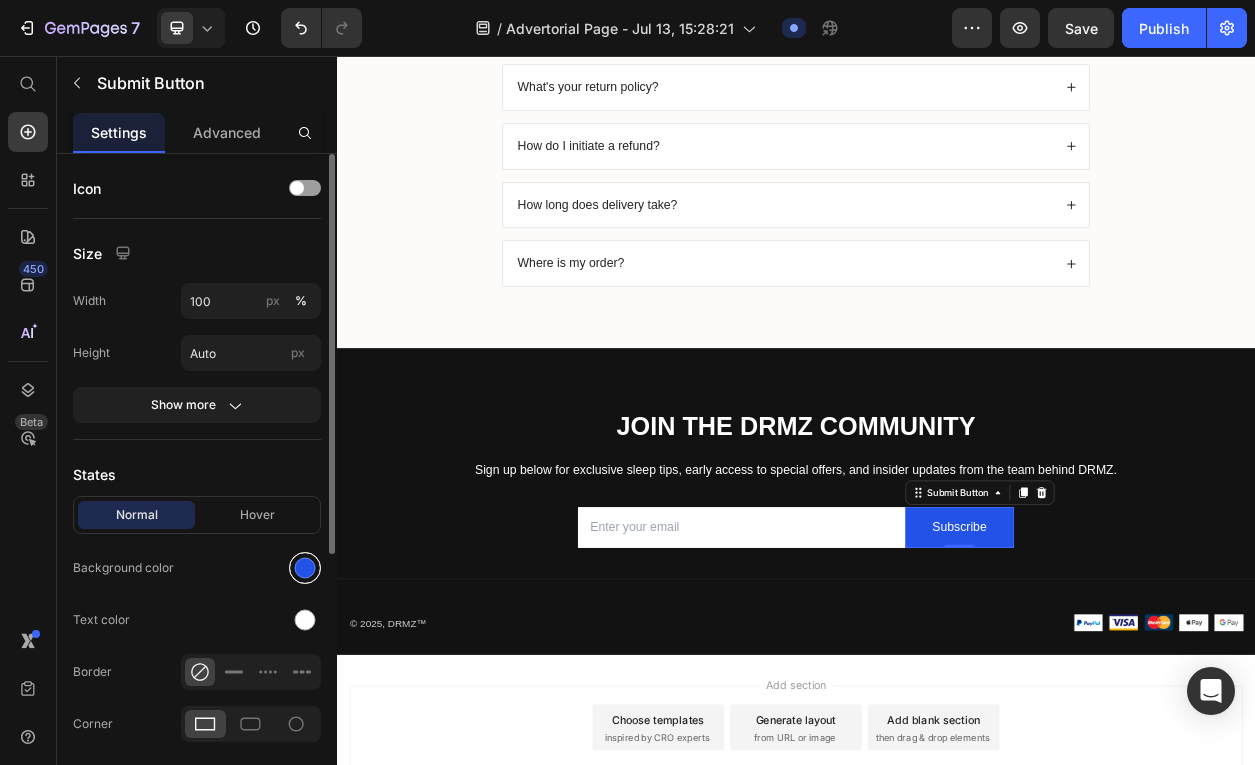 click at bounding box center (305, 568) 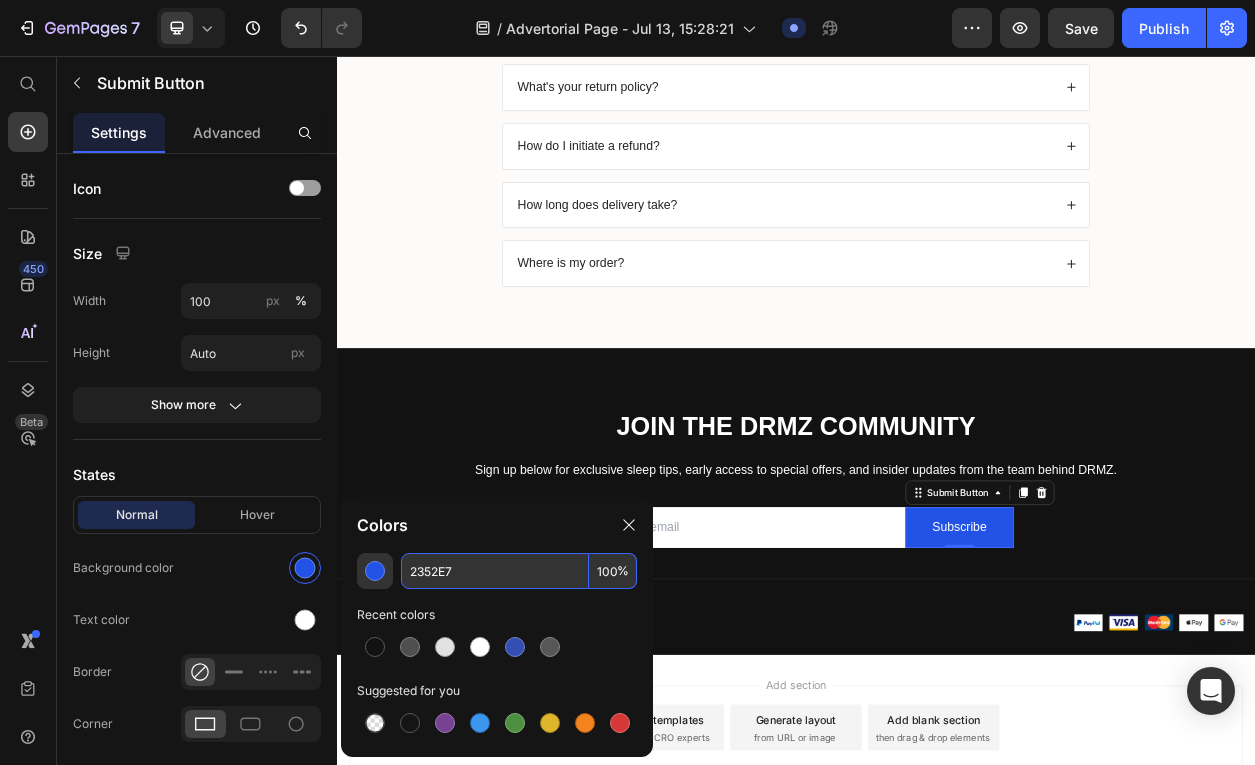drag, startPoint x: 465, startPoint y: 579, endPoint x: 403, endPoint y: 575, distance: 62.1289 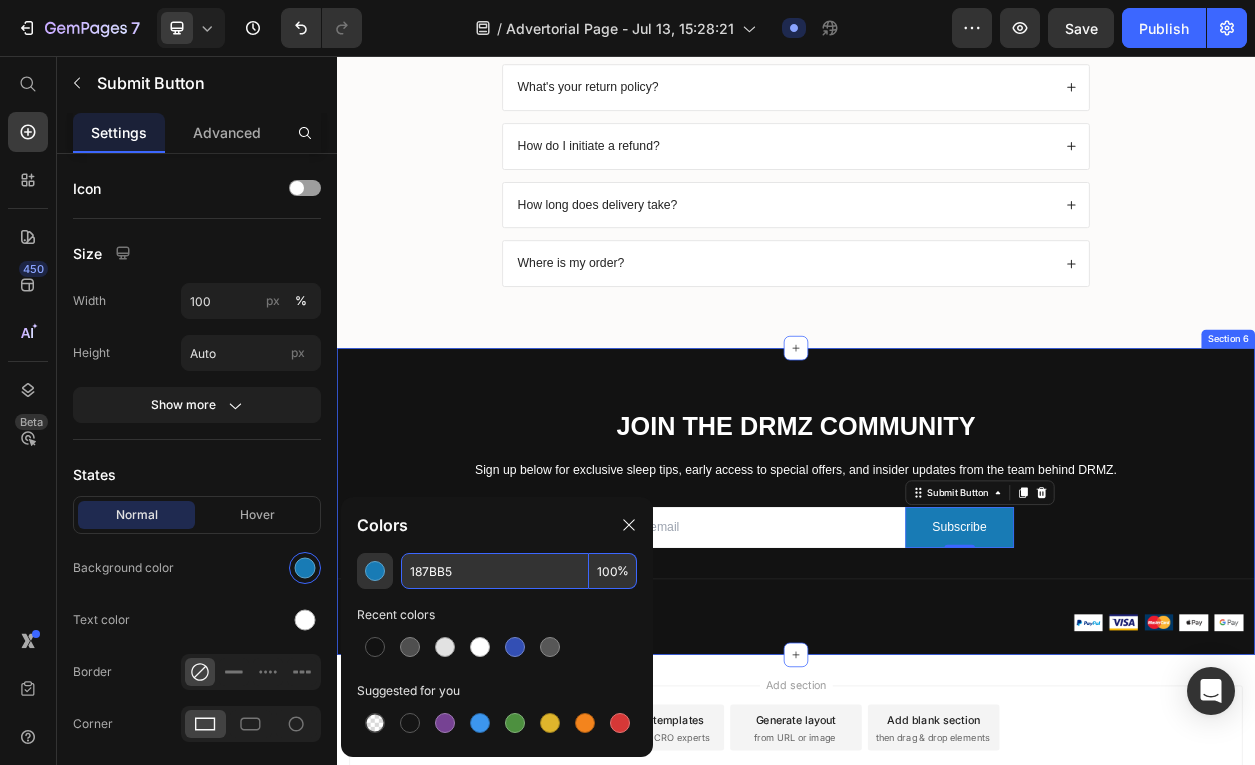 click on "JOIN THE DRMZ COMMUNITY  Heading Sign up below for exclusive sleep tips, early access to special offers, and insider updates from the team behind DRMZ. Text block Email Field Subscribe Submit Button   0 Row Newsletter Row
Company
Shop
Help
Visit Accordion Row                Title Line © 2025, DRMZ™  Text block Image Image Image Image Image Row Row Section 6" at bounding box center [937, 638] 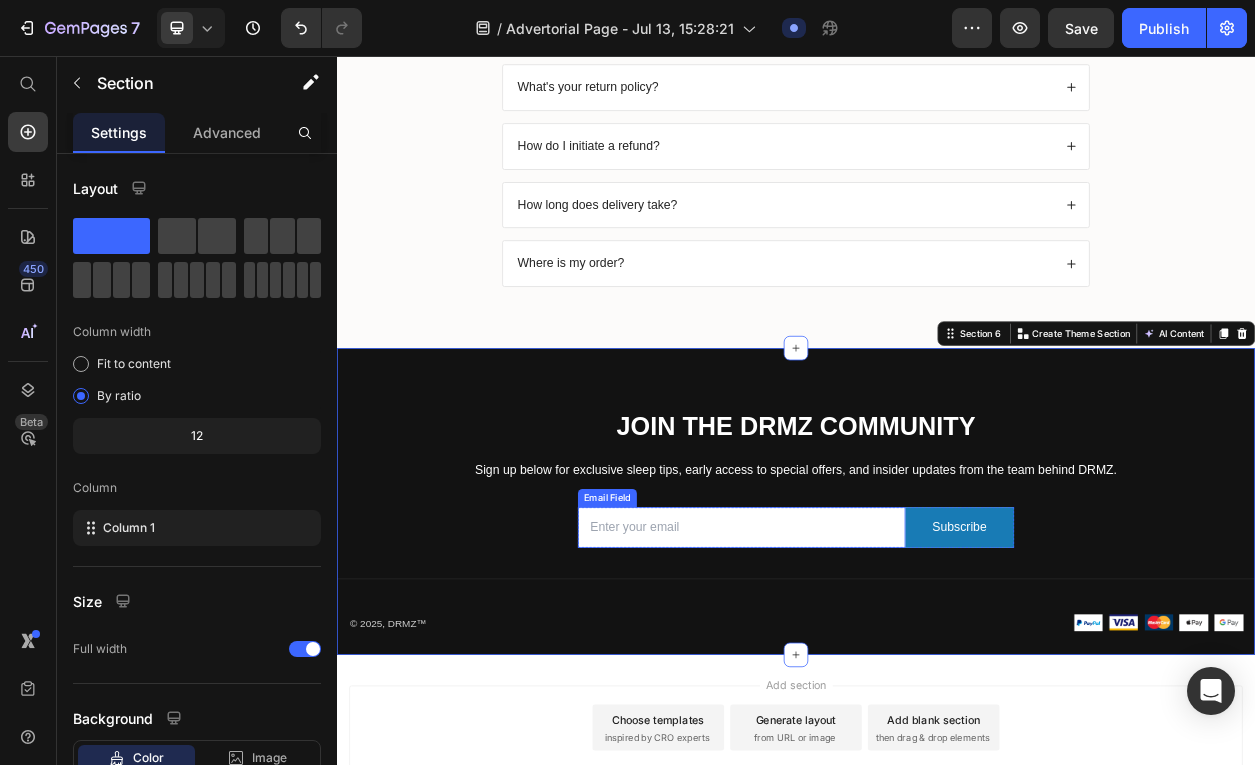 click at bounding box center [866, 672] 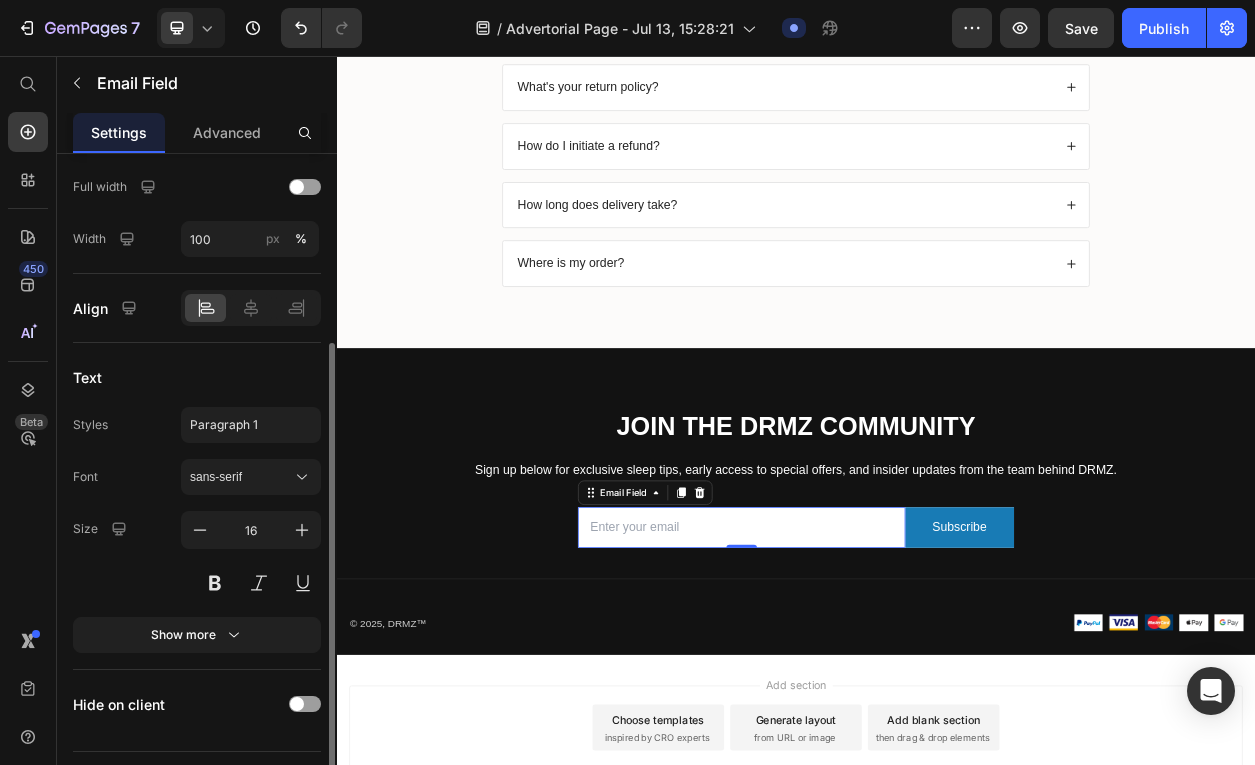 scroll, scrollTop: 275, scrollLeft: 0, axis: vertical 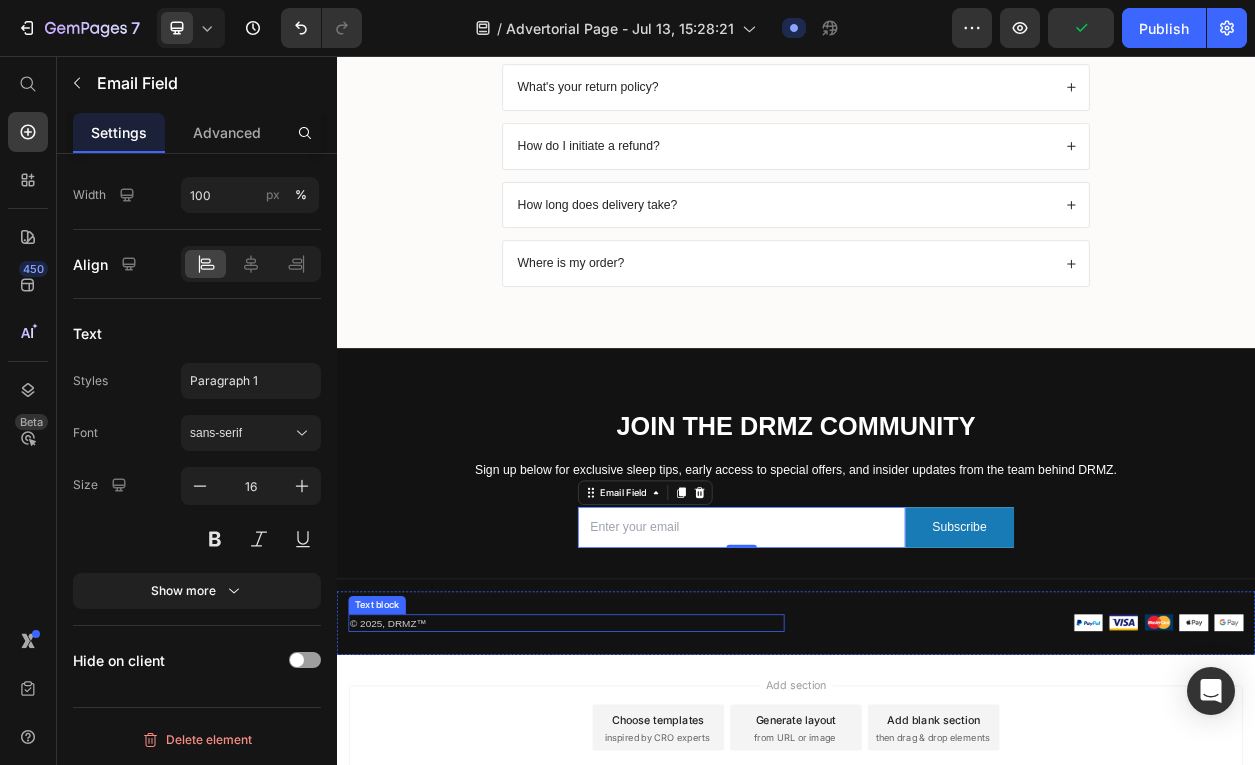 click on "© 2025, DRMZ™" at bounding box center (637, 798) 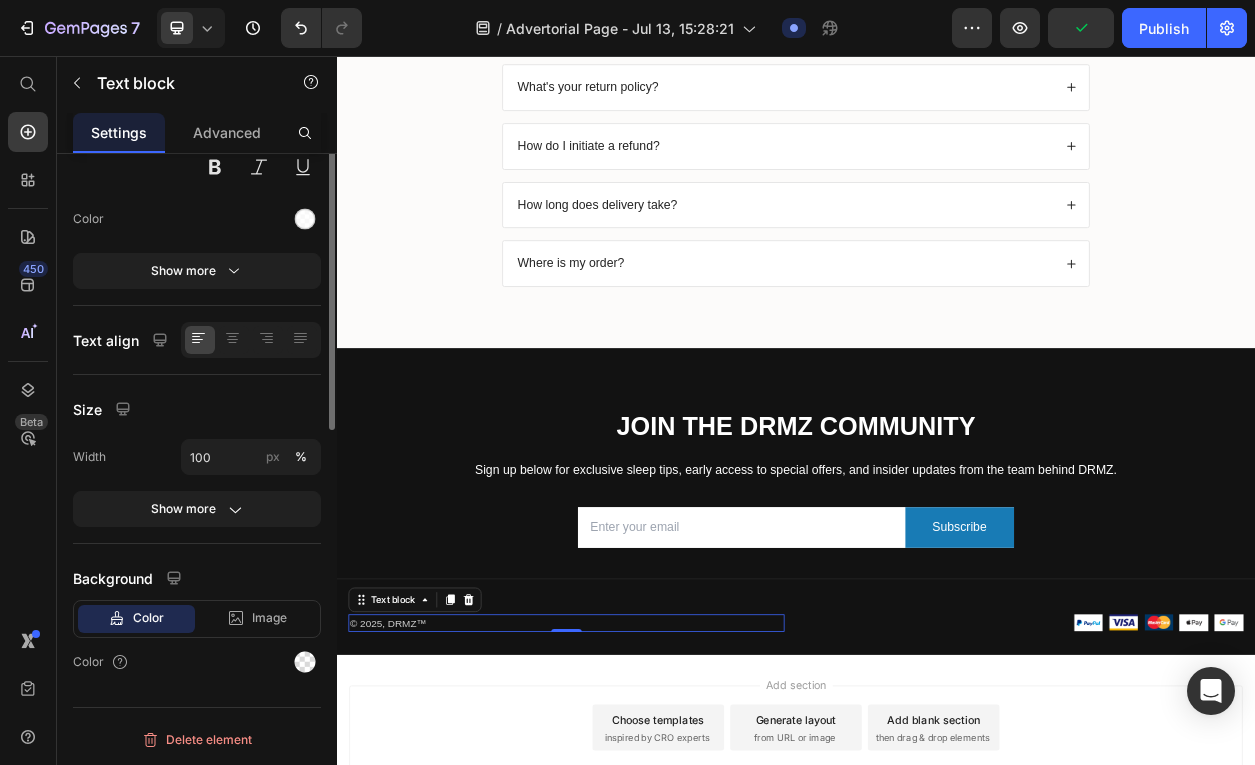 scroll, scrollTop: 0, scrollLeft: 0, axis: both 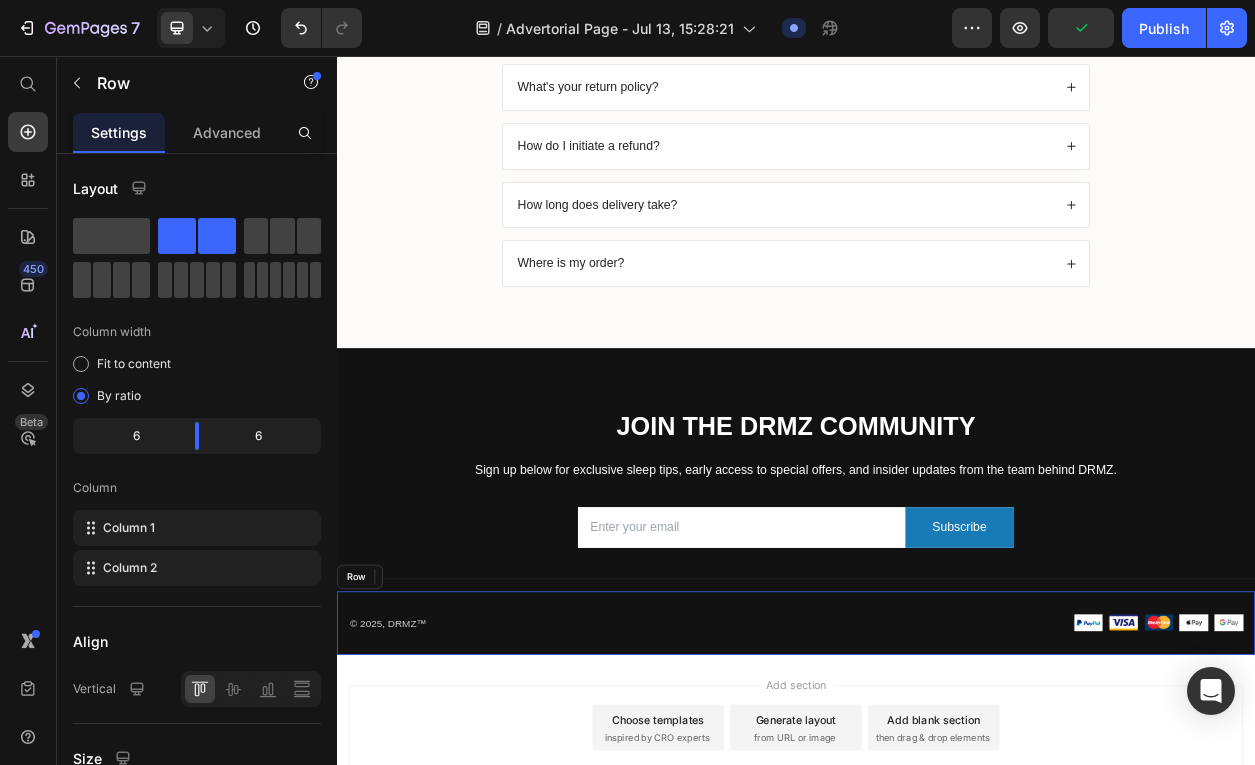 click on "© 2025, DRMZ™  Text block   0 Image Image Image Image Image Row Row" at bounding box center [937, 798] 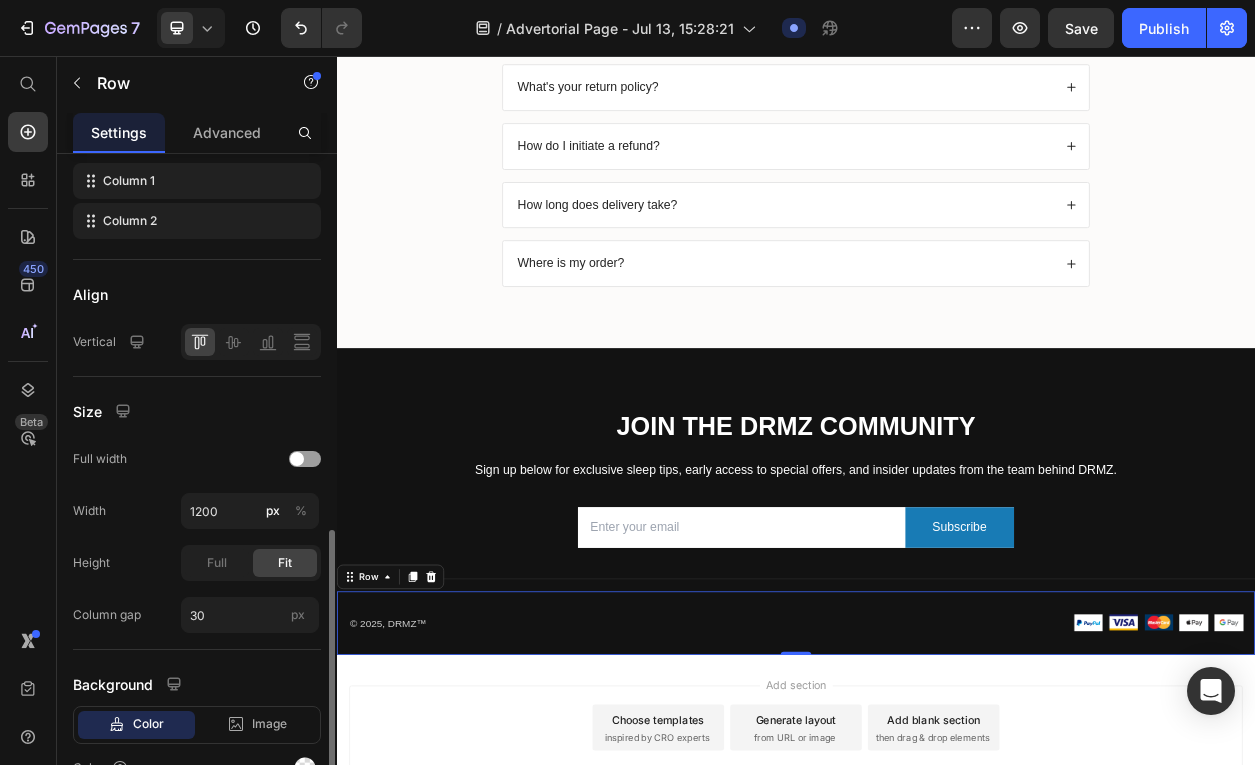 scroll, scrollTop: 453, scrollLeft: 0, axis: vertical 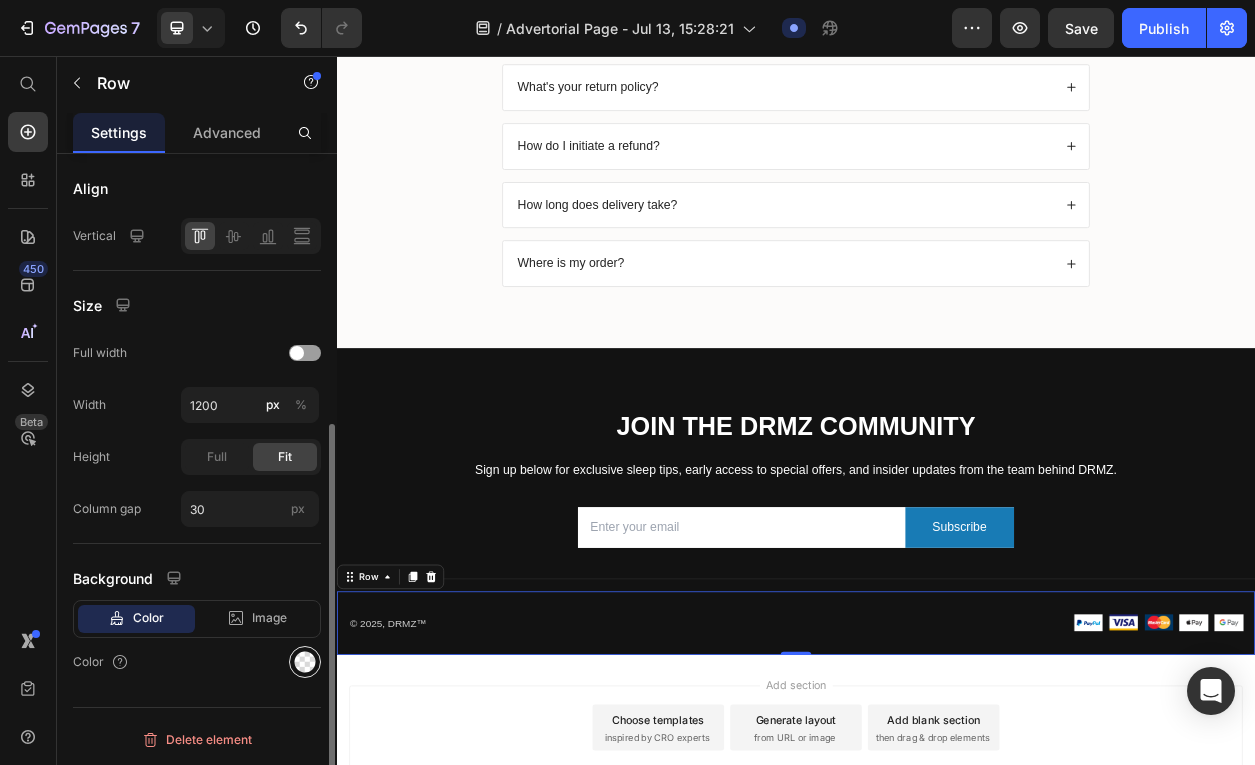 click at bounding box center [305, 662] 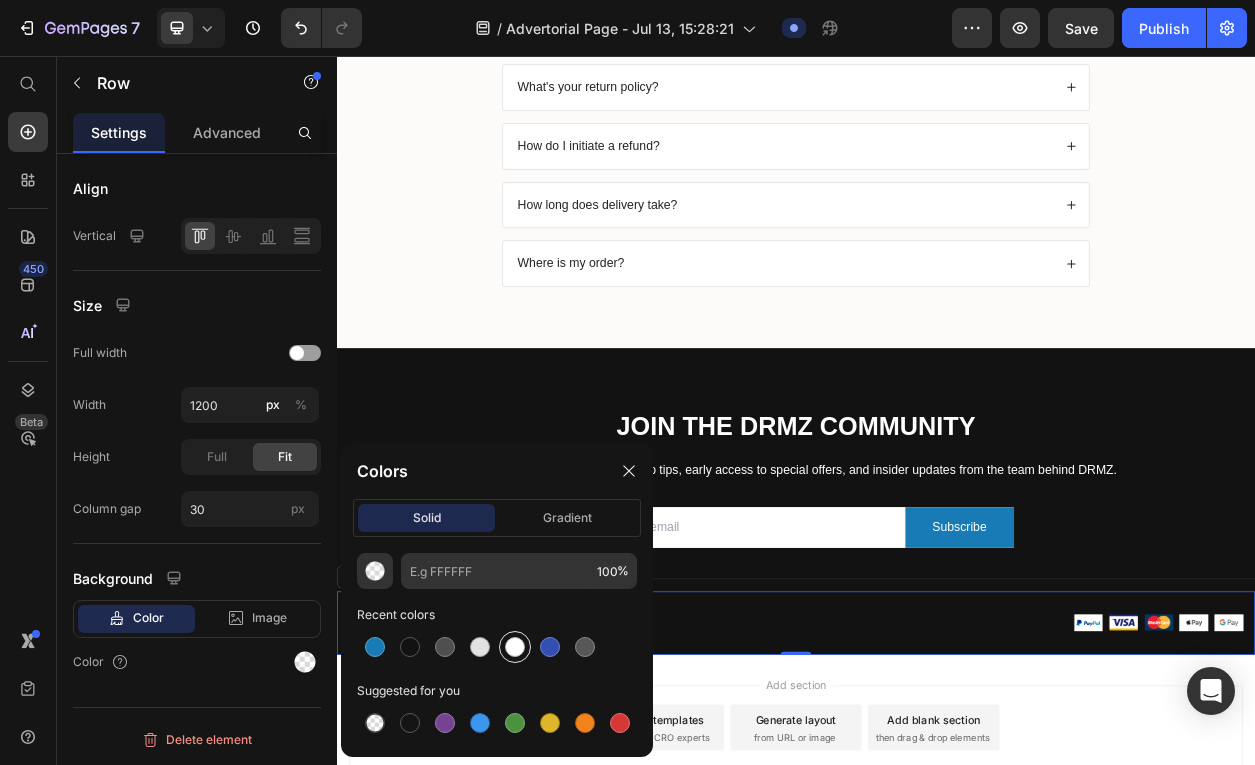 click at bounding box center (515, 647) 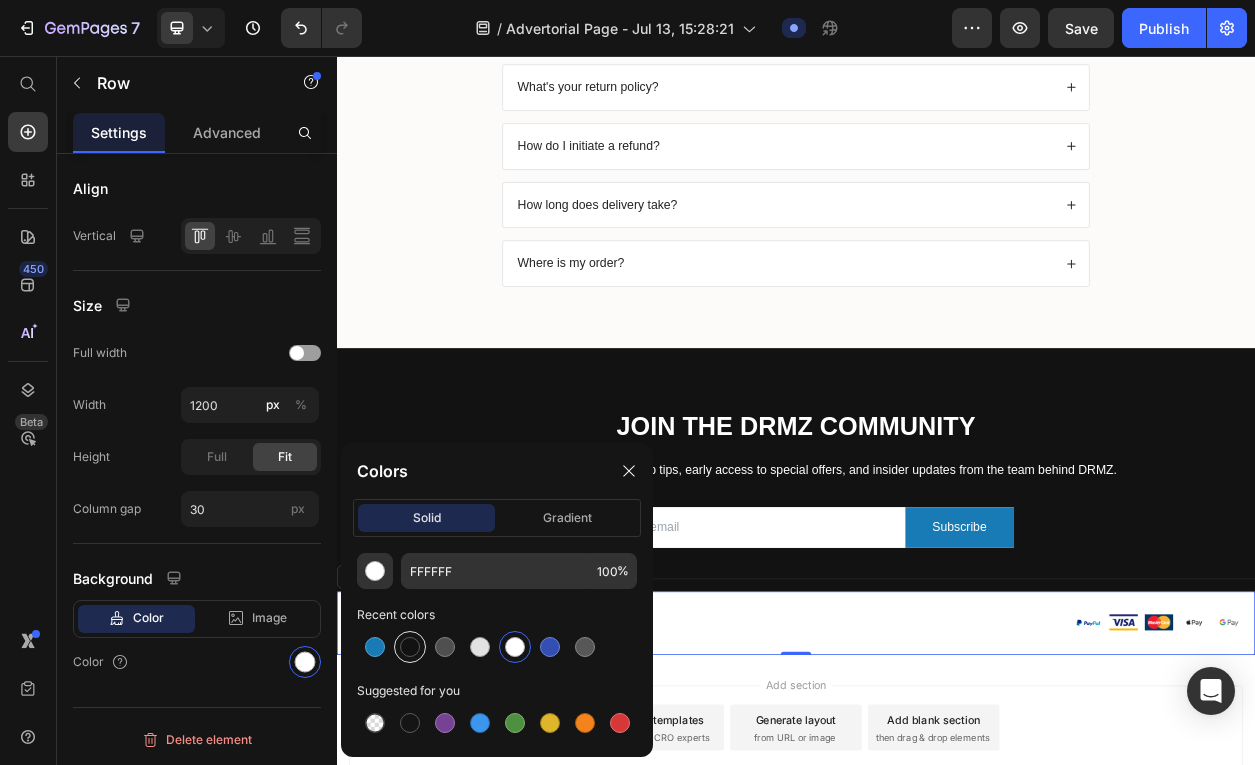 click at bounding box center (410, 647) 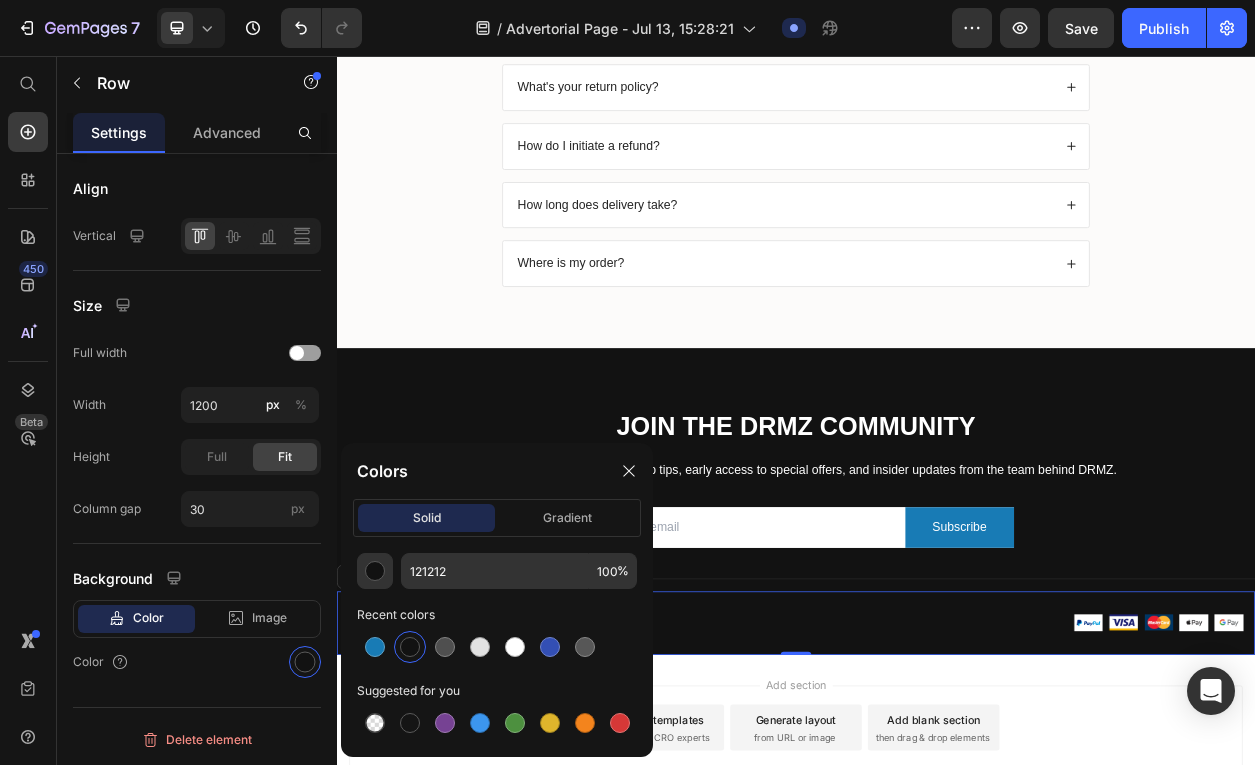 click on "Add section Choose templates inspired by CRO experts Generate layout from URL or image Add blank section then drag & drop elements" at bounding box center (937, 962) 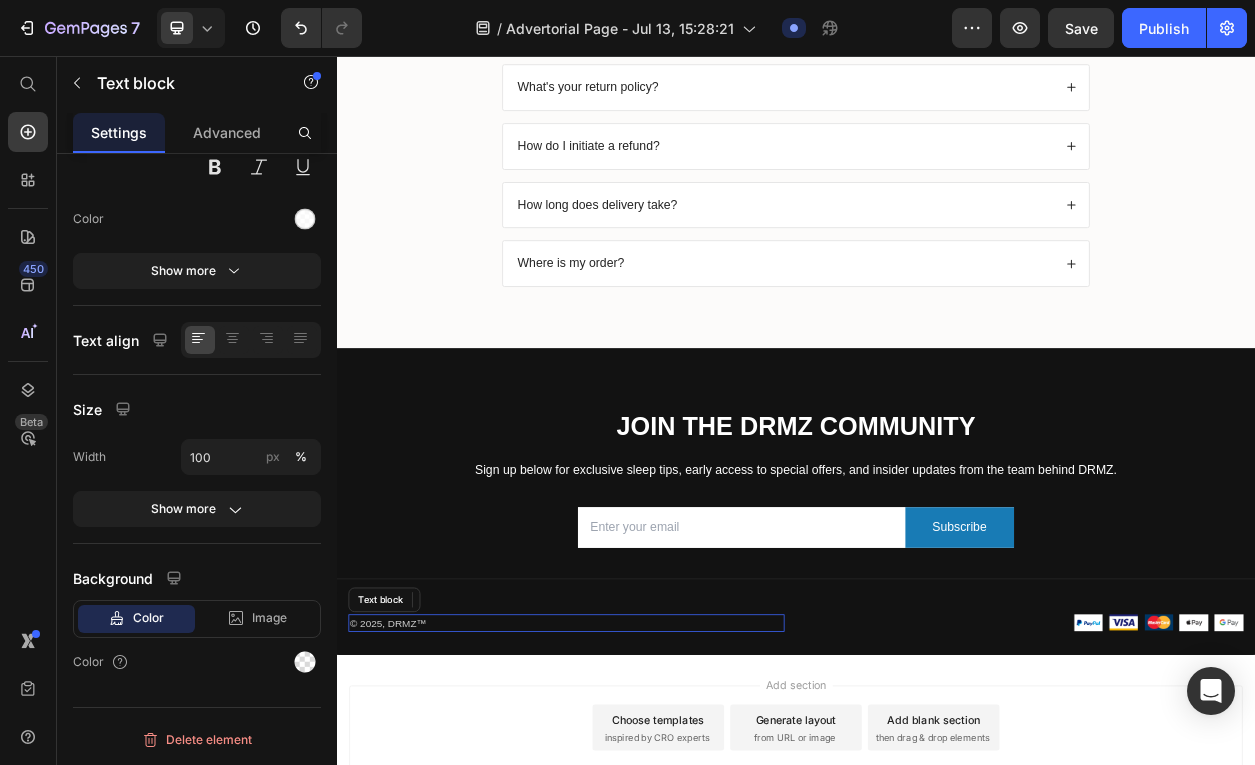 click on "© 2025, DRMZ™" at bounding box center [637, 798] 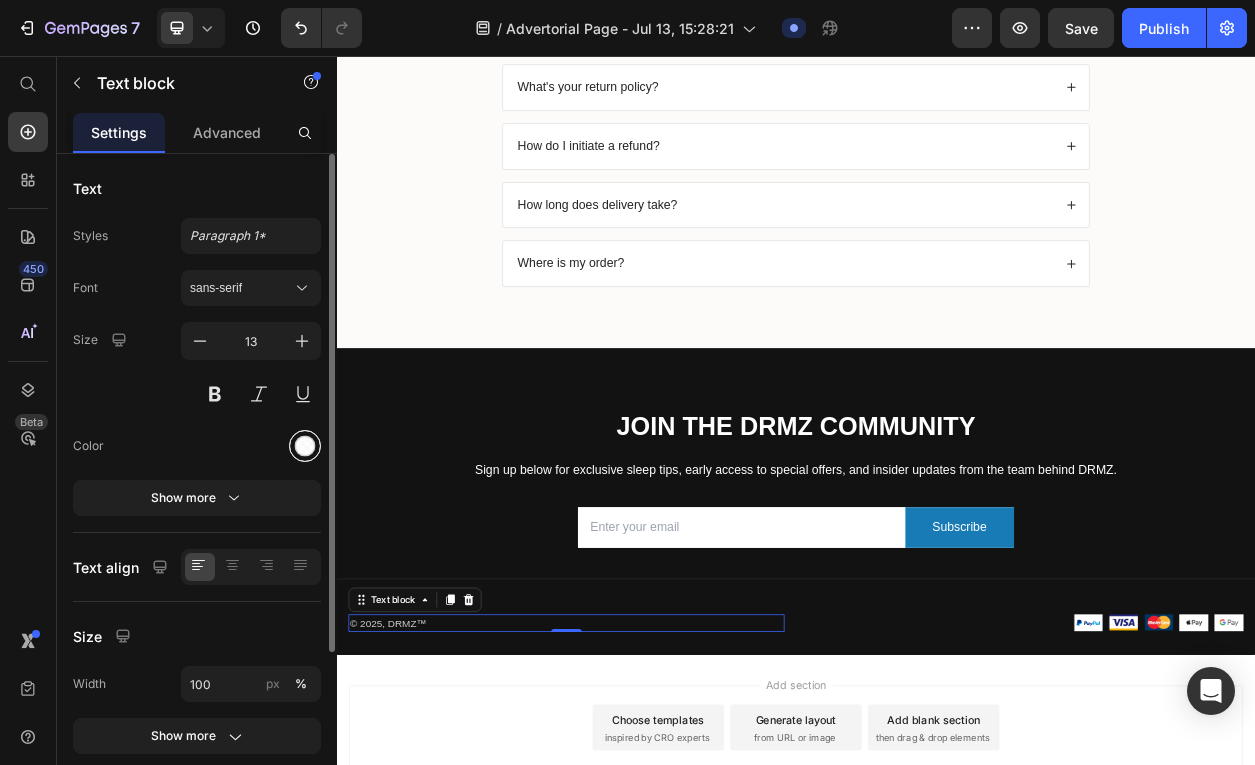 click at bounding box center (305, 446) 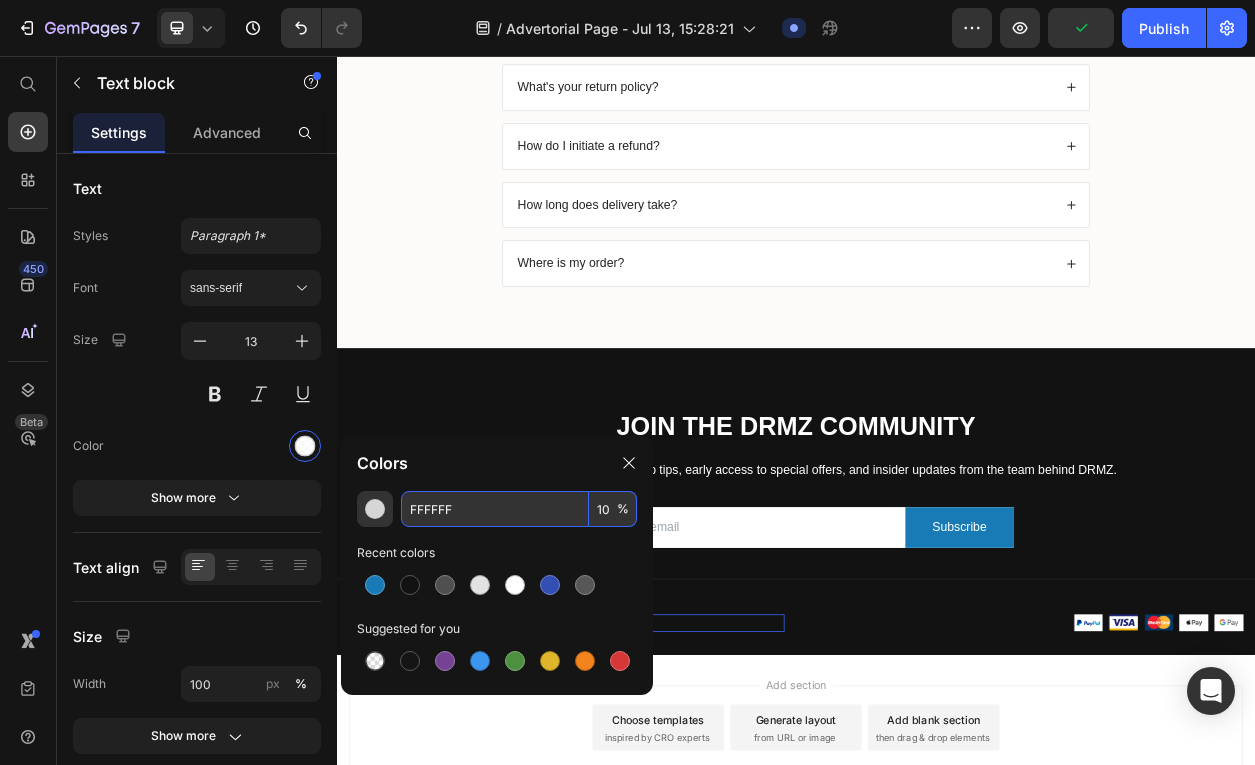 type on "100" 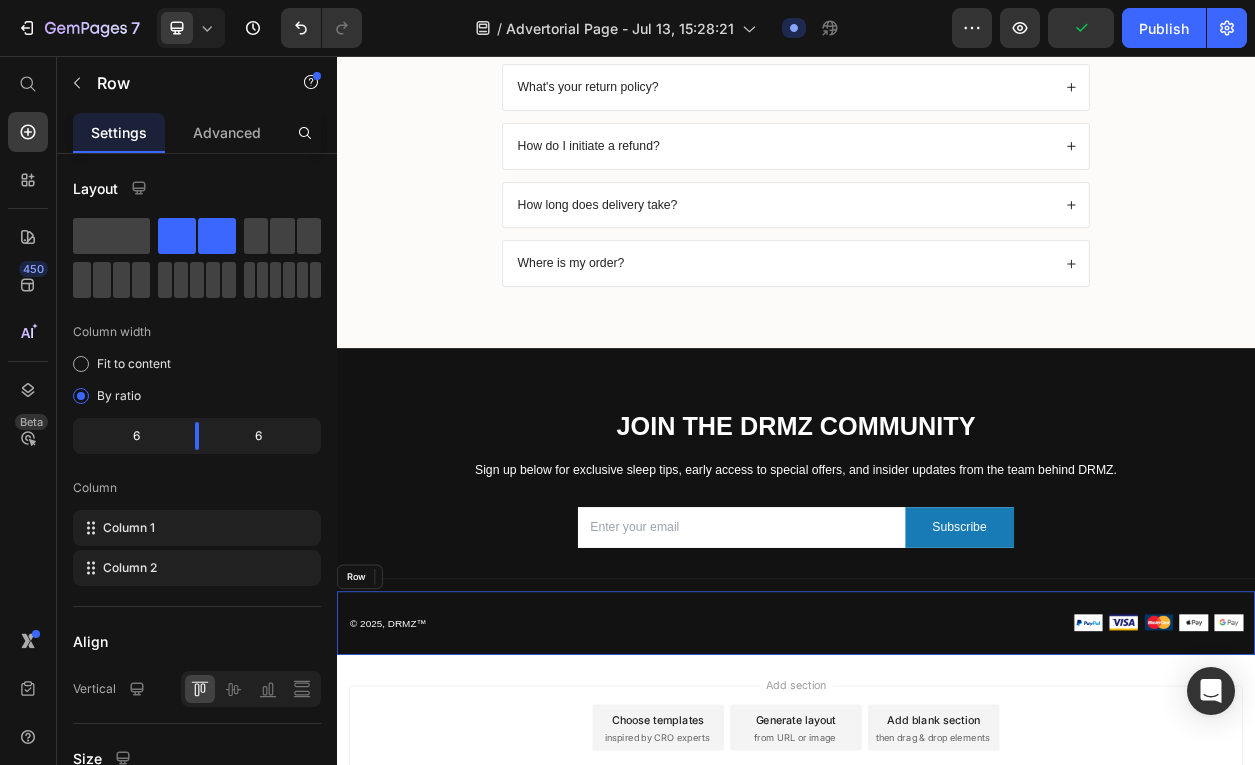 click on "© 2025, DRMZ™  Text block   0 Image Image Image Image Image Row Row" at bounding box center [937, 798] 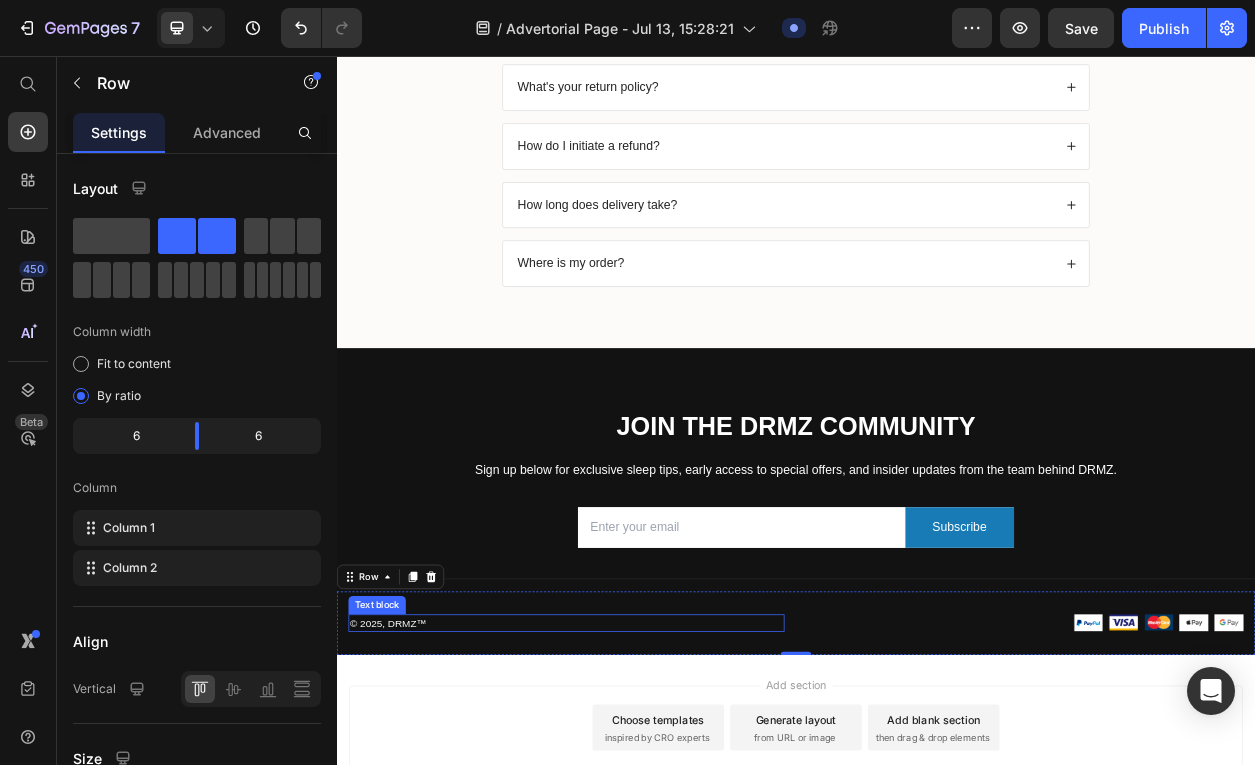 click on "© 2025, DRMZ™" at bounding box center (637, 798) 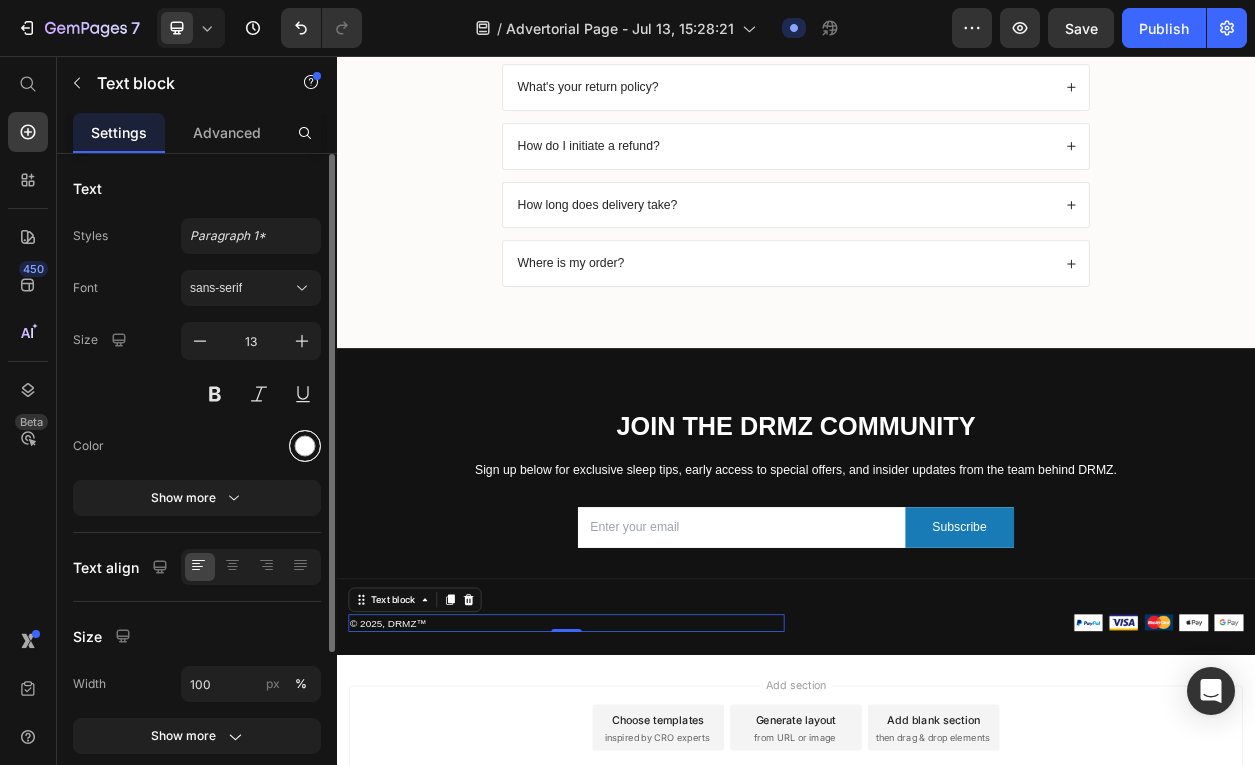 click at bounding box center [305, 446] 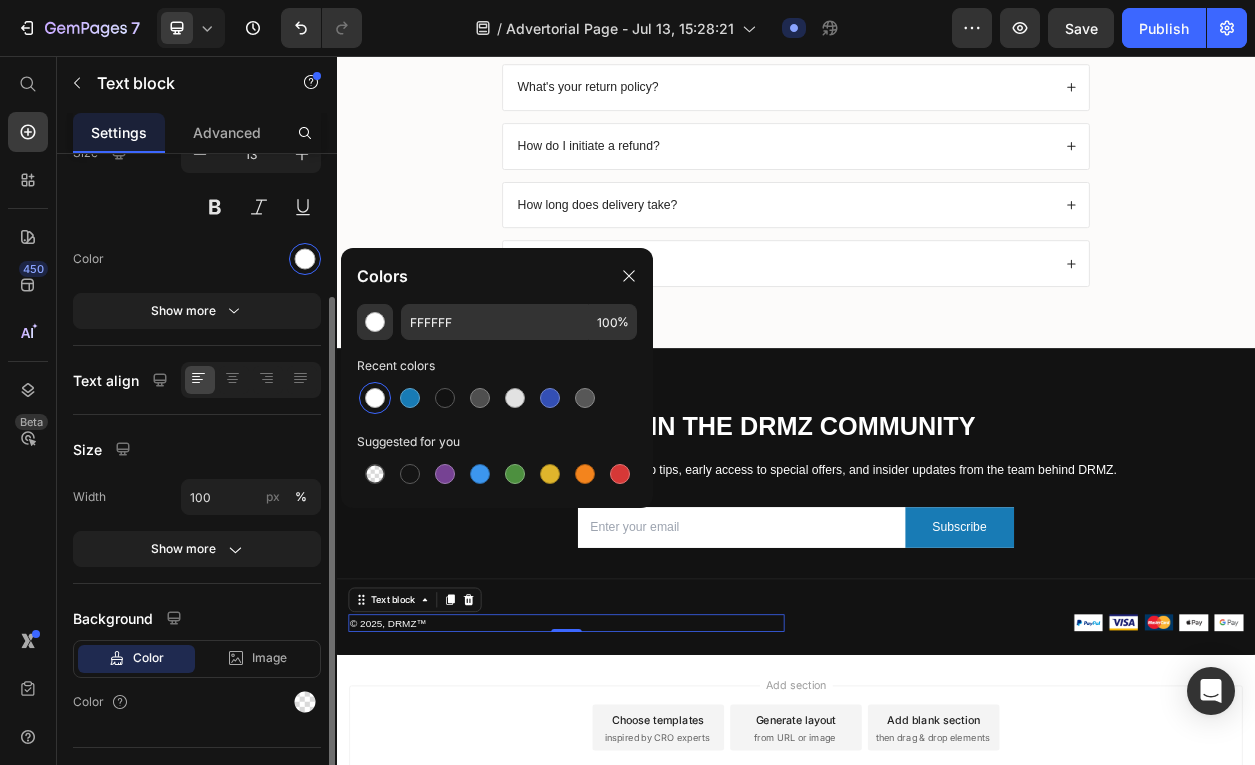 scroll, scrollTop: 227, scrollLeft: 0, axis: vertical 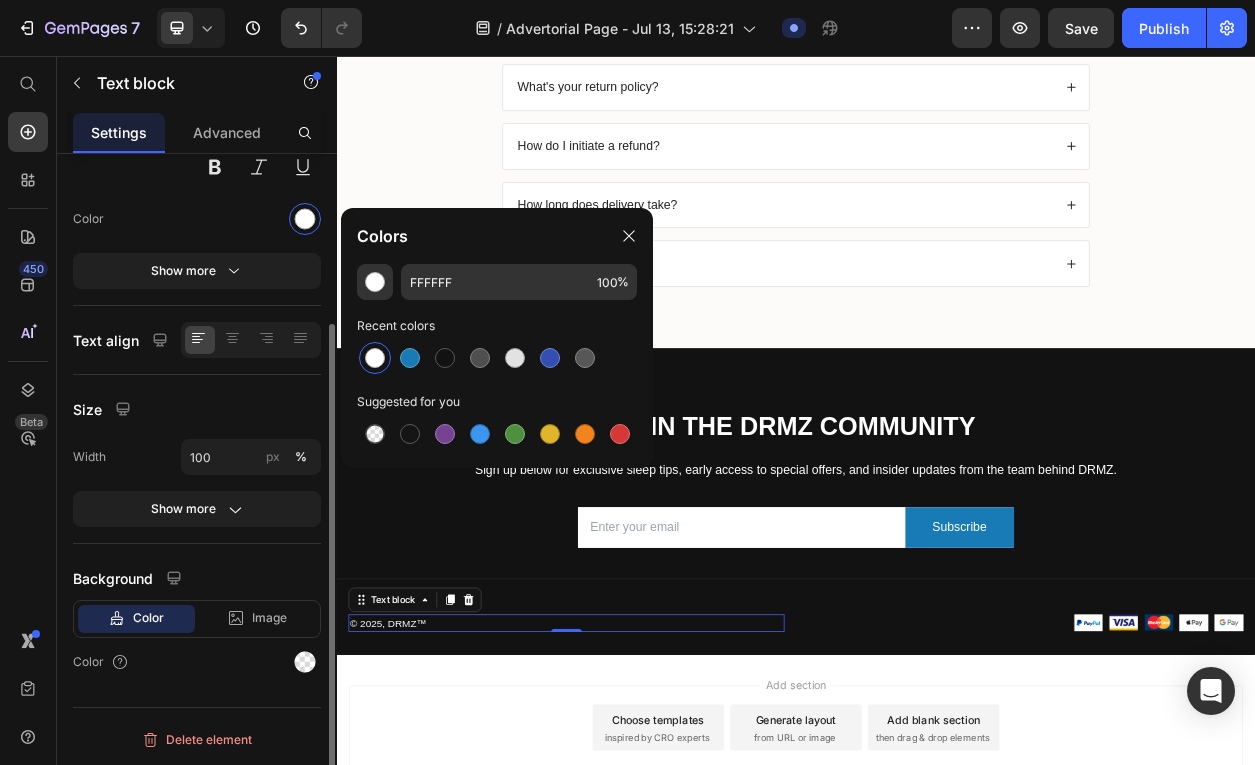 click on "Color" at bounding box center [197, 662] 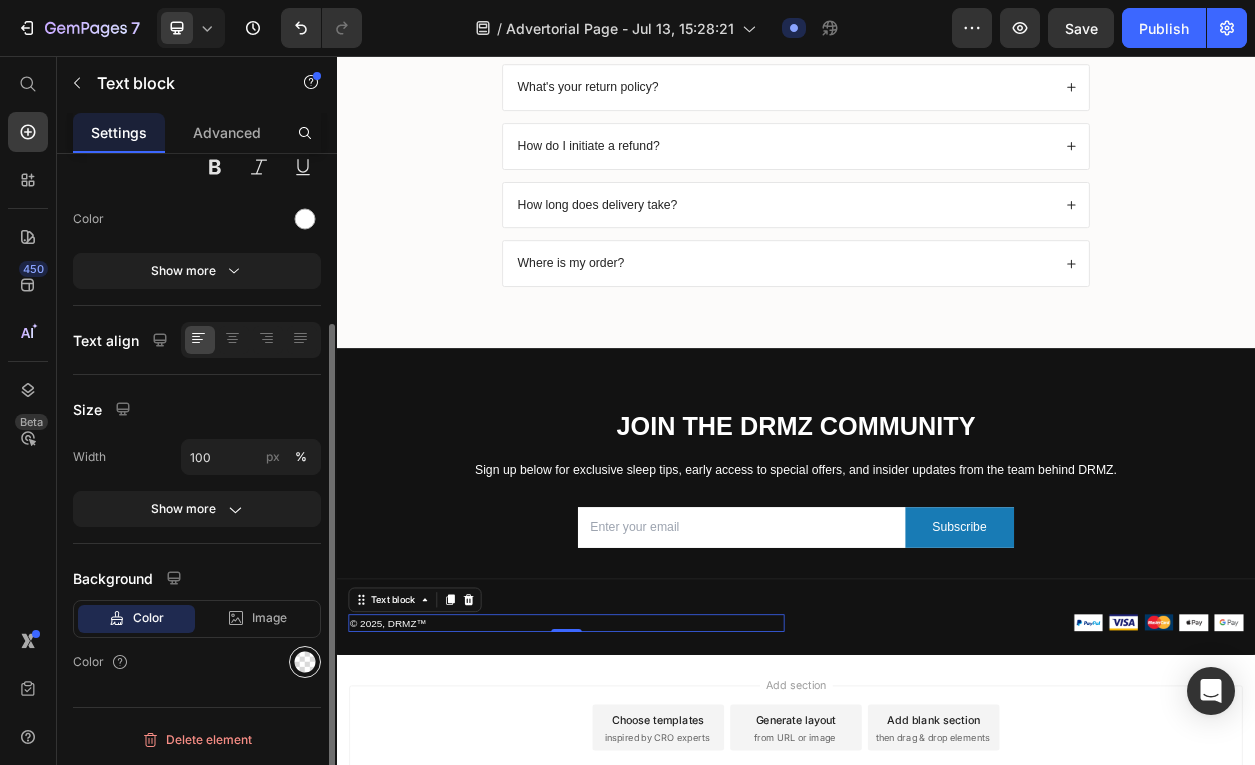 click at bounding box center [305, 662] 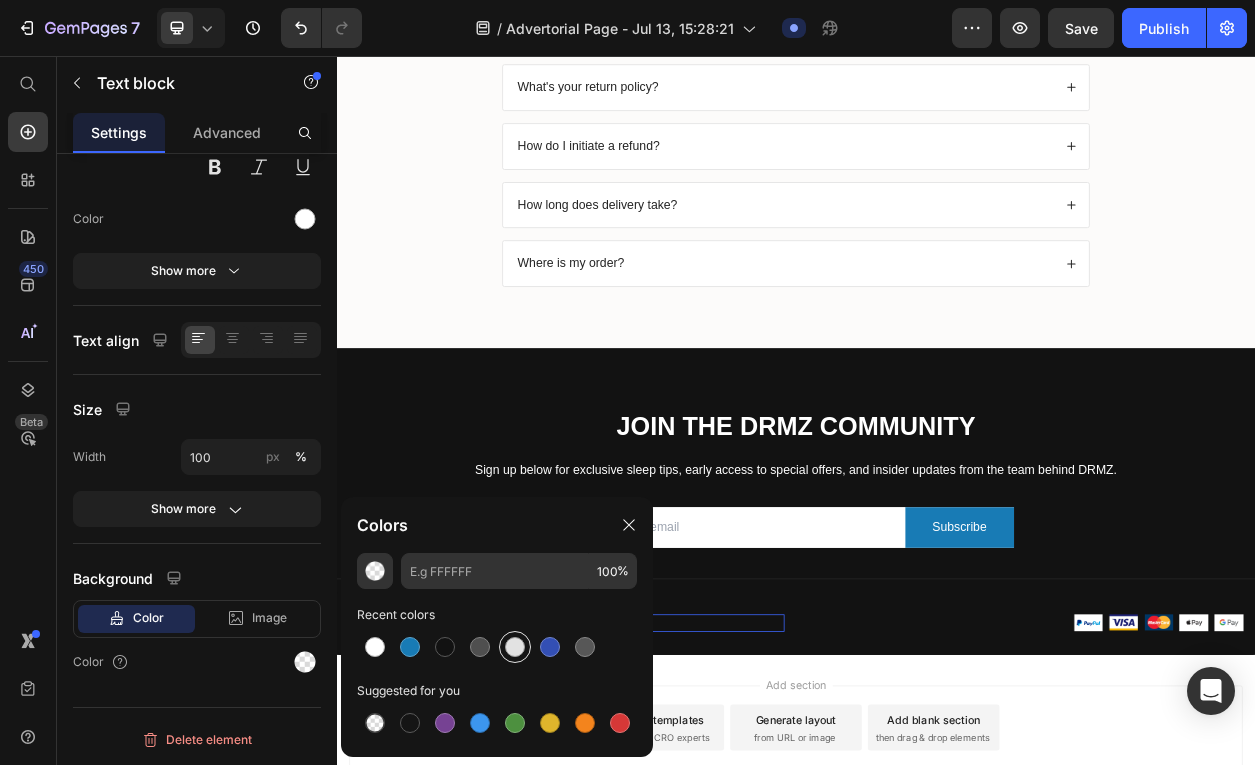 click at bounding box center (515, 647) 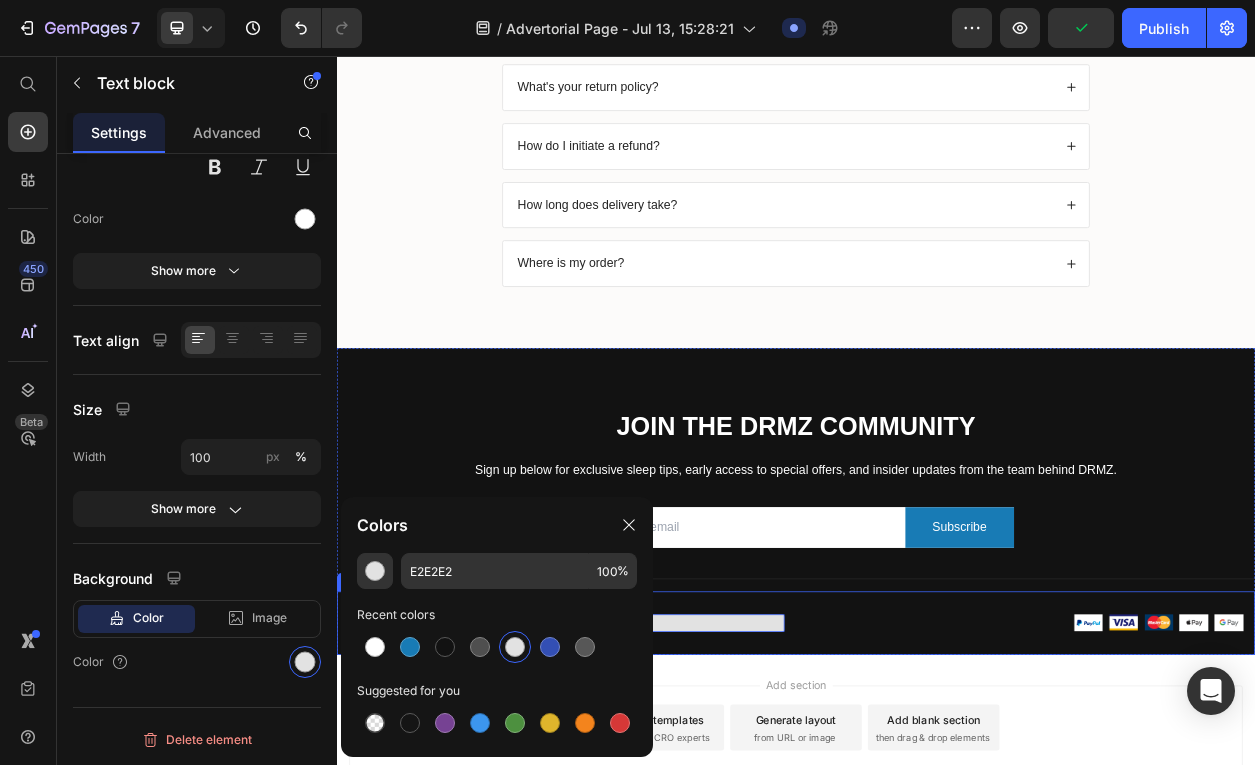 click on "© 2025, DRMZ™  Text block   0 Image Image Image Image Image Row Row" at bounding box center [937, 798] 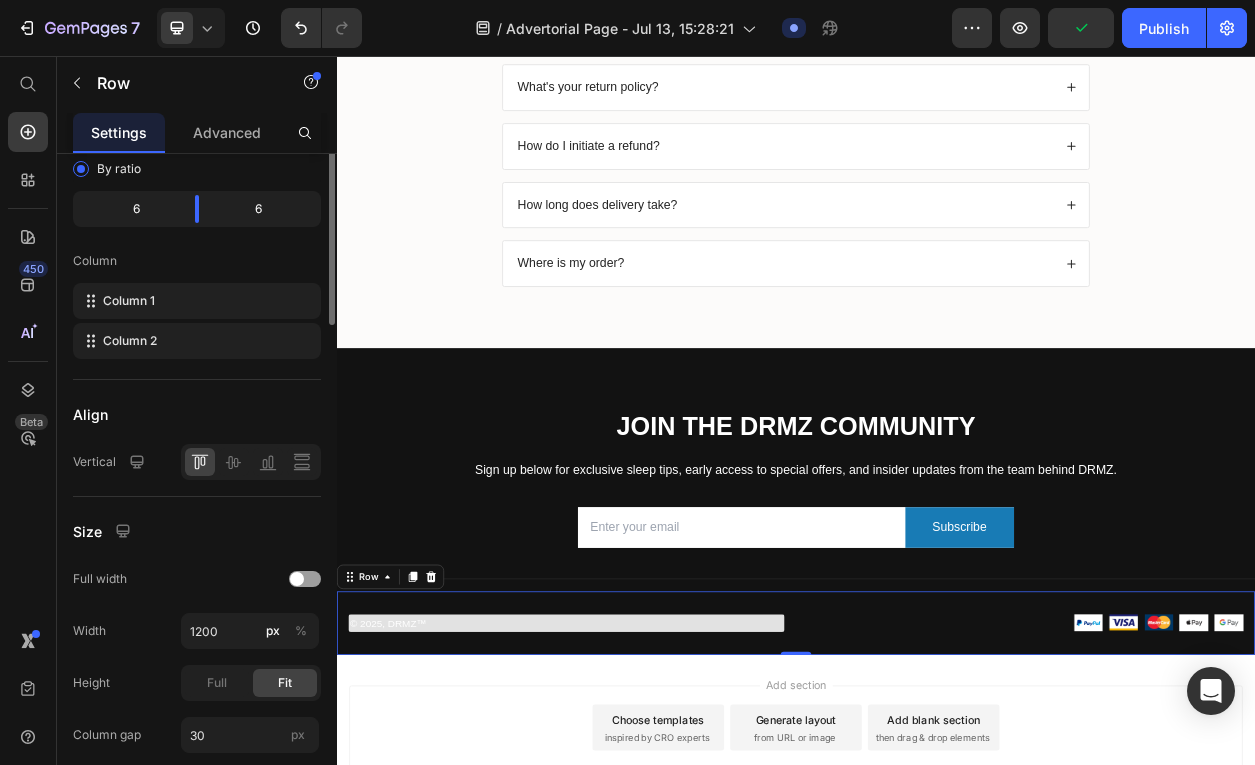 scroll, scrollTop: 0, scrollLeft: 0, axis: both 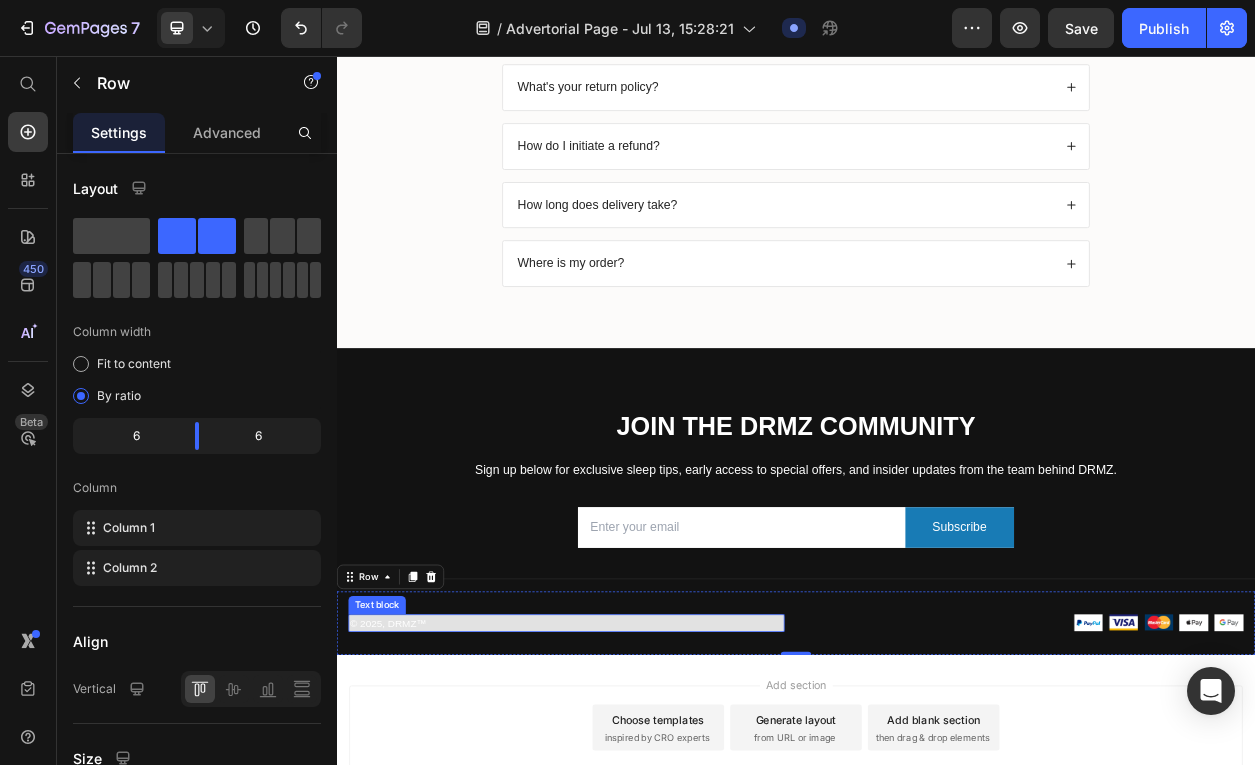 click on "© 2025, DRMZ™" at bounding box center [637, 798] 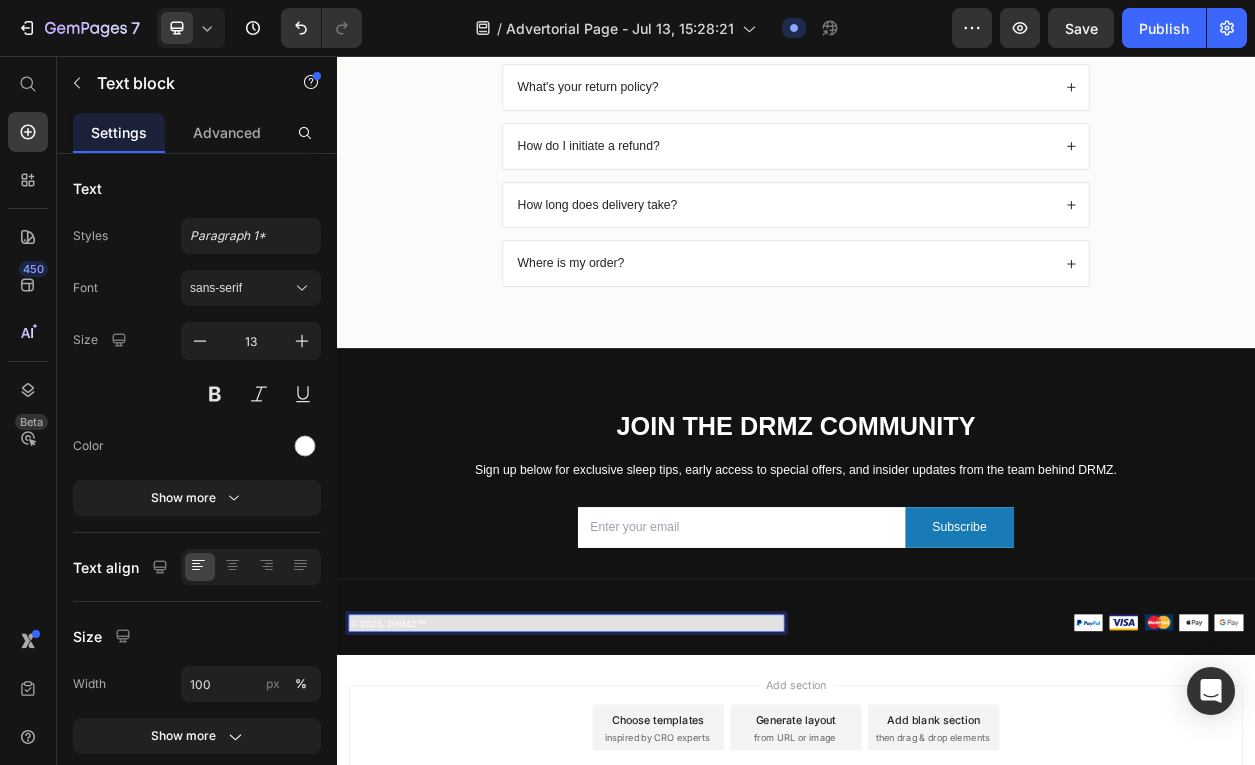 click on "© 2025, DRMZ™" at bounding box center [637, 798] 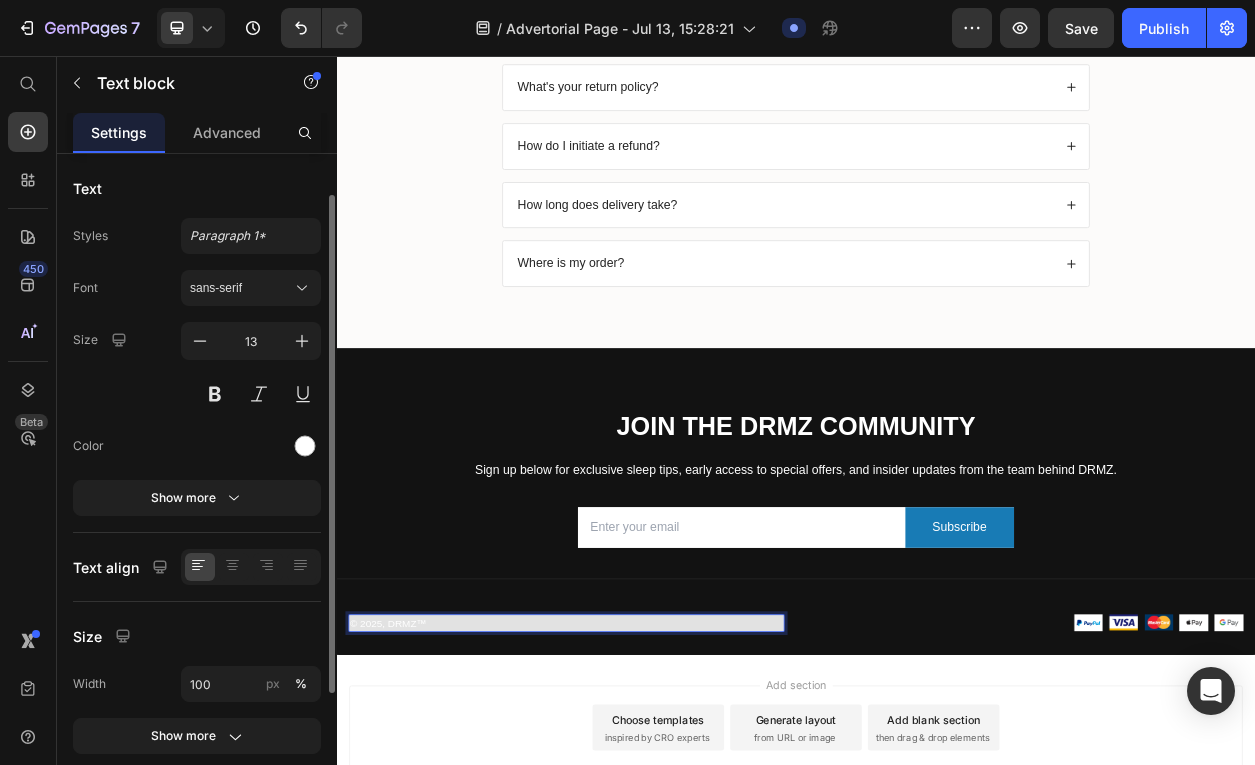 scroll, scrollTop: 227, scrollLeft: 0, axis: vertical 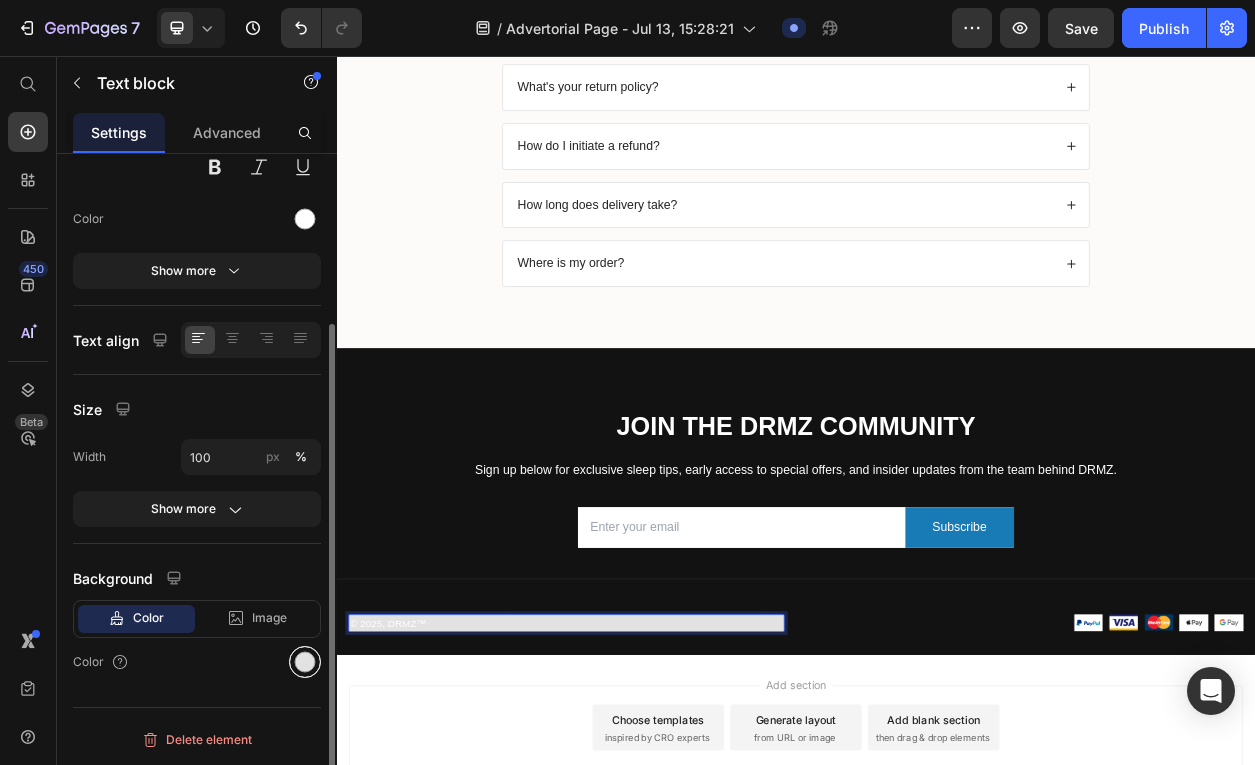 click at bounding box center (305, 662) 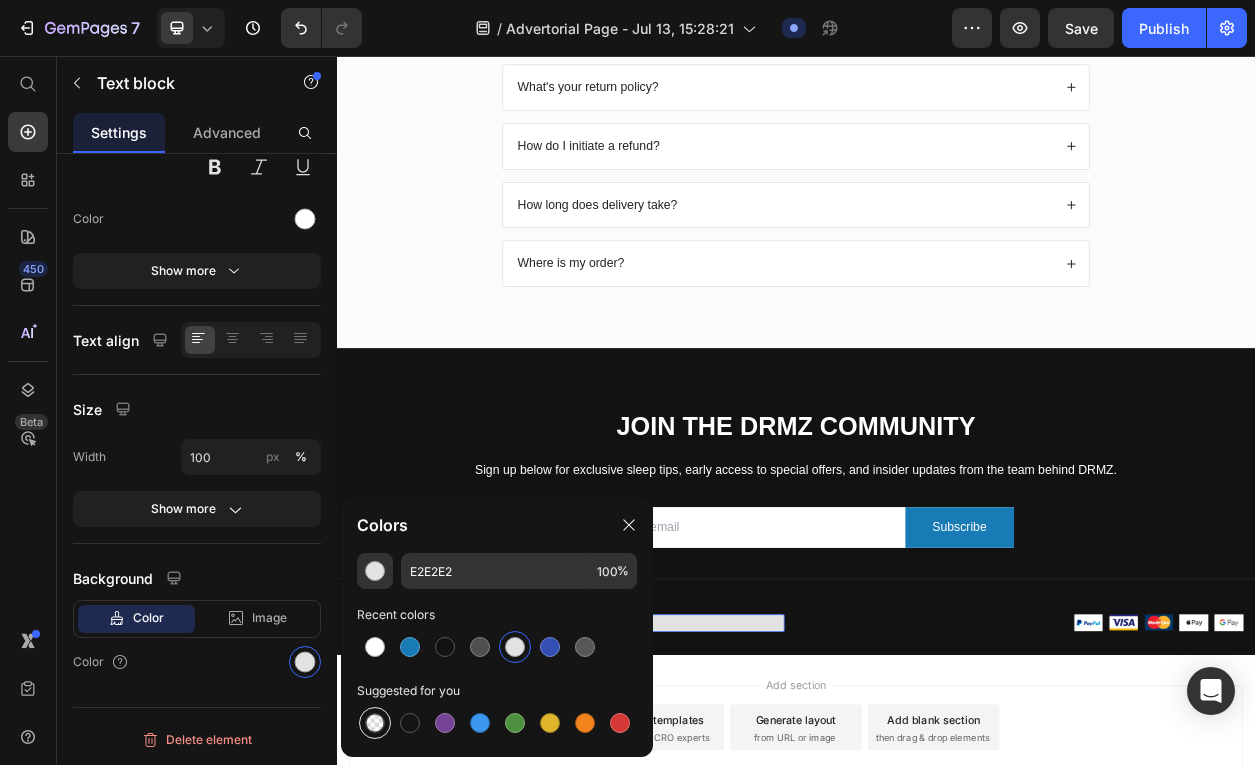 click at bounding box center [375, 723] 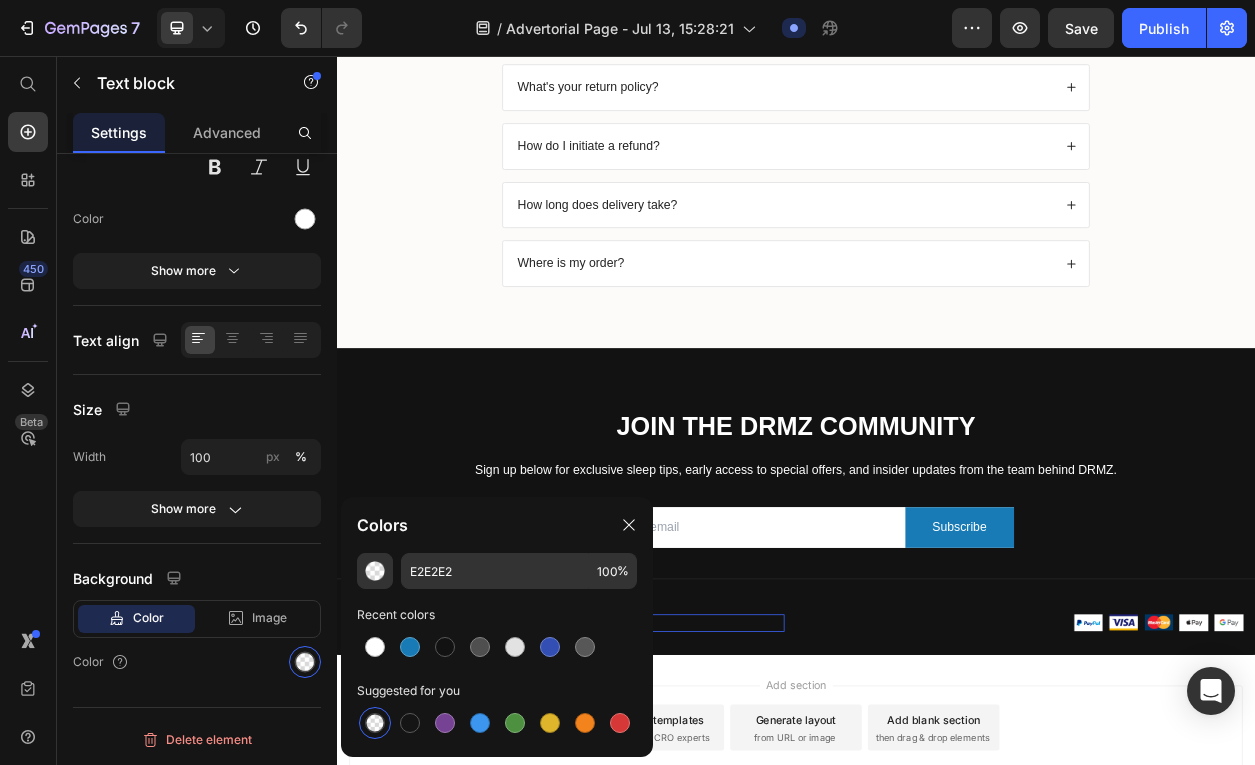 type on "000000" 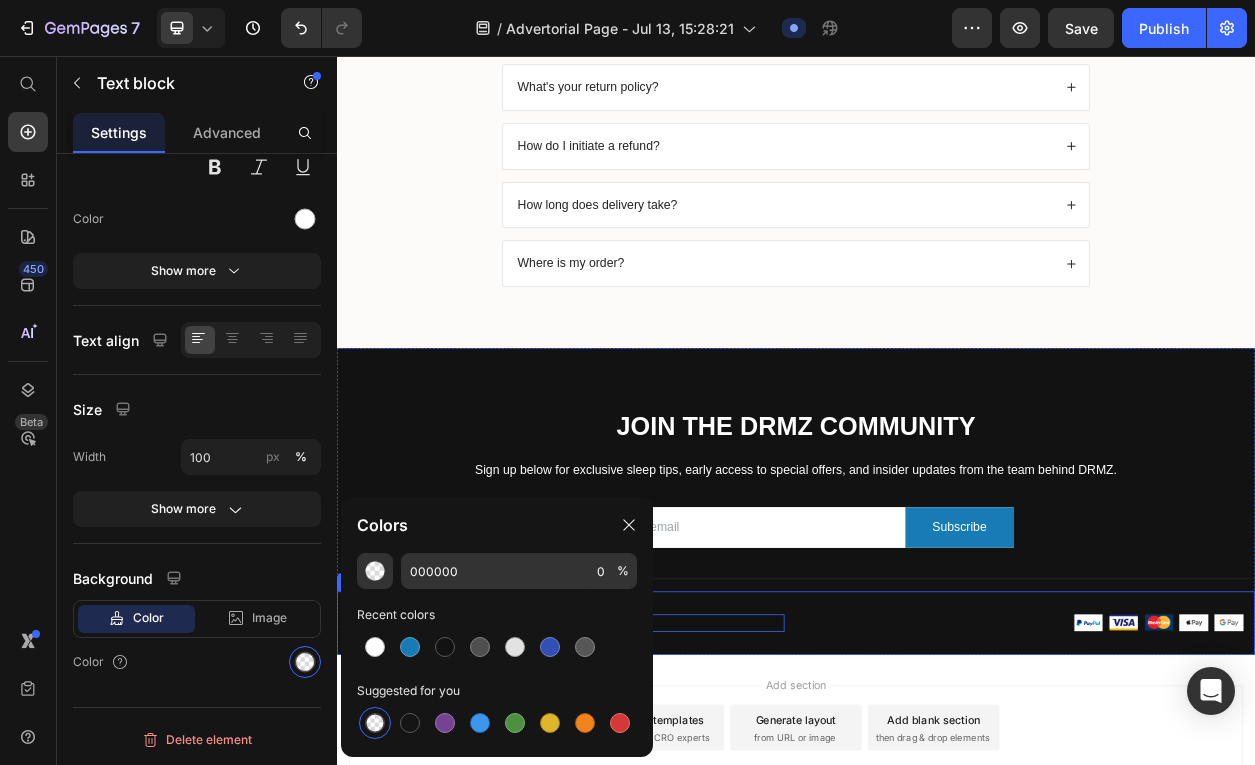 click on "Add section Choose templates inspired by CRO experts Generate layout from URL or image Add blank section then drag & drop elements" at bounding box center (937, 962) 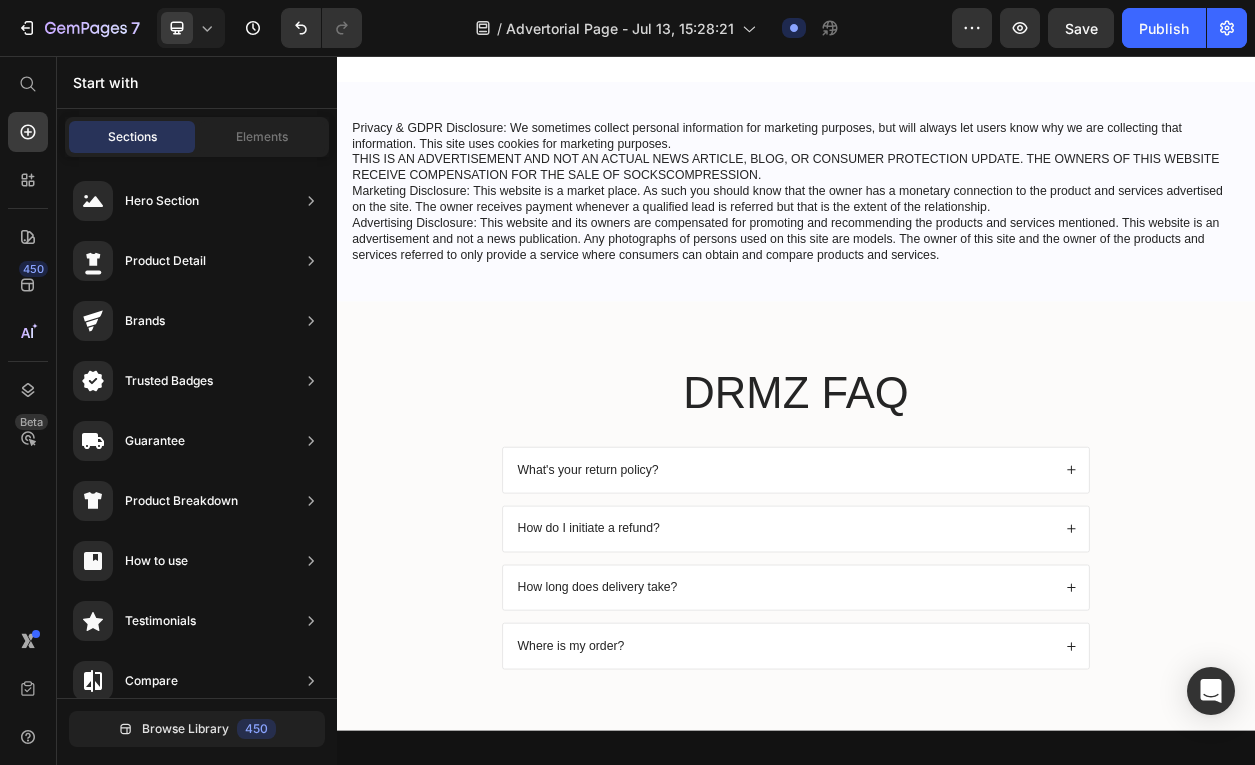 scroll, scrollTop: 4958, scrollLeft: 0, axis: vertical 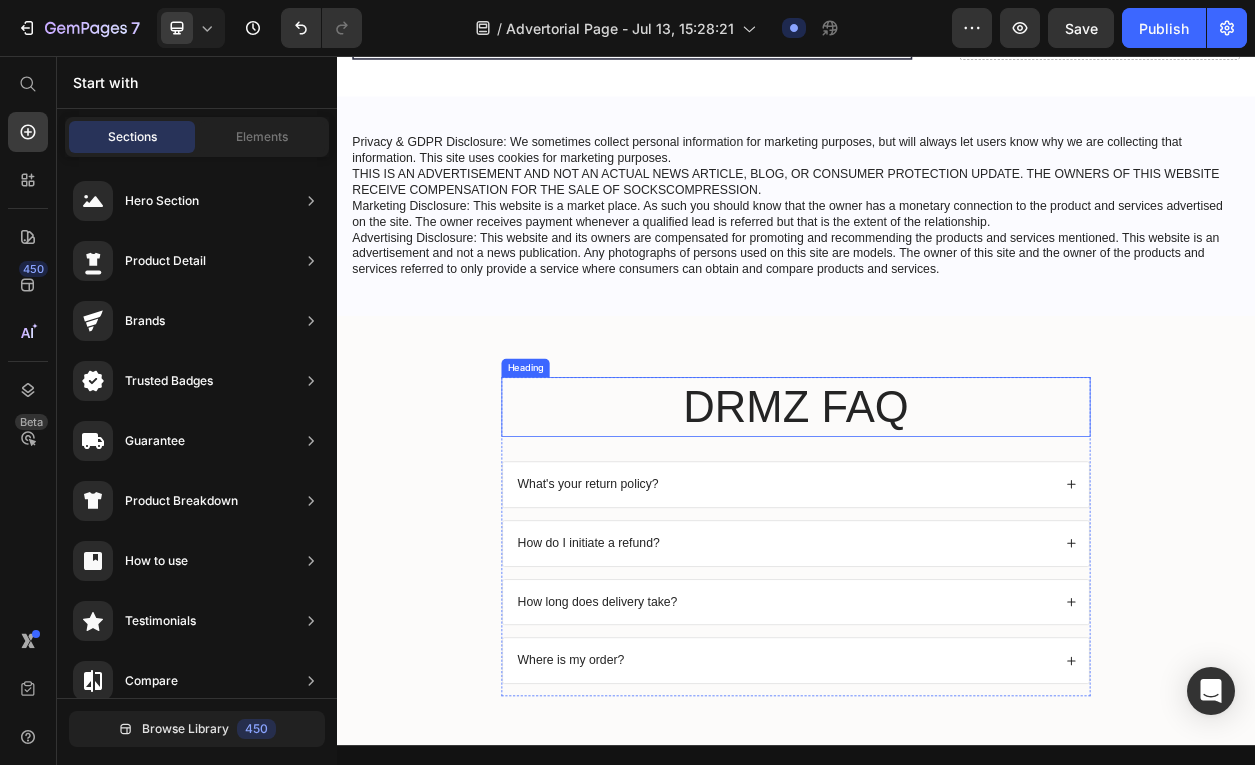 click on "DRMZ FAQ" at bounding box center [937, 515] 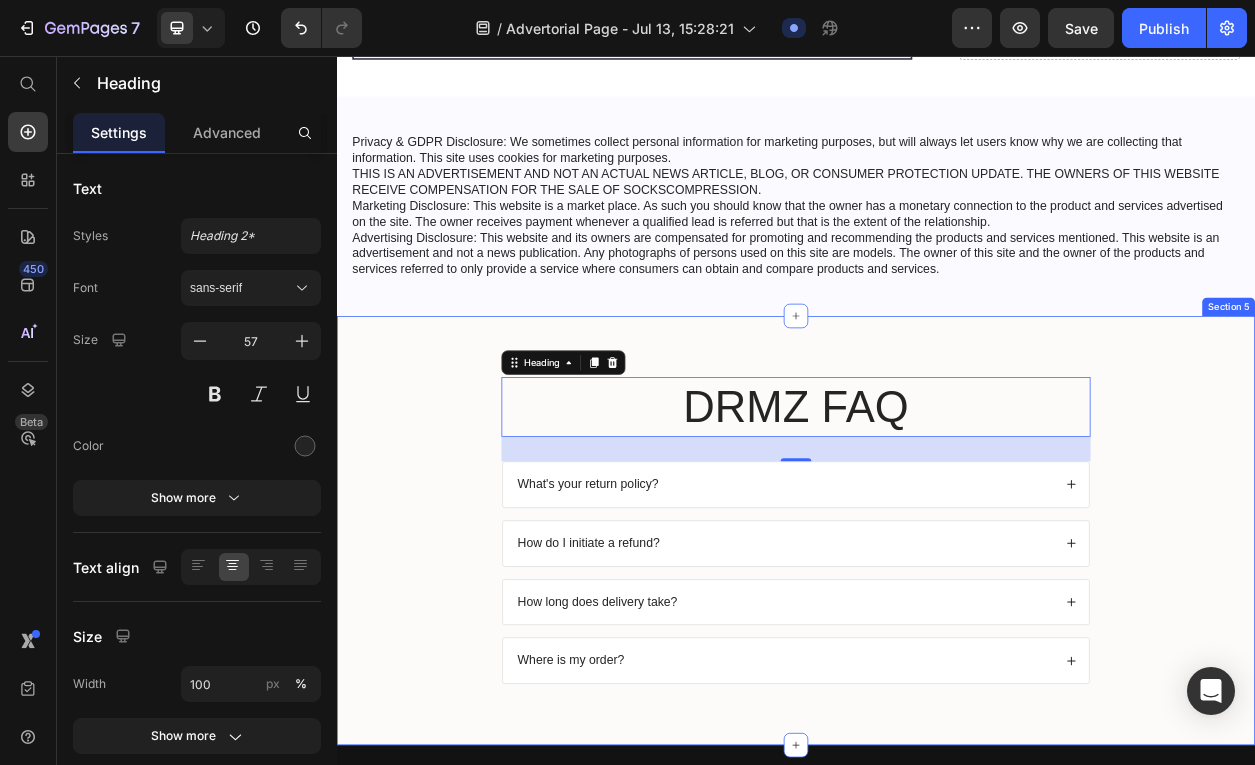 click on "DRMZ FAQ Heading   32
What's your return policy?
How do I initiate a refund?
How long does delivery take?
Where is my order?  Accordion Row" at bounding box center [937, 692] 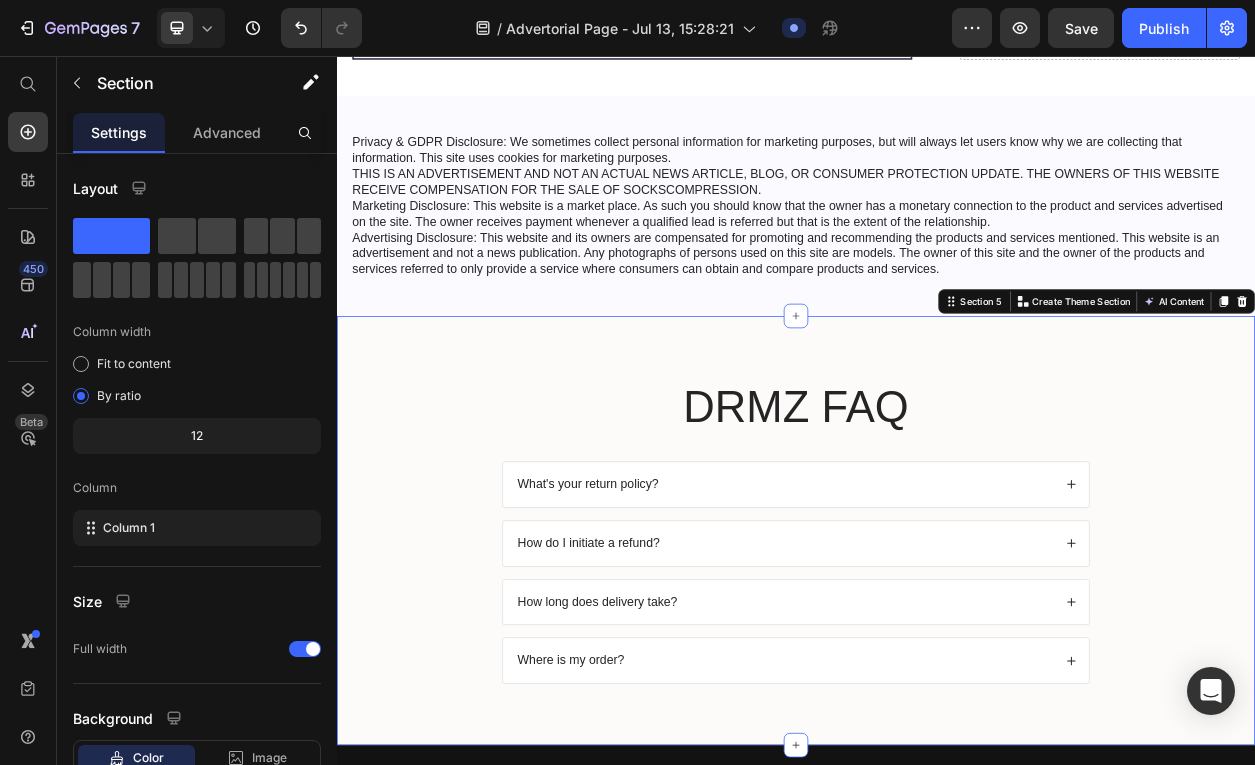 click on "DRMZ FAQ Heading
What's your return policy?
How do I initiate a refund?
How long does delivery take?
Where is my order?  Accordion Row Section 5   You can create reusable sections Create Theme Section AI Content Write with GemAI What would you like to describe here? Tone and Voice Persuasive Product The DRMZ™ Wind-Down Playlist Show more Generate" at bounding box center (937, 676) 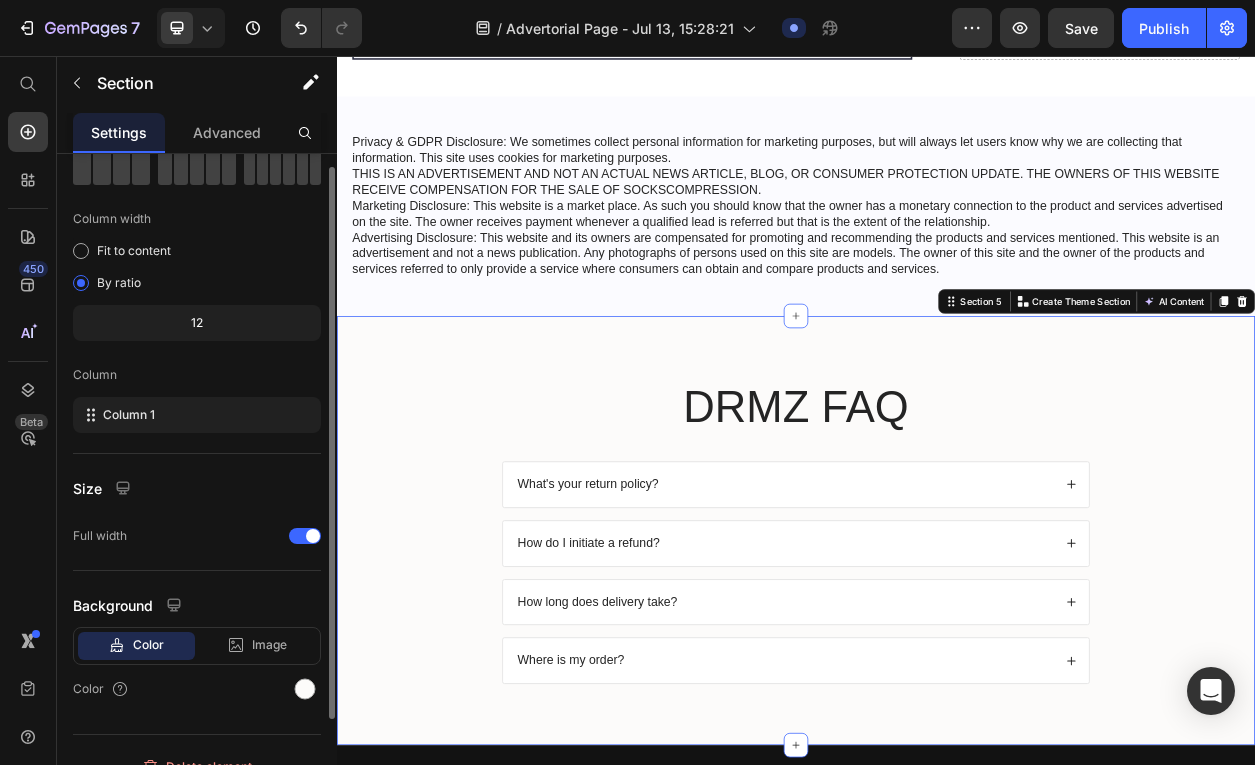 scroll, scrollTop: 140, scrollLeft: 0, axis: vertical 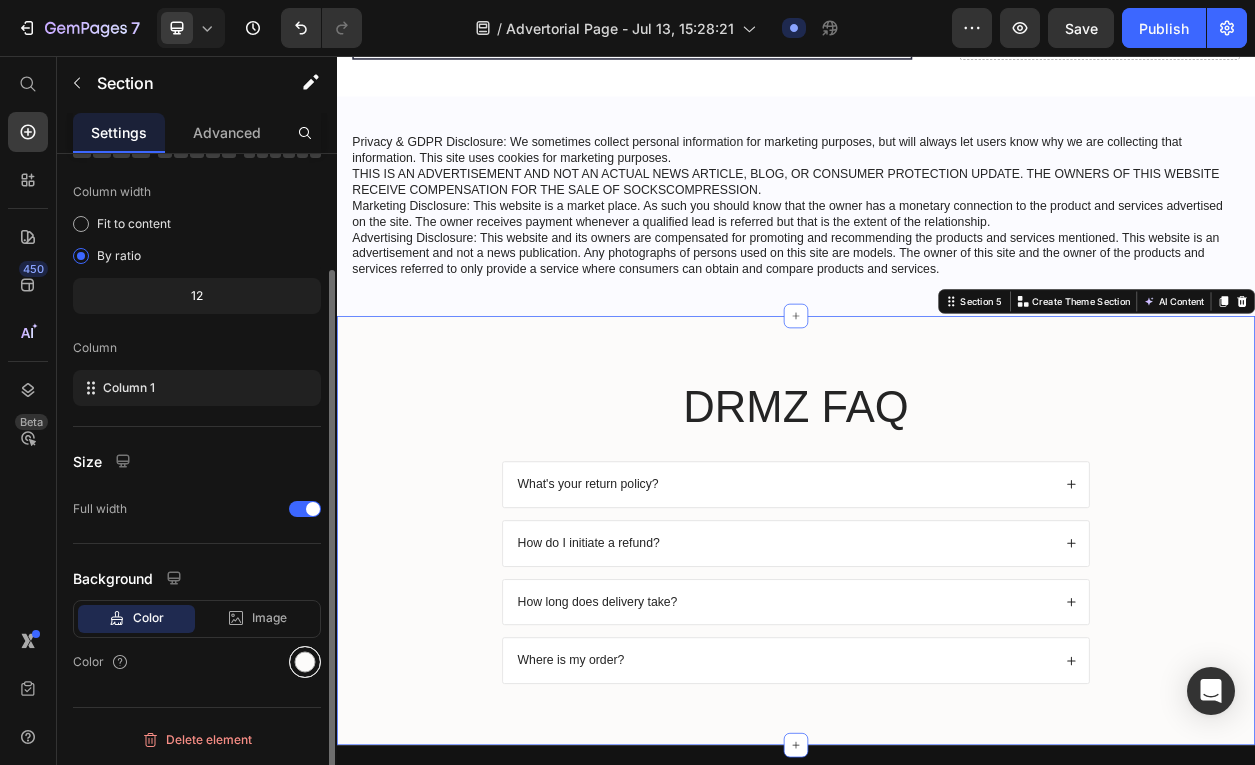 click at bounding box center [305, 662] 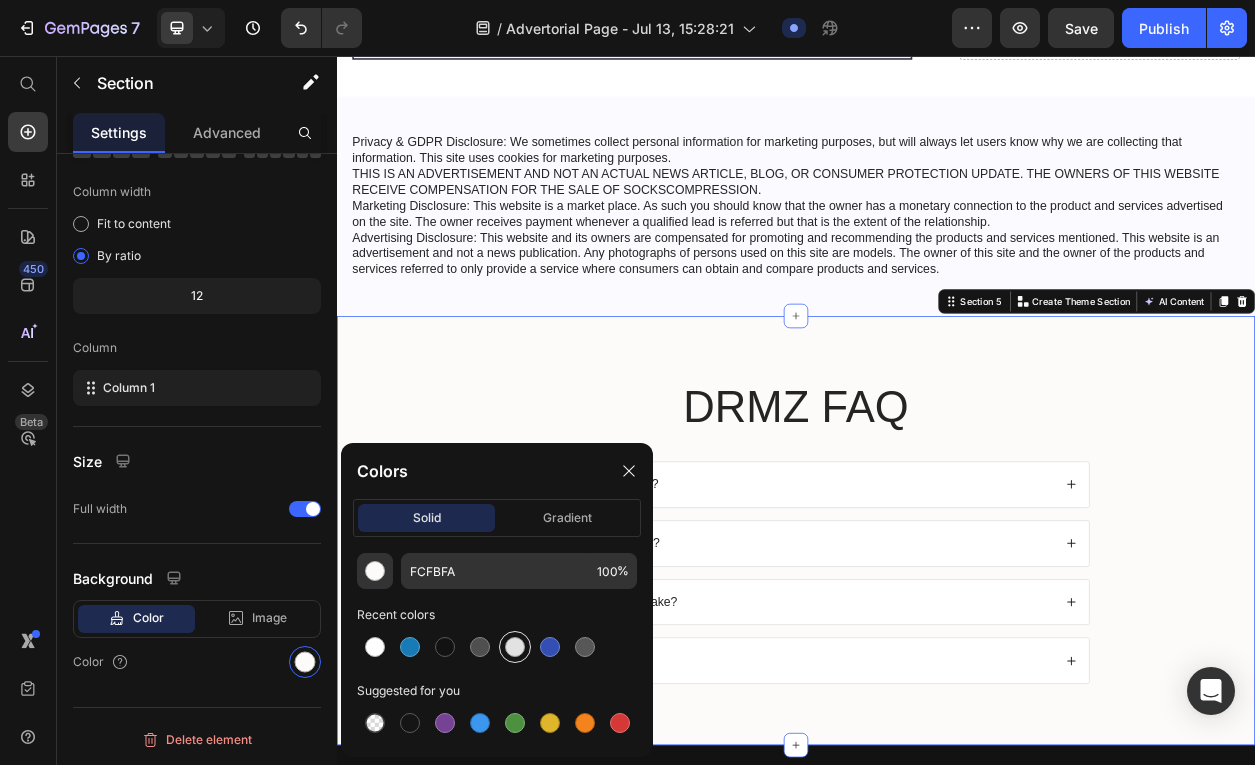 click at bounding box center (515, 647) 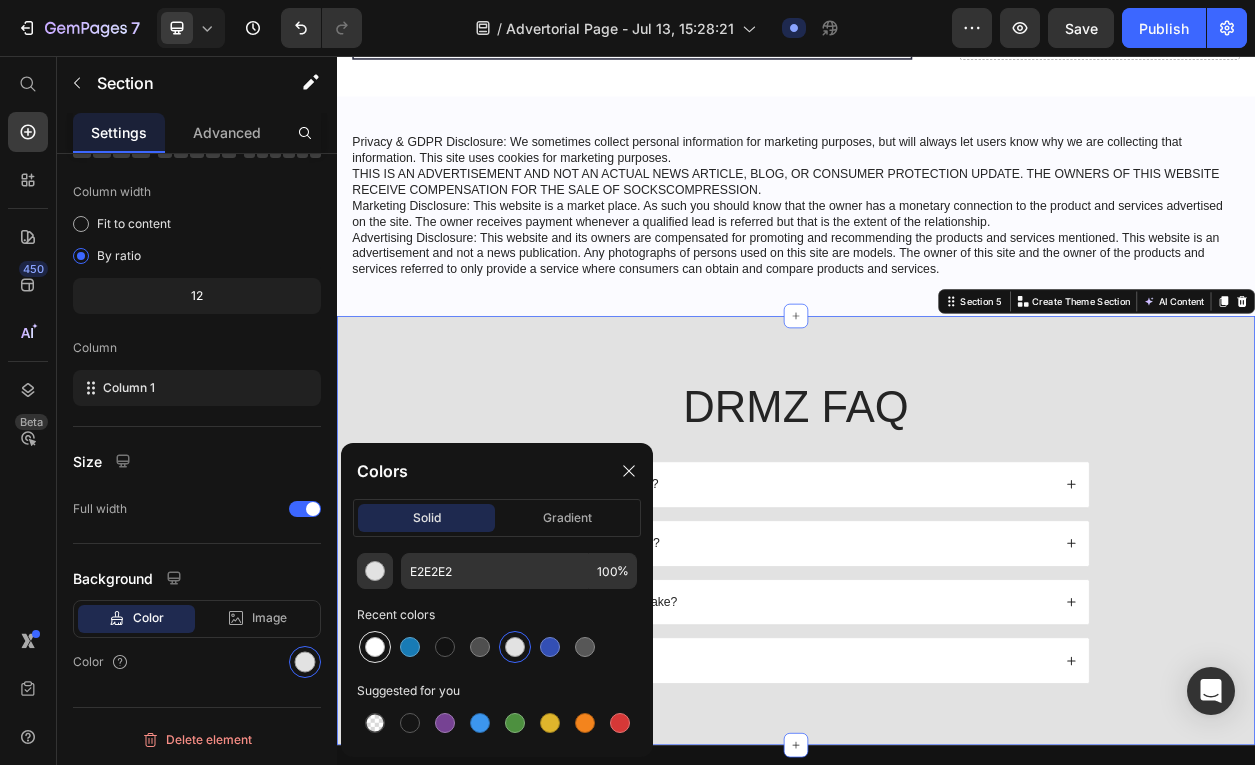 click at bounding box center [375, 647] 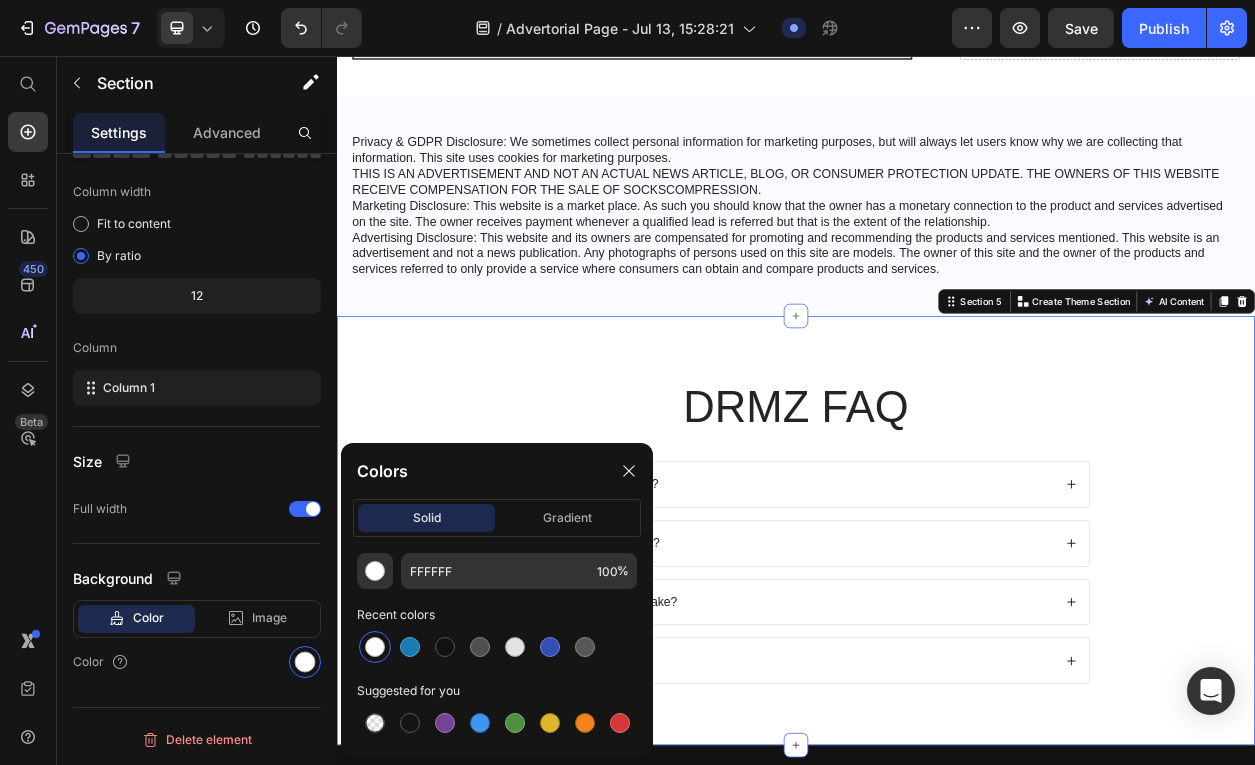 click on "DRMZ FAQ Heading
What's your return policy?
How do I initiate a refund?
How long does delivery take?
Where is my order?  Accordion Row Section 5   You can create reusable sections Create Theme Section AI Content Write with GemAI What would you like to describe here? Tone and Voice Persuasive Product The DRMZ™ Wind-Down Playlist Show more Generate" at bounding box center [937, 676] 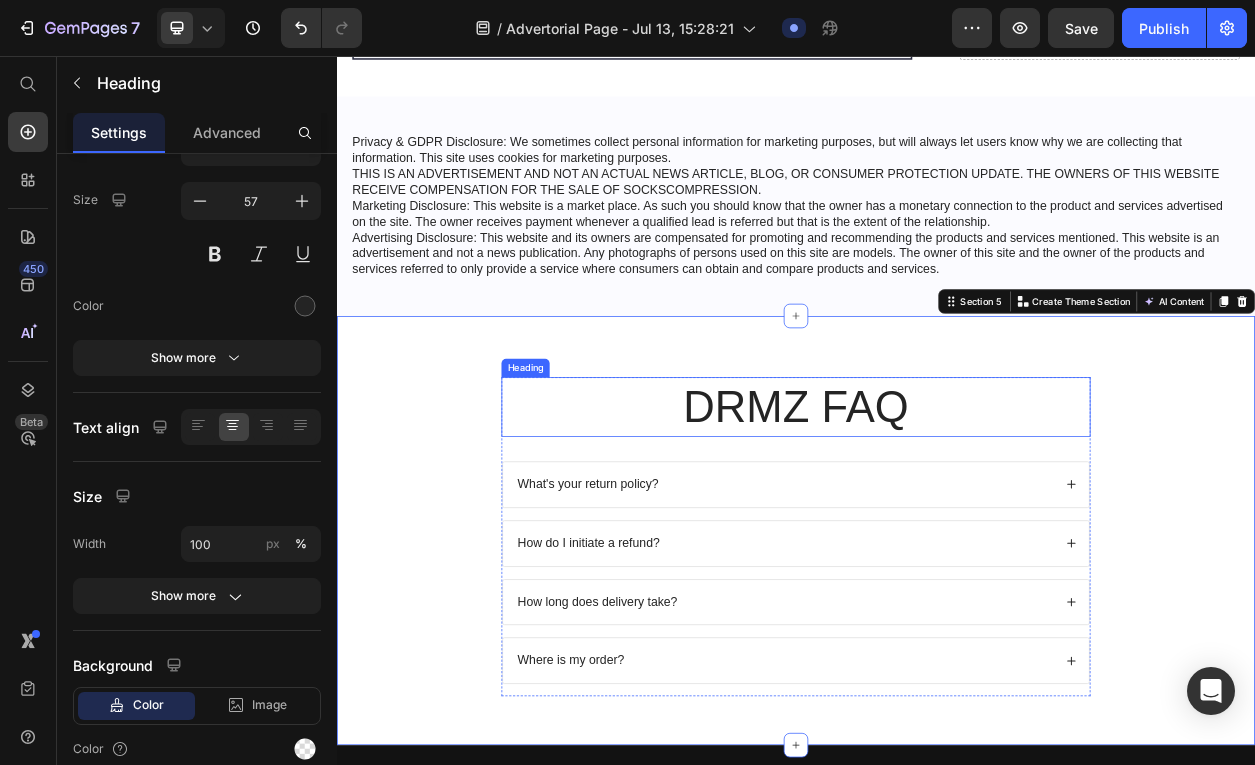 click on "DRMZ FAQ" at bounding box center (937, 515) 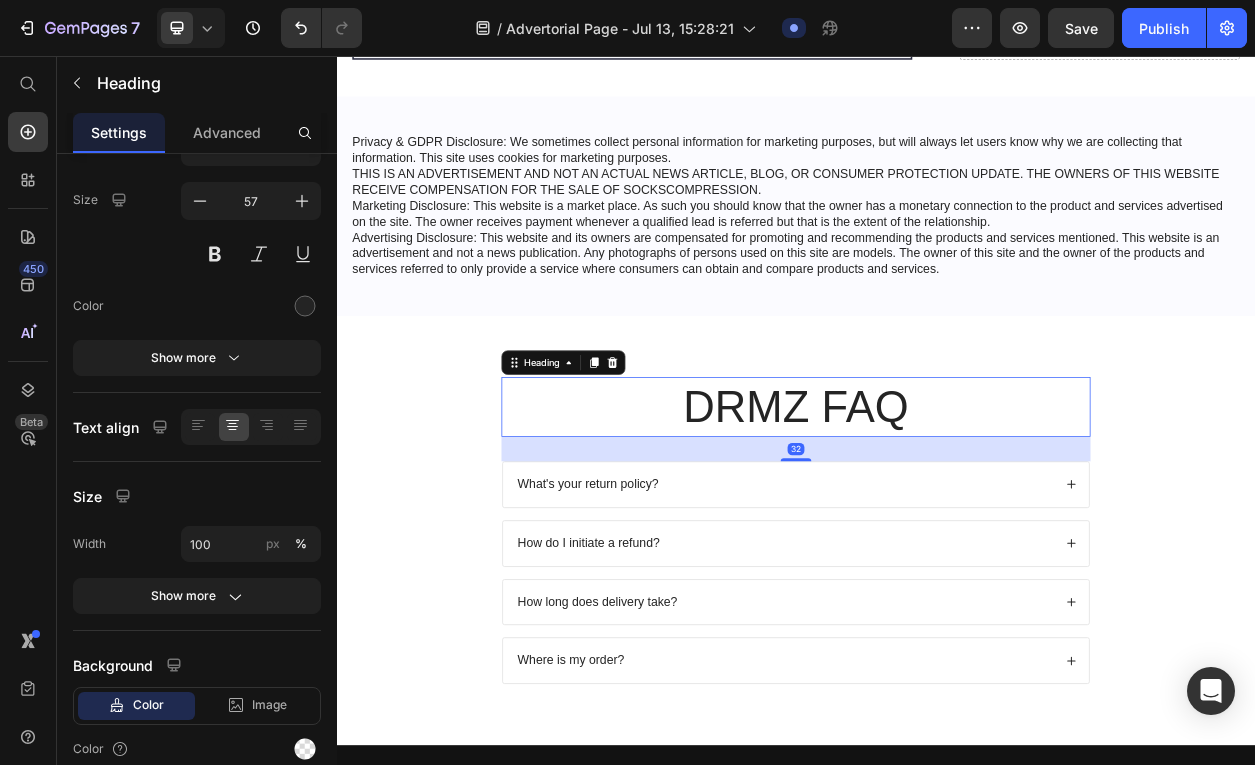 scroll, scrollTop: 0, scrollLeft: 0, axis: both 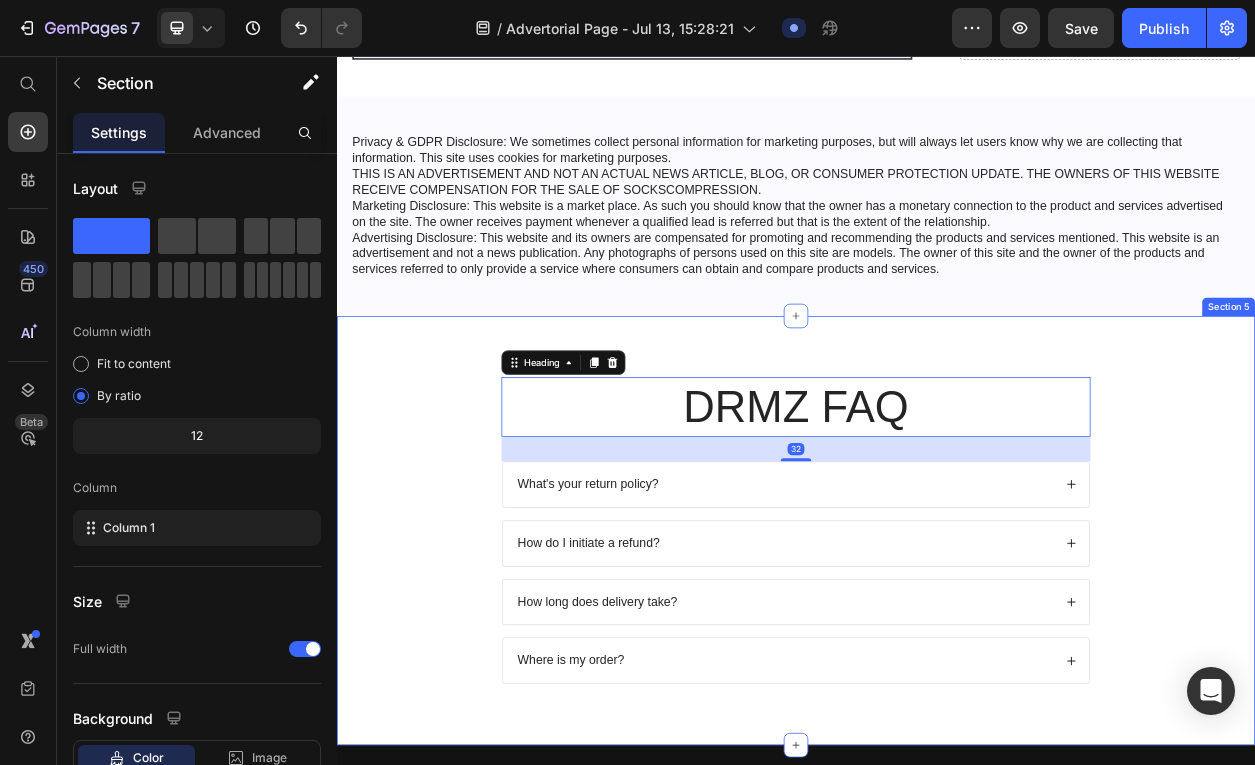 click on "DRMZ FAQ Heading   32
What's your return policy?
How do I initiate a refund?
How long does delivery take?
Where is my order?  Accordion Row" at bounding box center (937, 692) 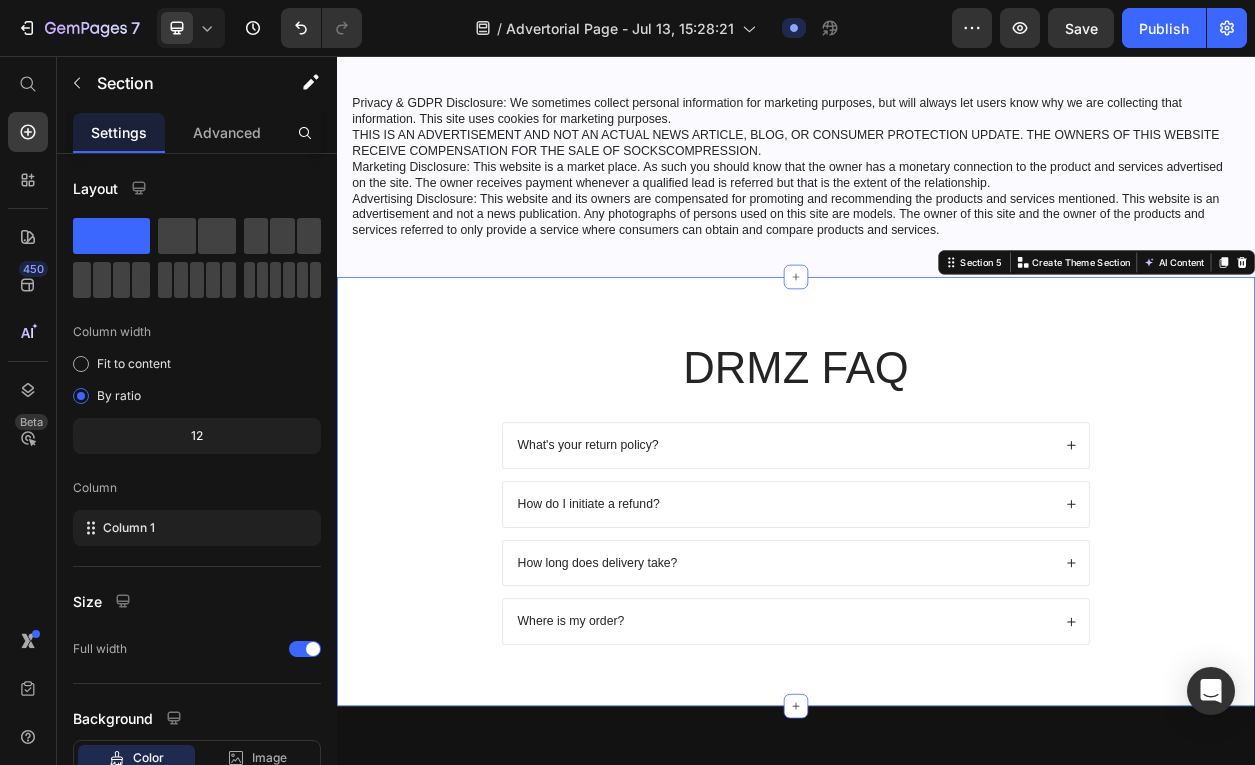 scroll, scrollTop: 5005, scrollLeft: 0, axis: vertical 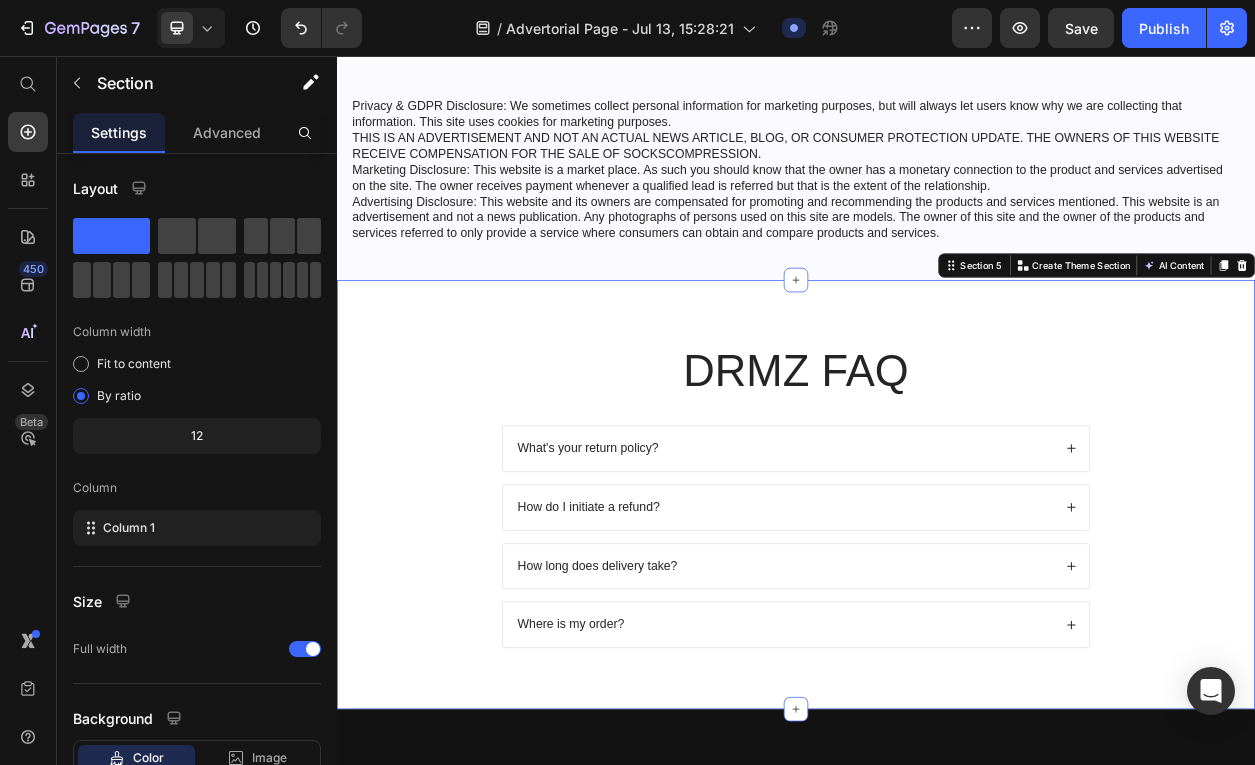 click on "DRMZ FAQ Heading
What's your return policy?
How do I initiate a refund?
How long does delivery take?
Where is my order?  Accordion Row" at bounding box center (937, 645) 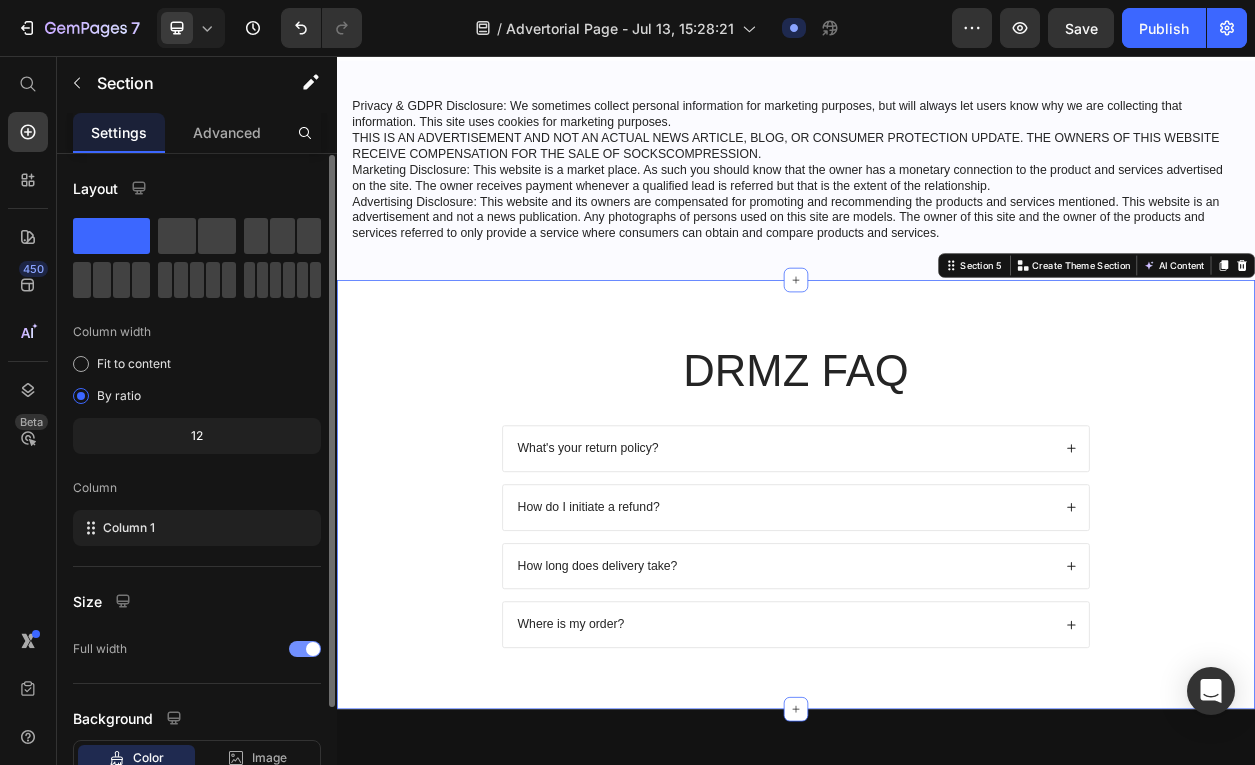 scroll, scrollTop: 140, scrollLeft: 0, axis: vertical 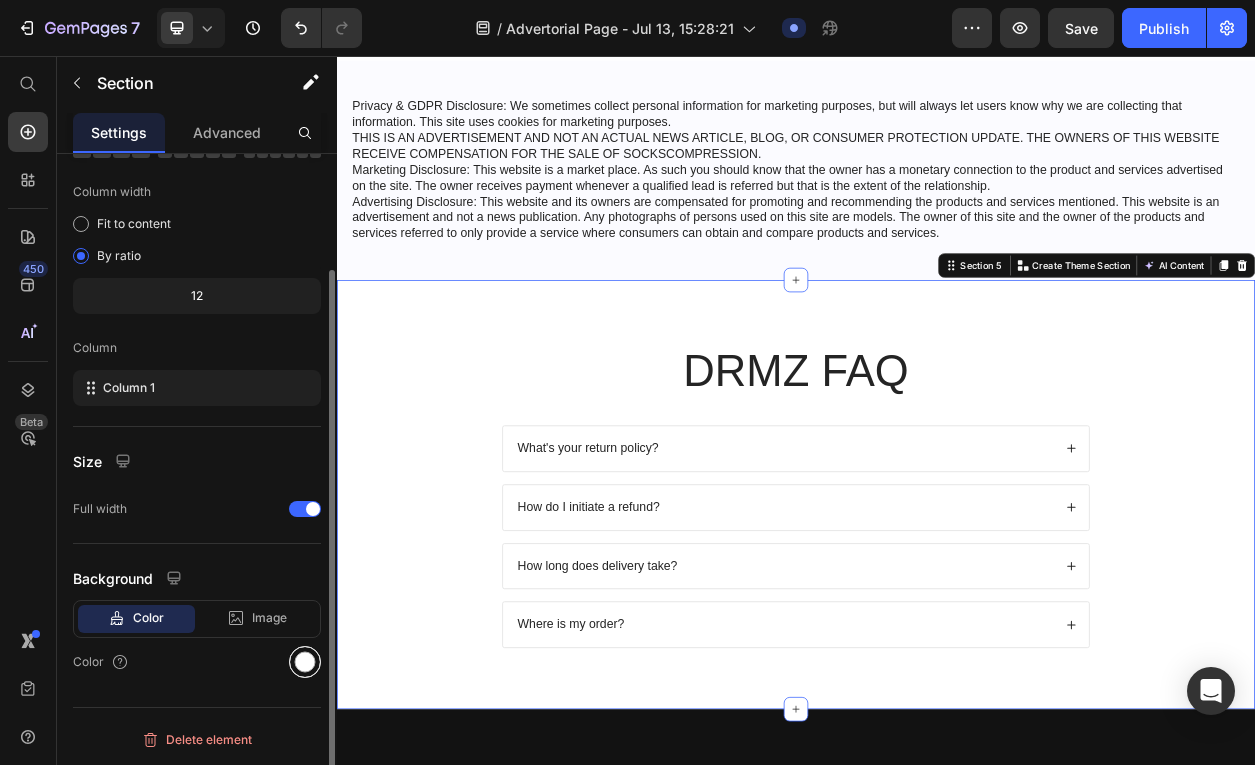click at bounding box center (305, 662) 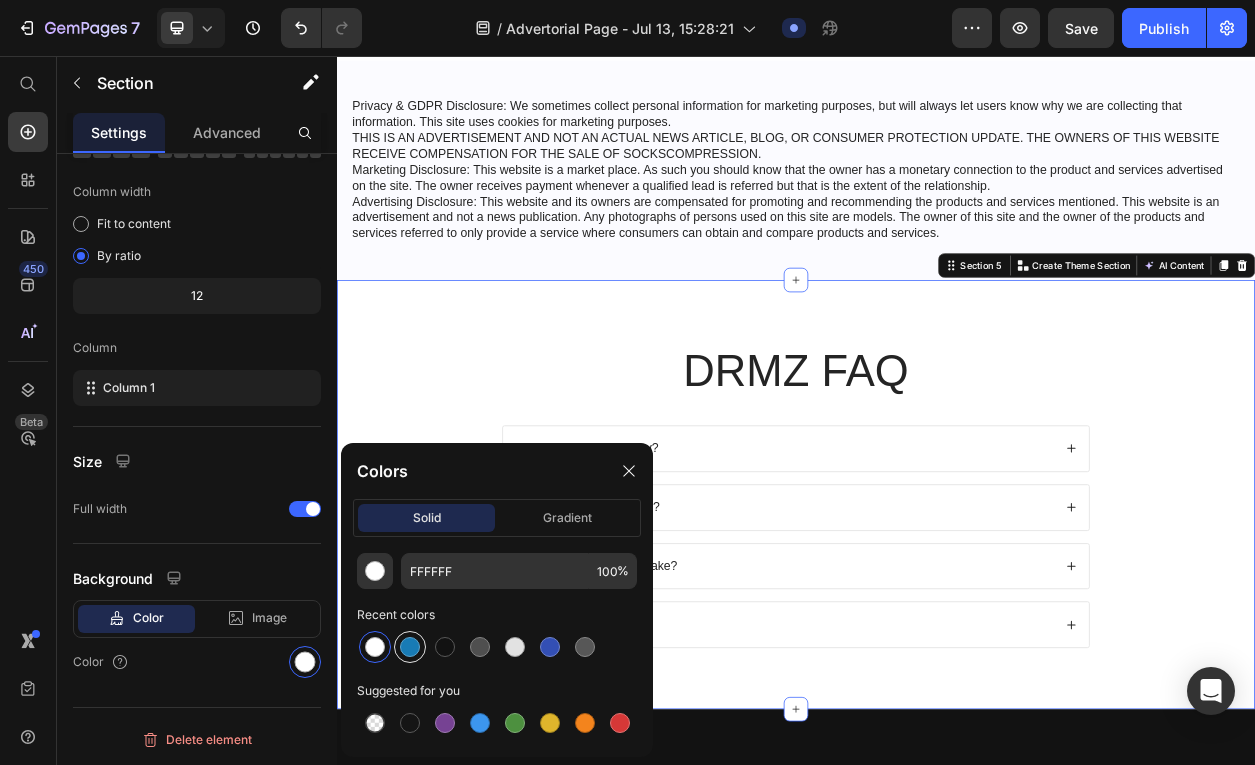 click at bounding box center (410, 647) 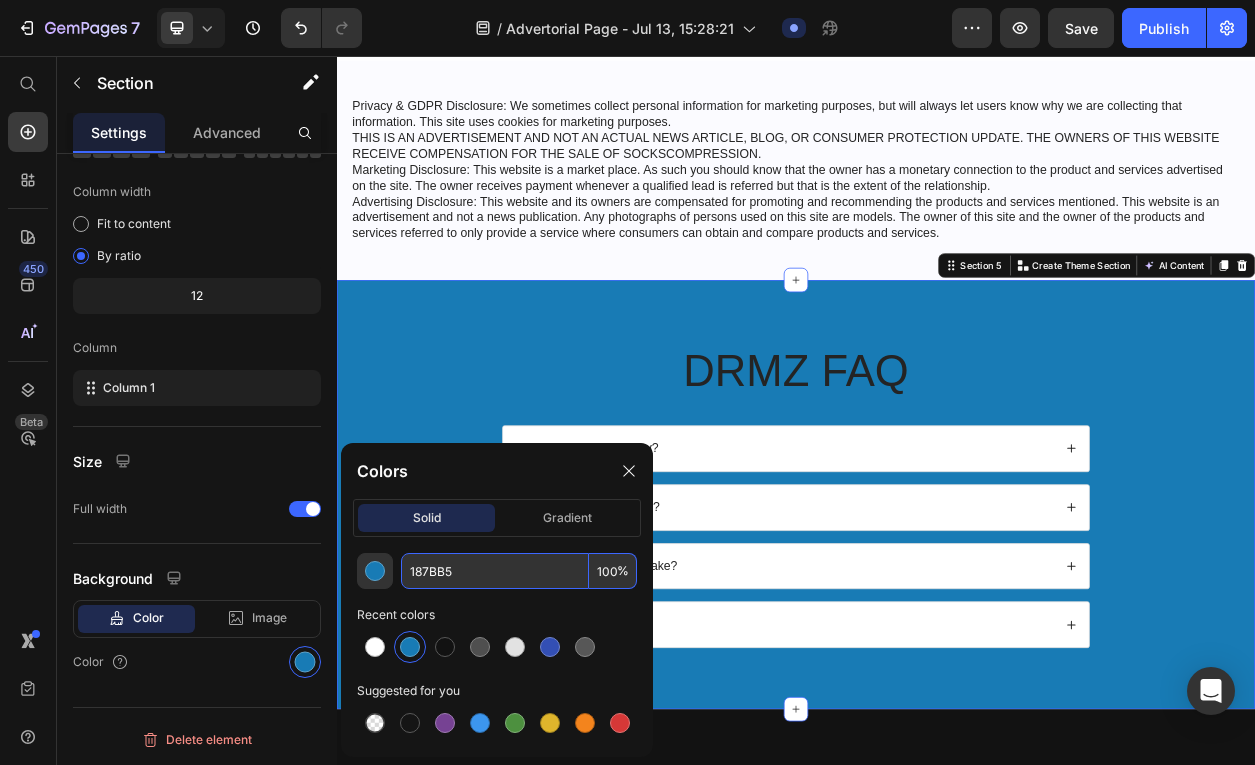 drag, startPoint x: 537, startPoint y: 560, endPoint x: 547, endPoint y: 557, distance: 10.440307 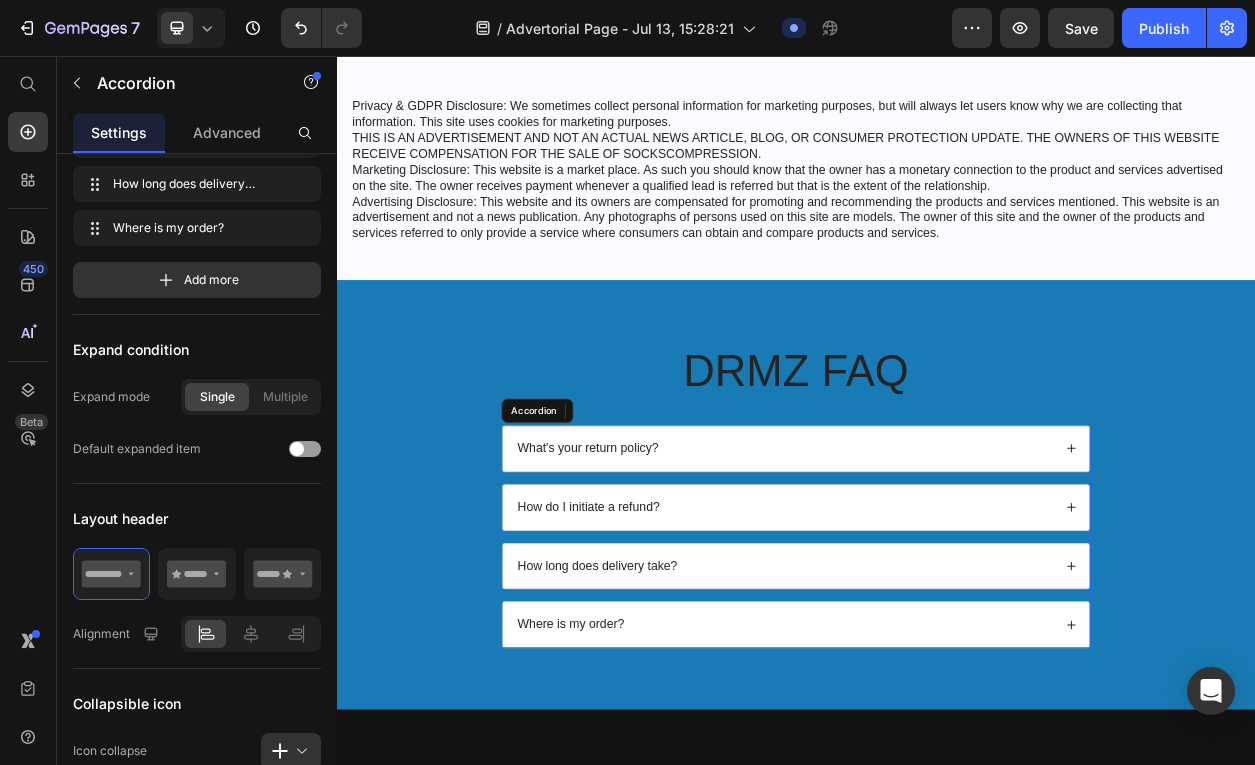 click on "What's your return policy?" at bounding box center (922, 569) 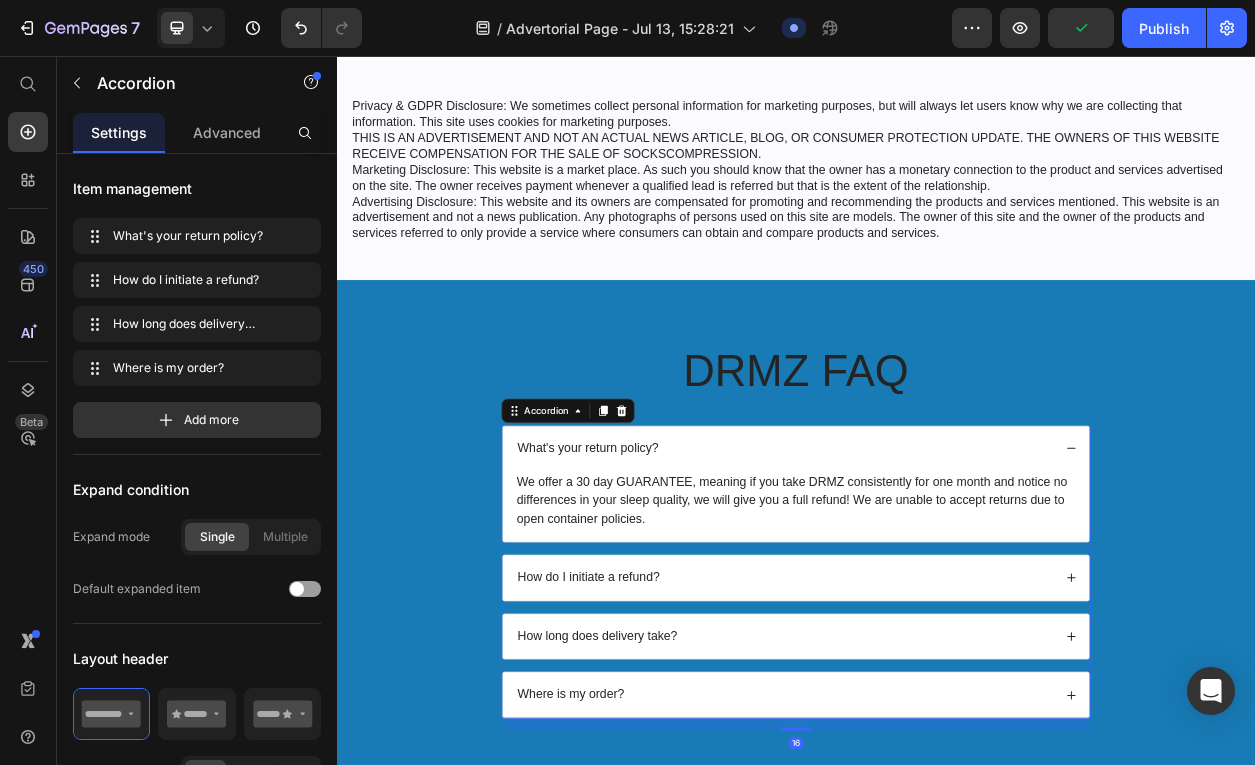 click on "What's your return policy?" at bounding box center (922, 569) 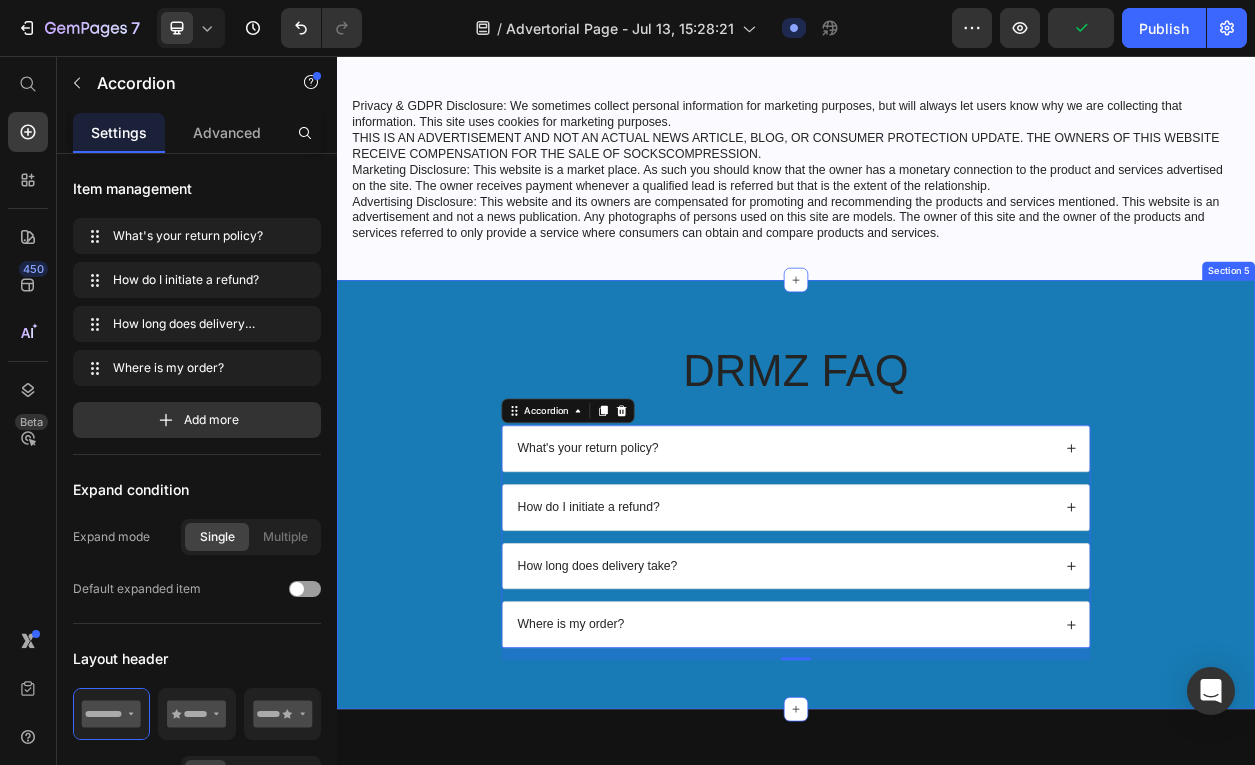 click on "DRMZ FAQ Heading
What's your return policy?
How do I initiate a refund?
How long does delivery take?
Where is my order?  Accordion   16 Row" at bounding box center [937, 645] 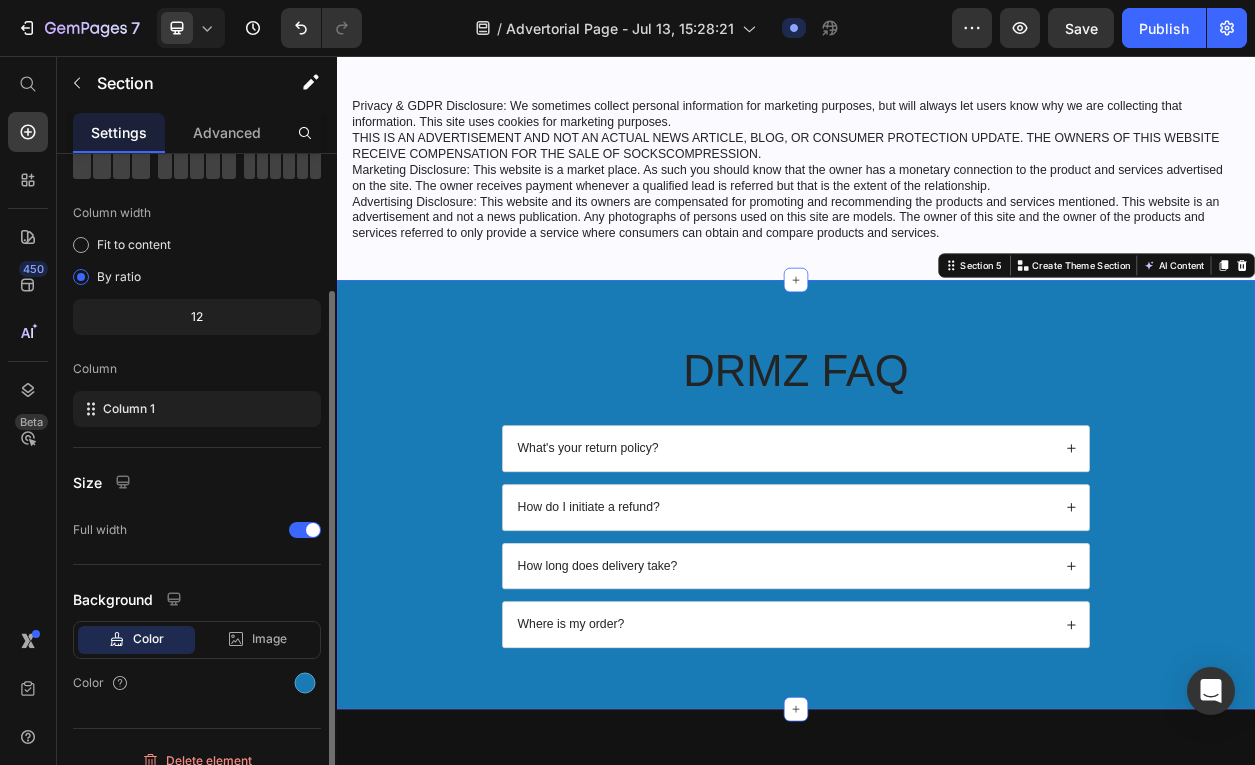 scroll, scrollTop: 140, scrollLeft: 0, axis: vertical 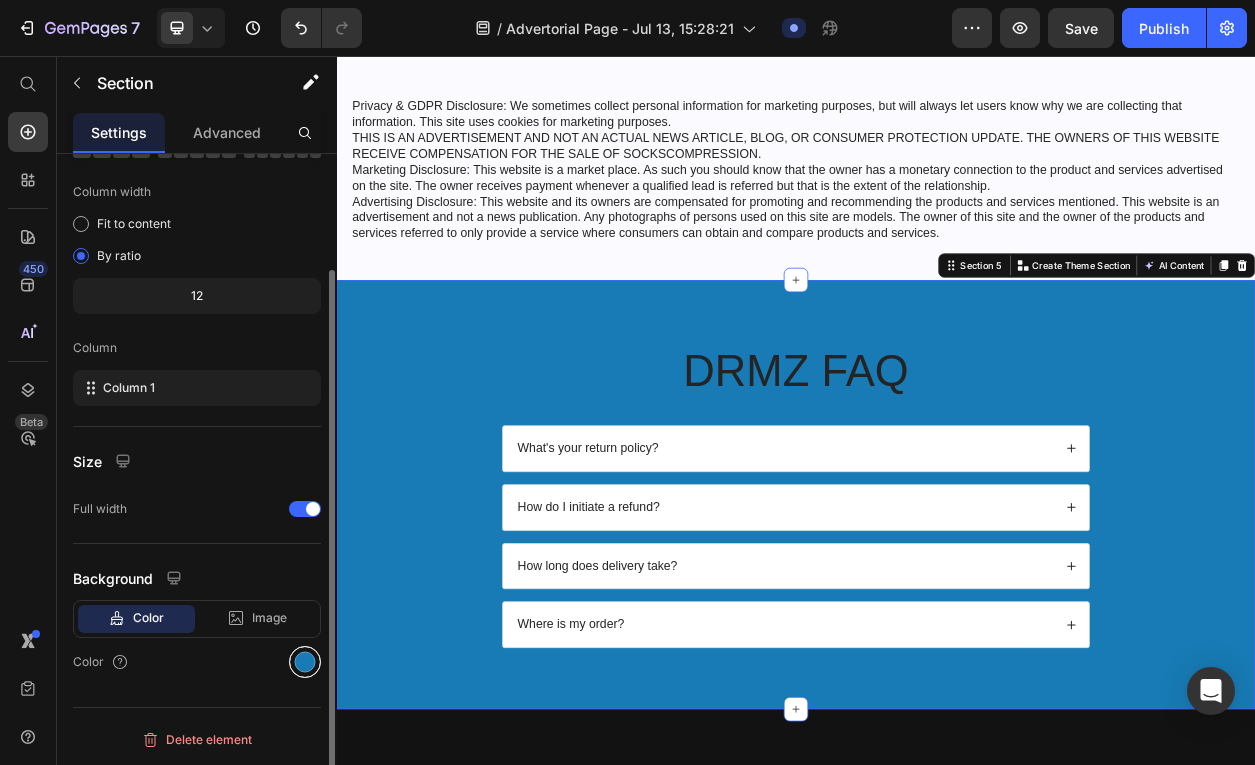 click at bounding box center [305, 662] 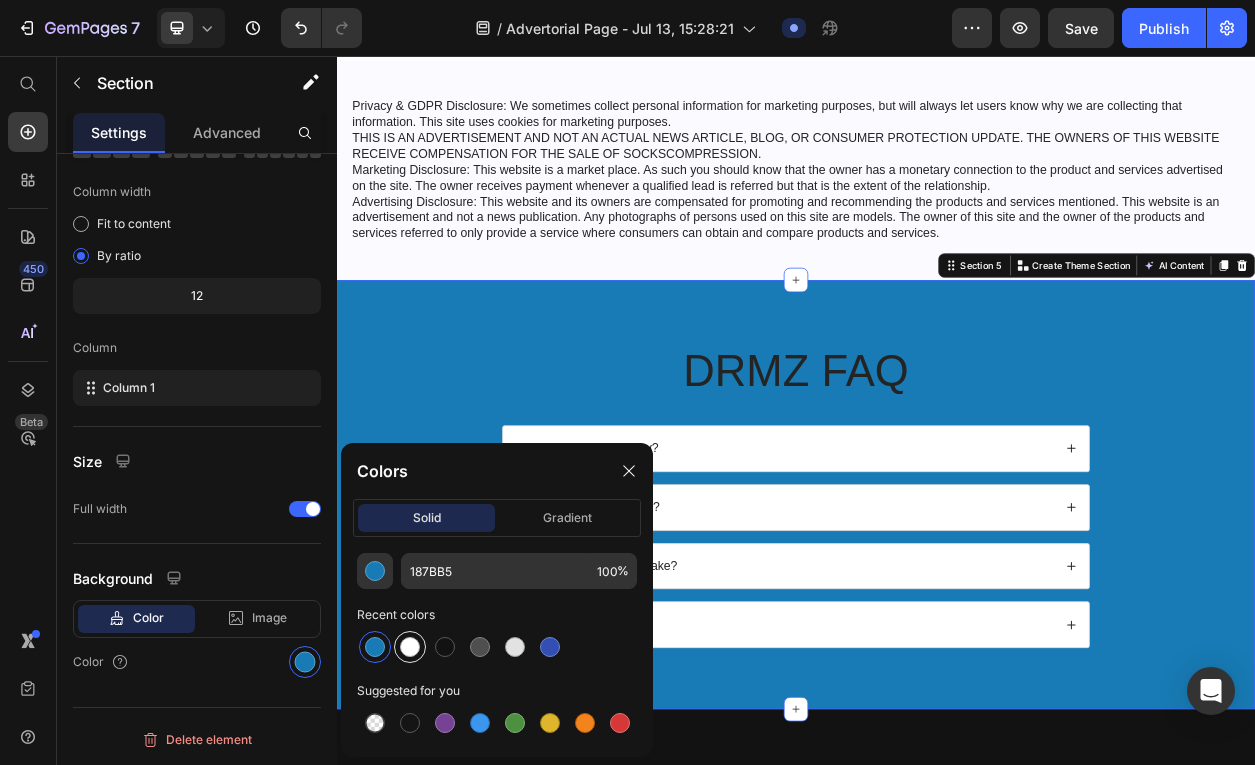 click at bounding box center [410, 647] 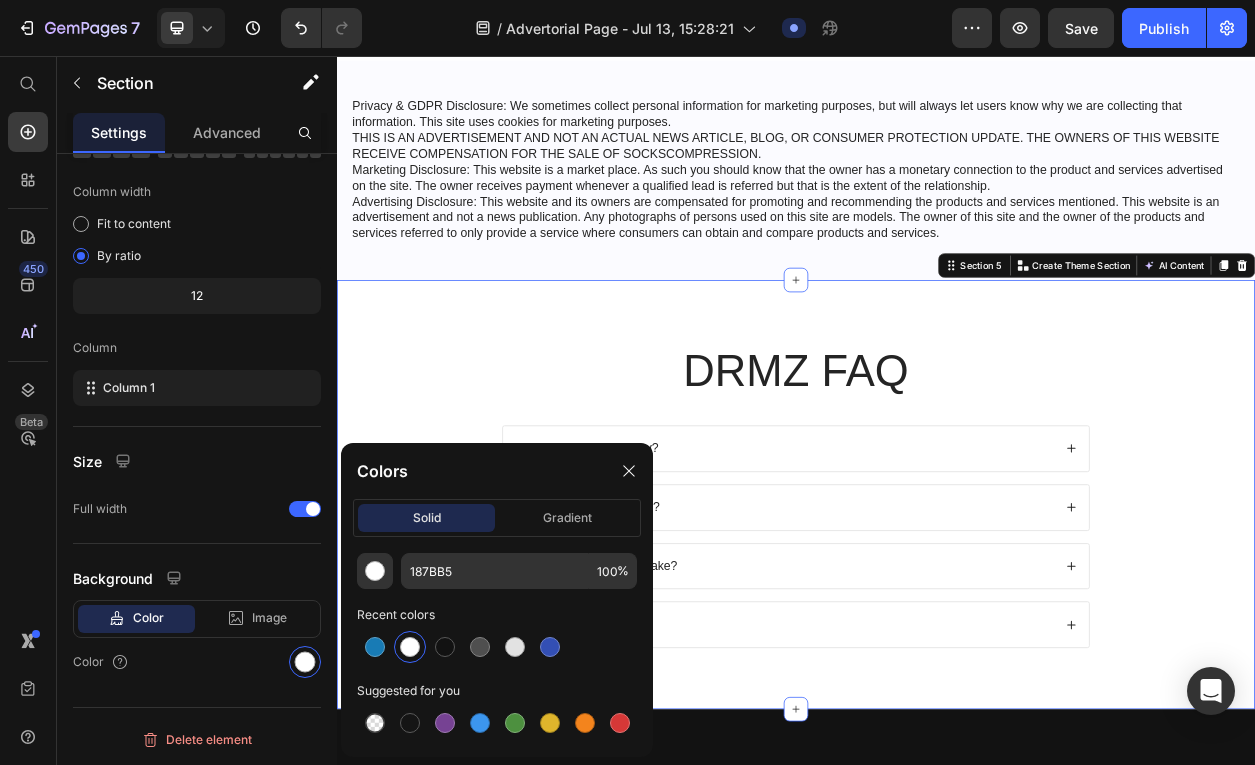 type on "FFFFFF" 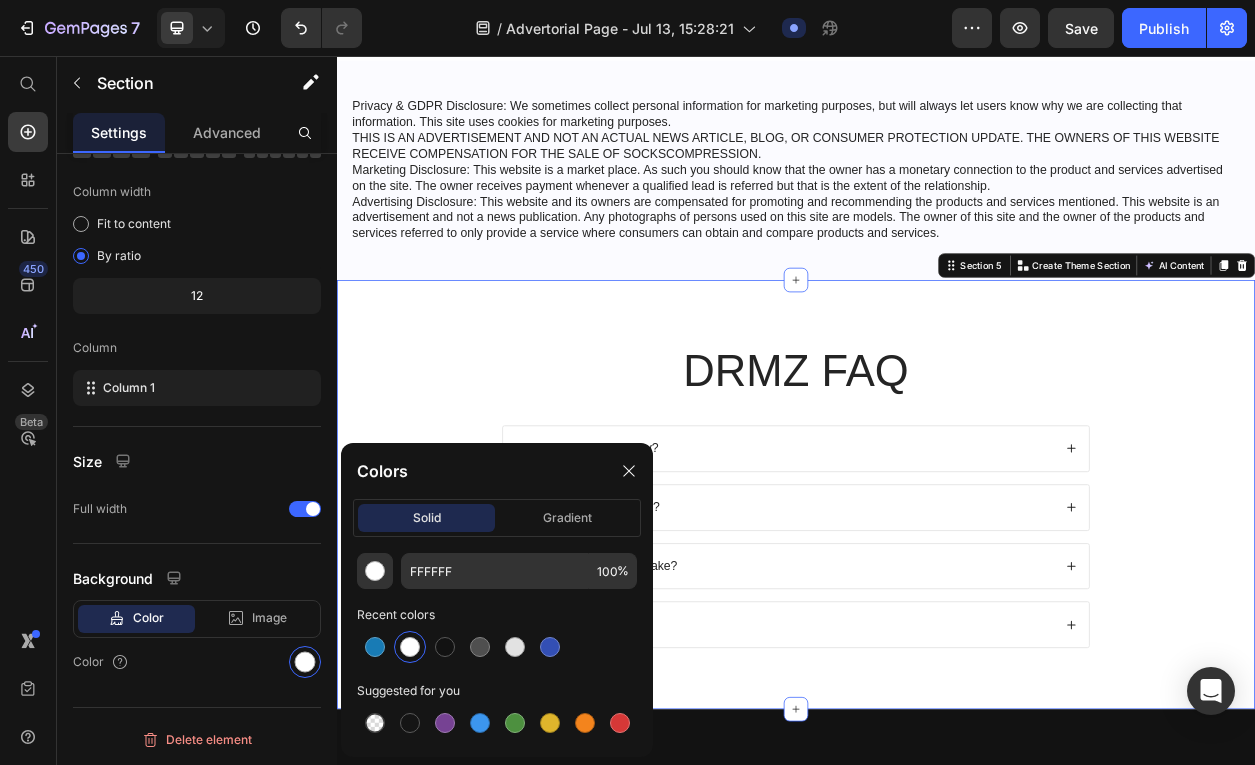 click on "DRMZ FAQ Heading
What's your return policy?
How do I initiate a refund?
How long does delivery take?
Where is my order?  Accordion Row" at bounding box center (937, 645) 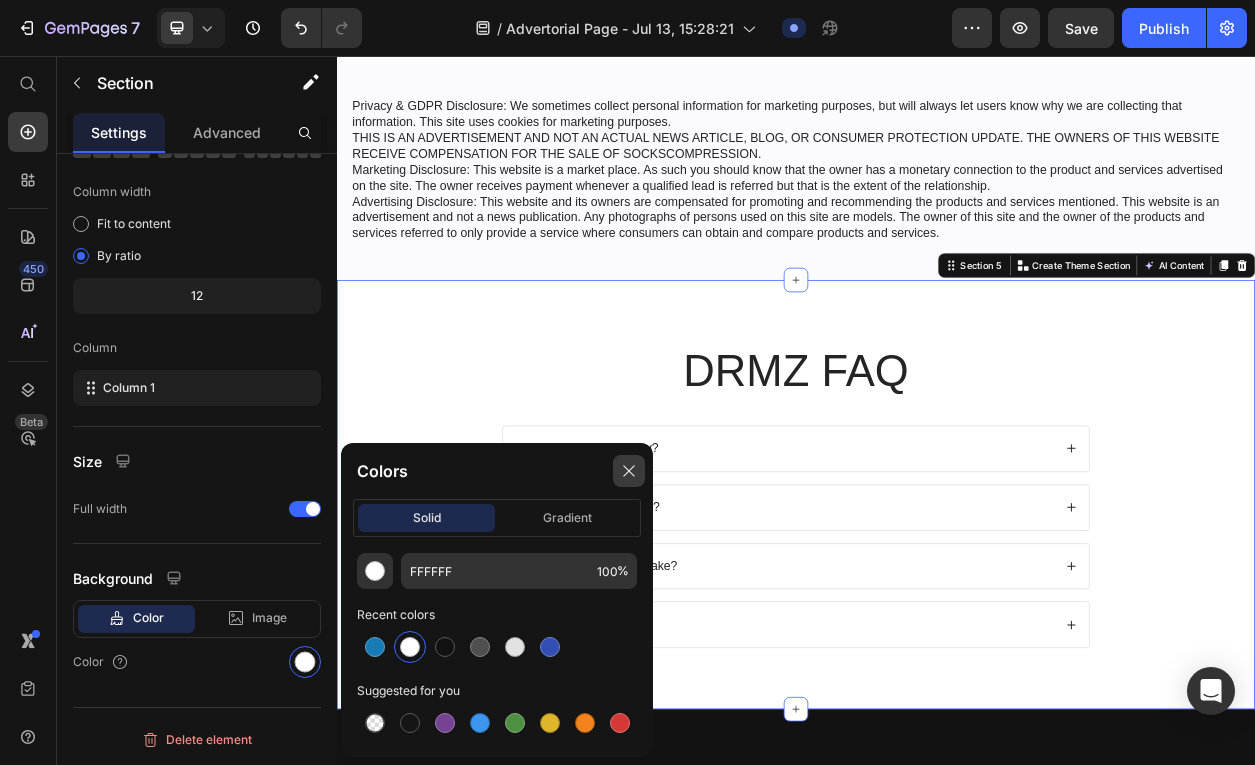 click at bounding box center [629, 471] 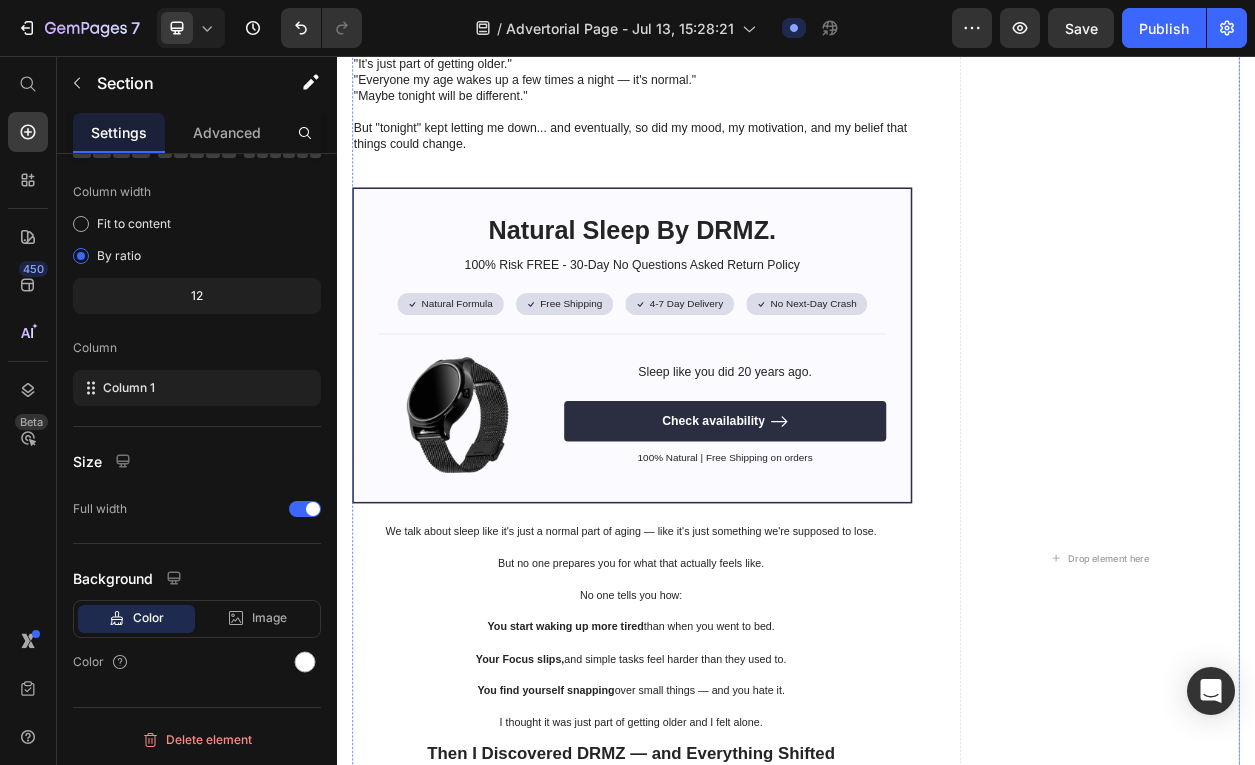 scroll, scrollTop: 1408, scrollLeft: 0, axis: vertical 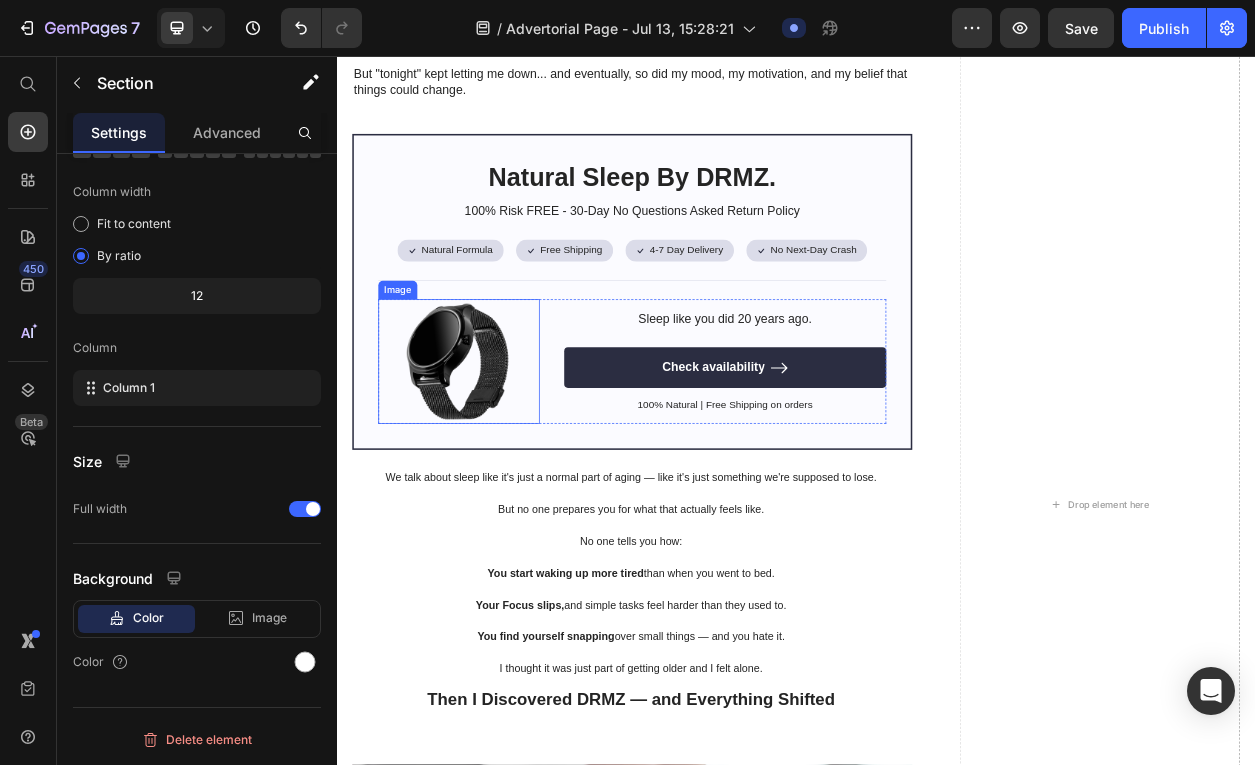 click at bounding box center [496, 455] 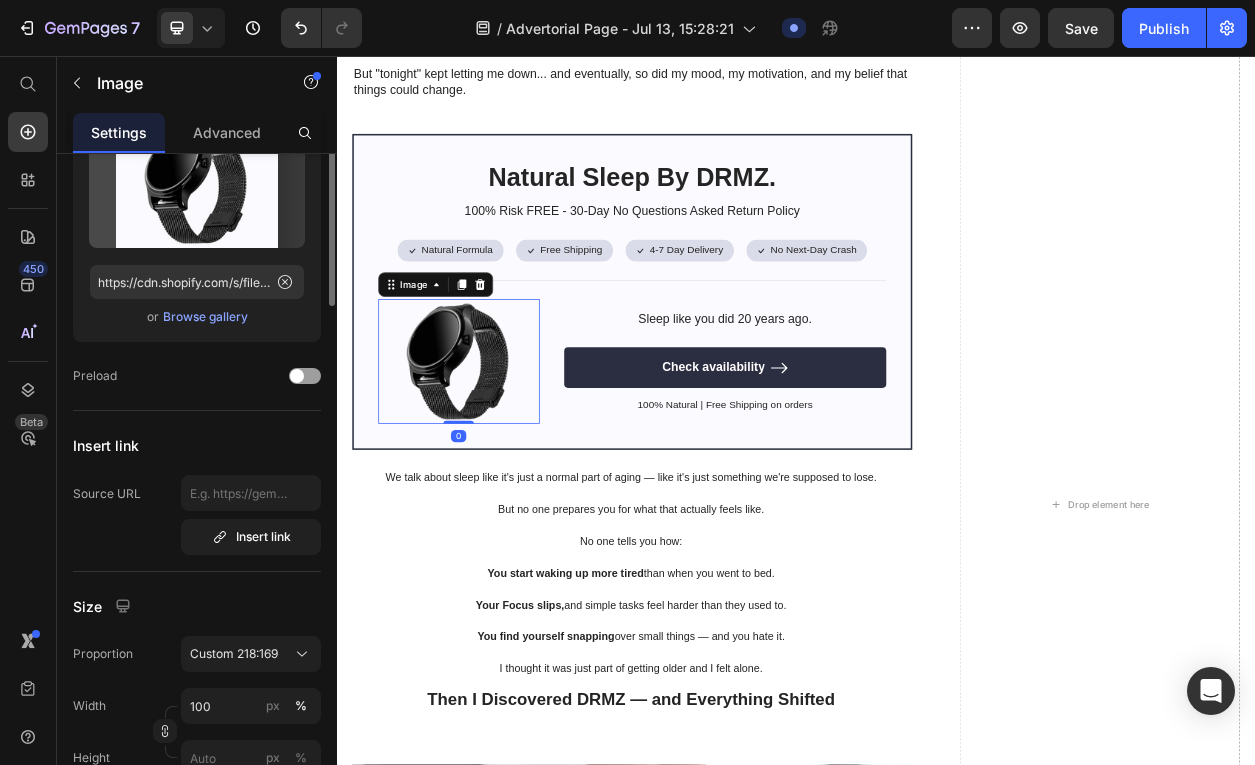 scroll, scrollTop: 0, scrollLeft: 0, axis: both 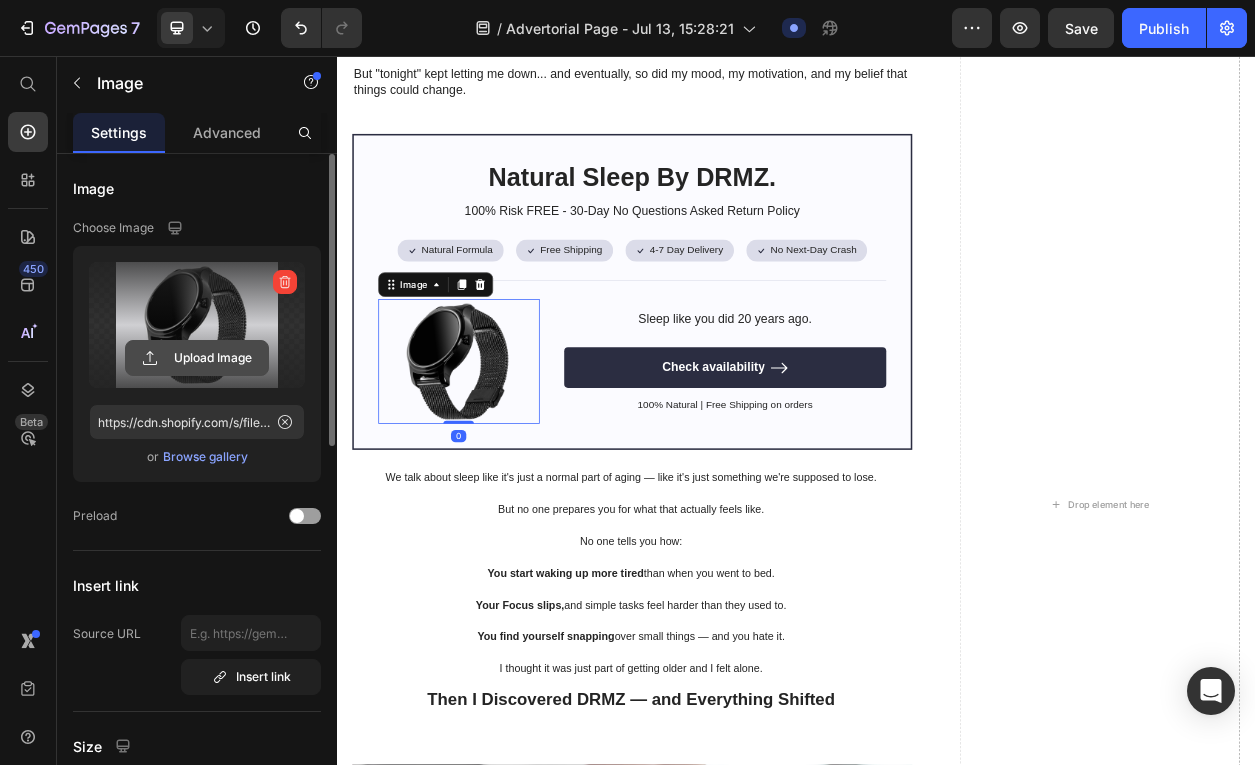 click 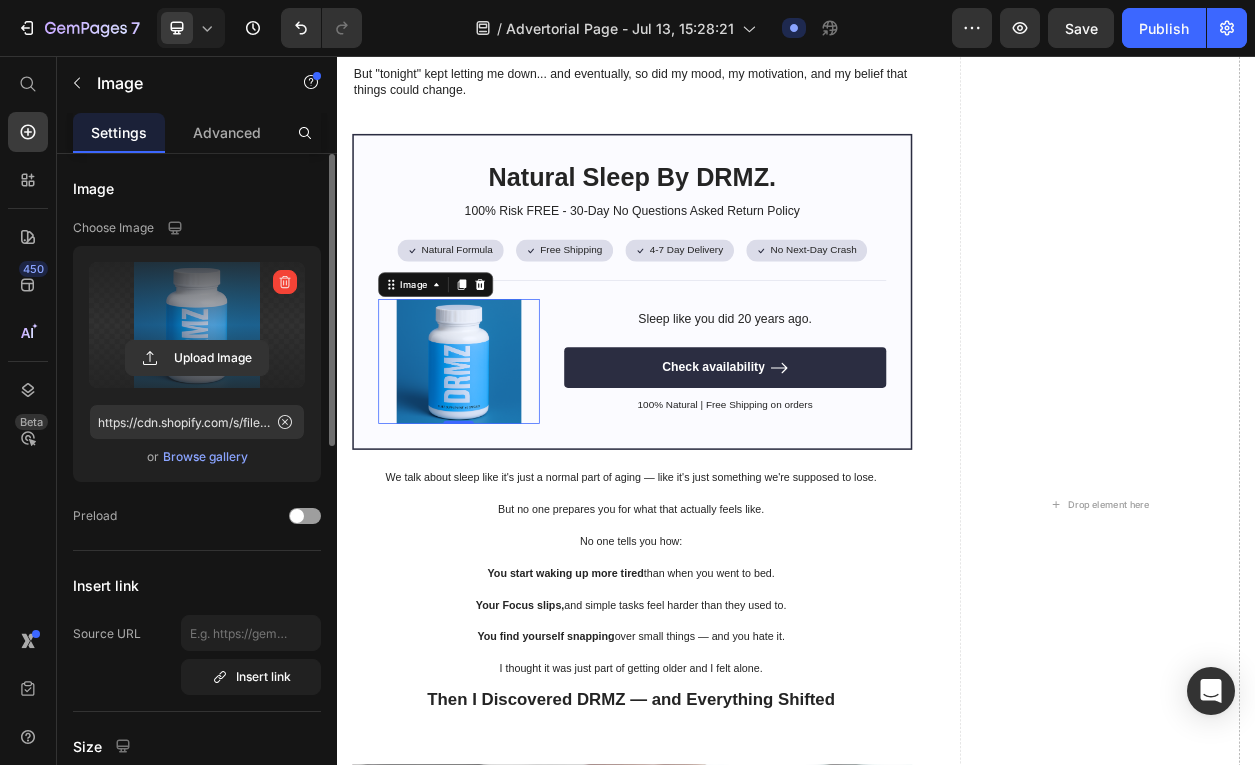 click at bounding box center (496, 455) 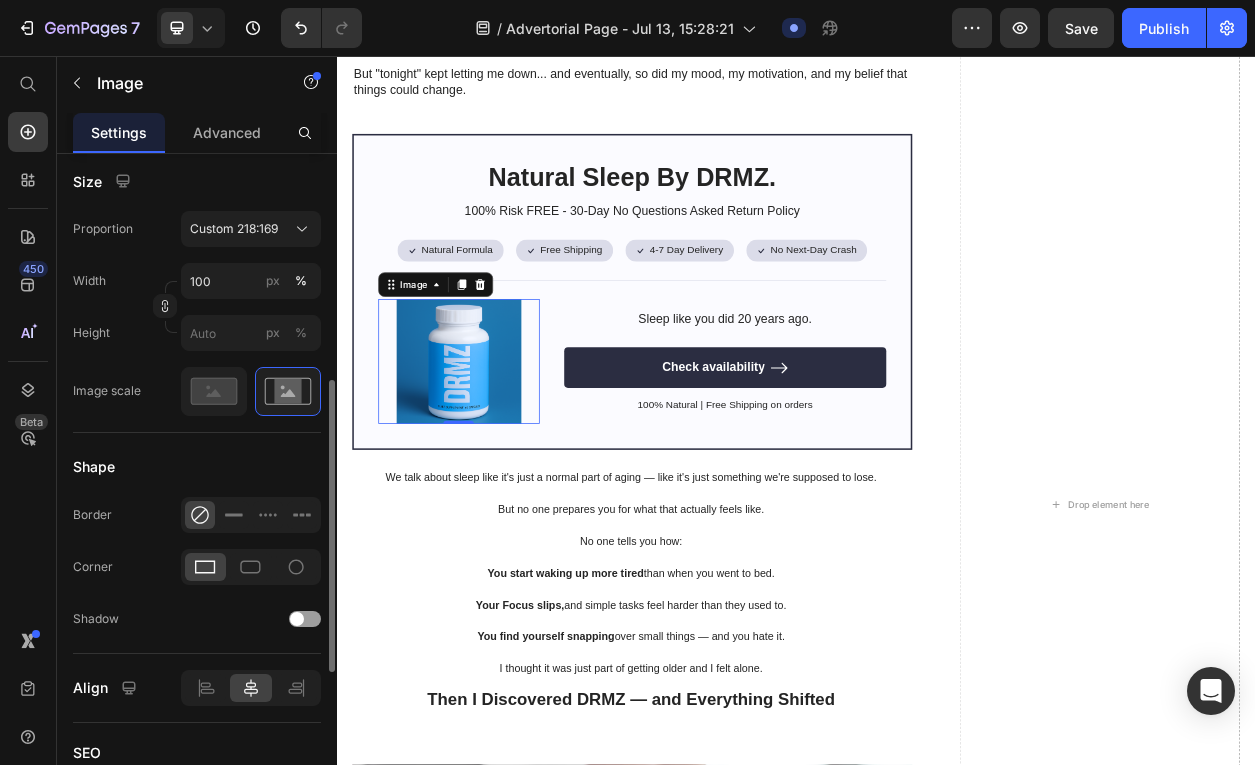 scroll, scrollTop: 567, scrollLeft: 0, axis: vertical 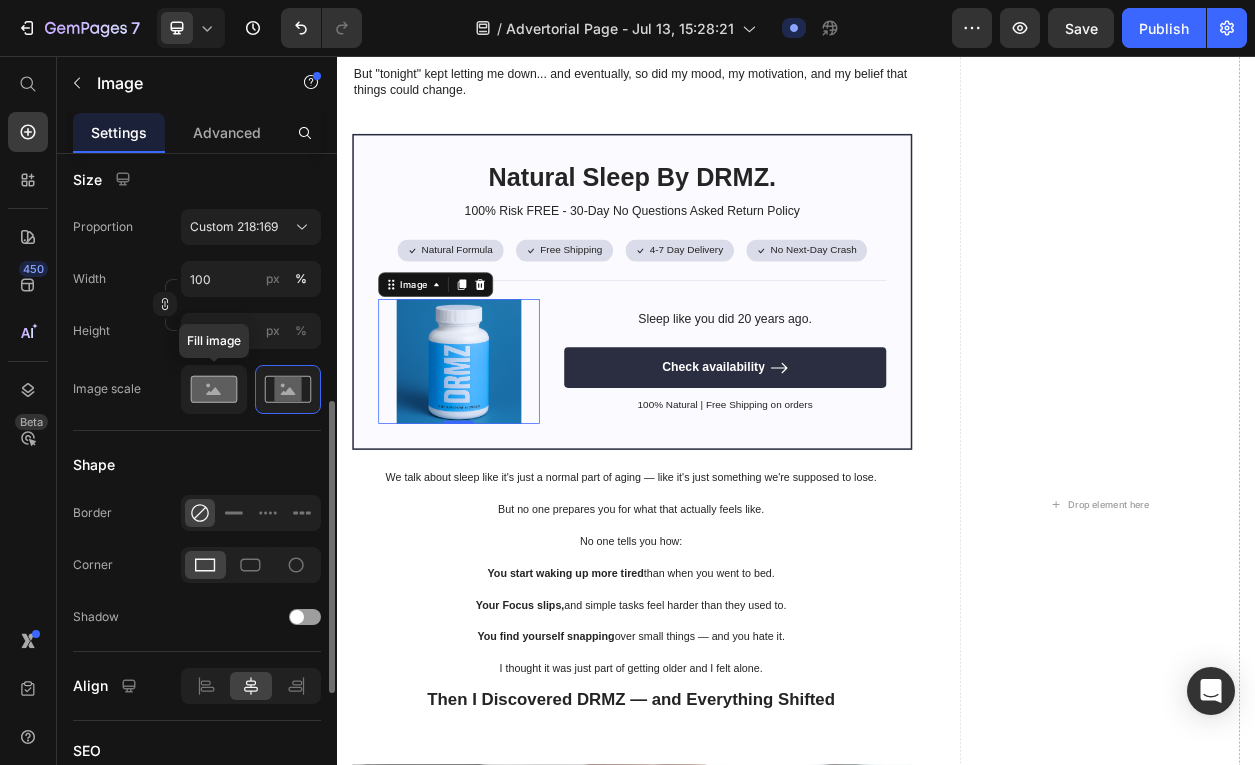 click 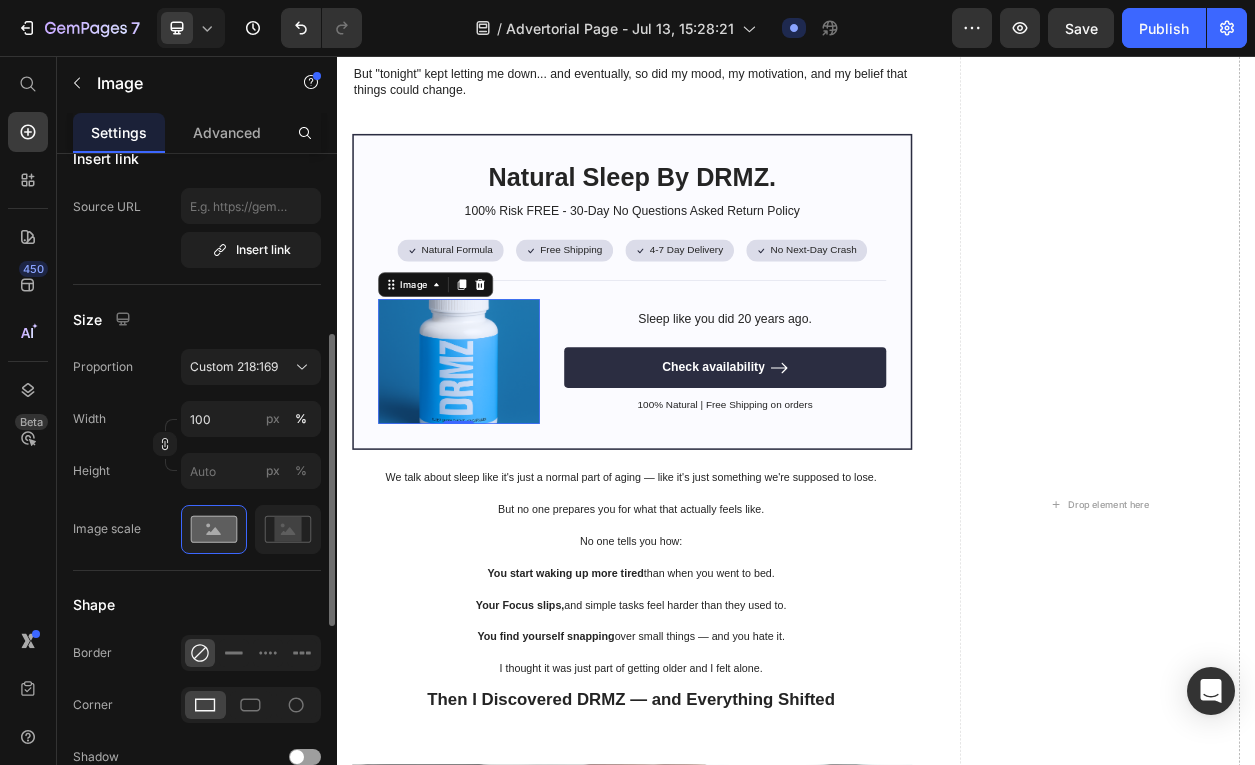 scroll, scrollTop: 423, scrollLeft: 0, axis: vertical 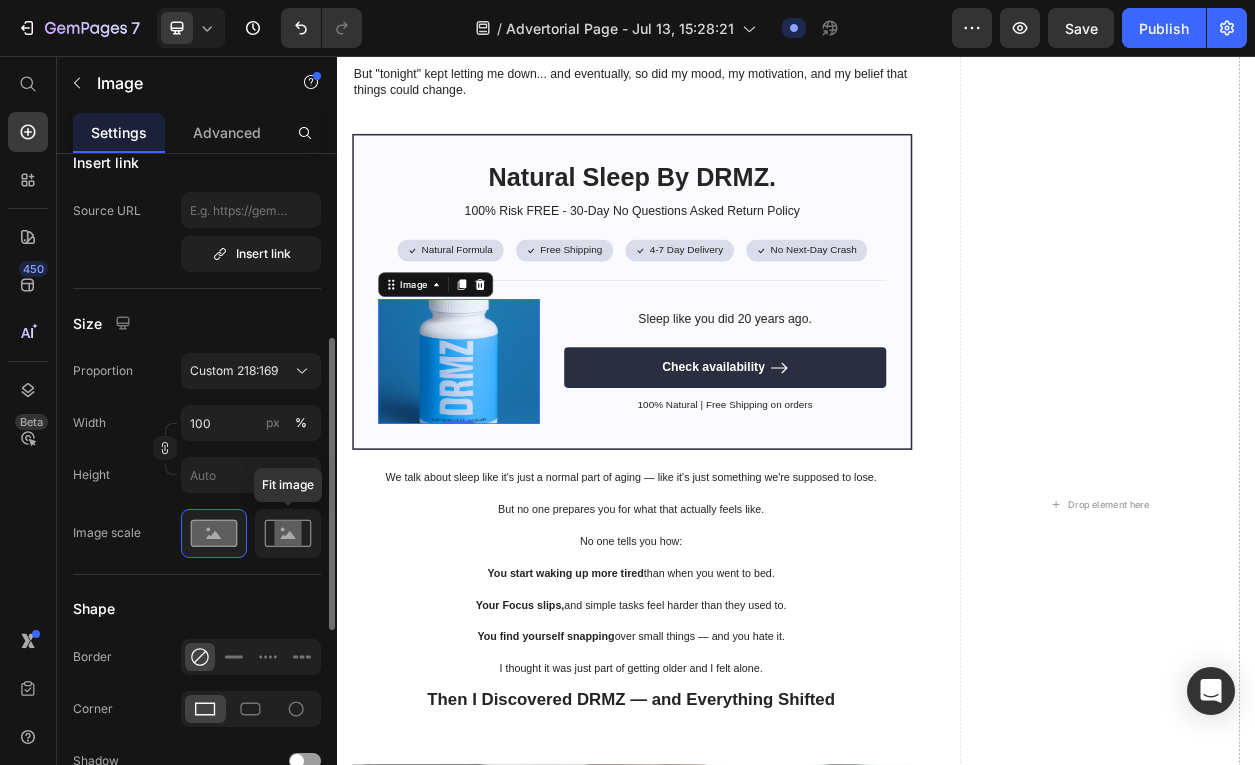click 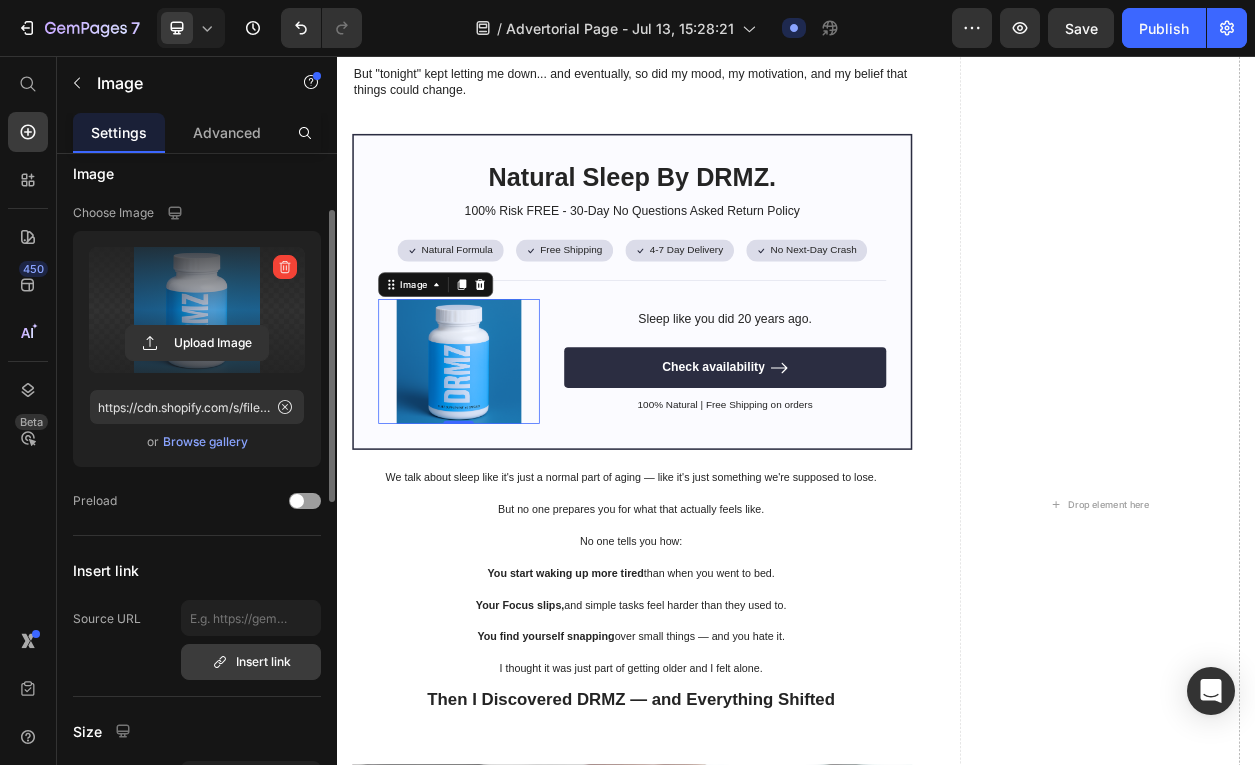 scroll, scrollTop: 0, scrollLeft: 0, axis: both 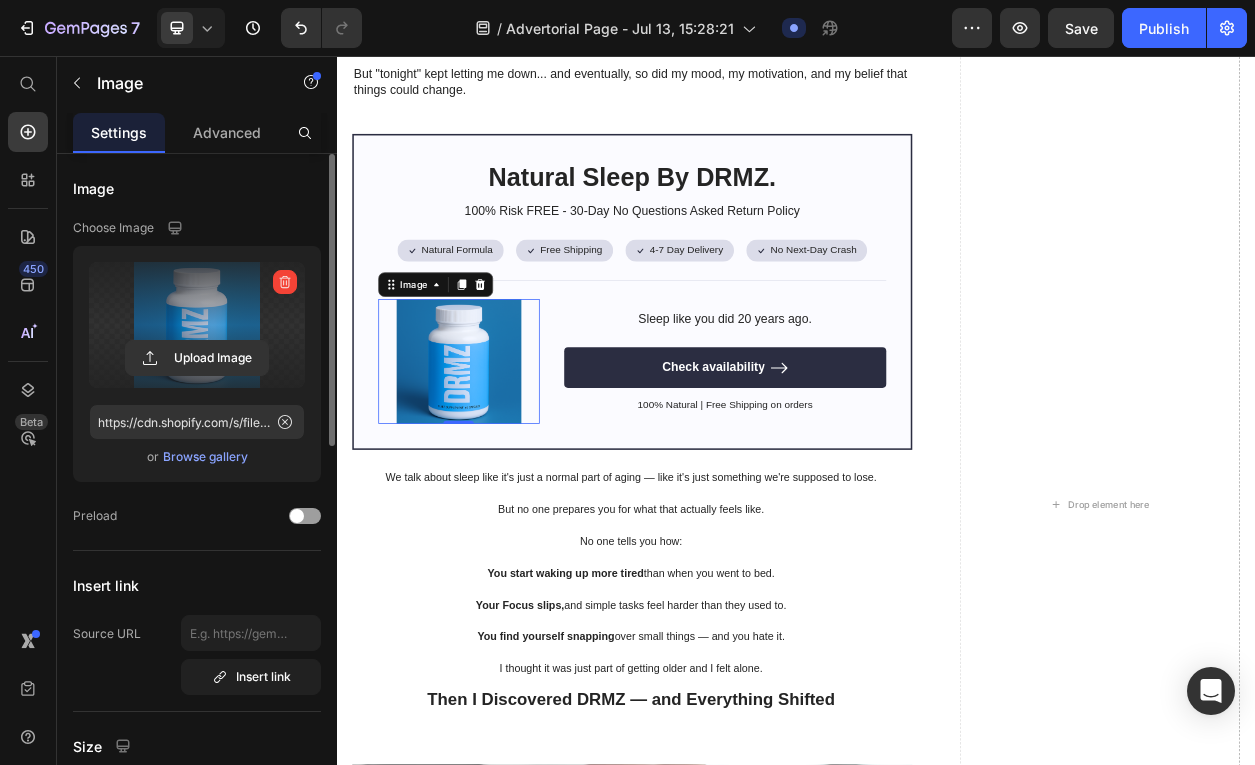 click at bounding box center [197, 325] 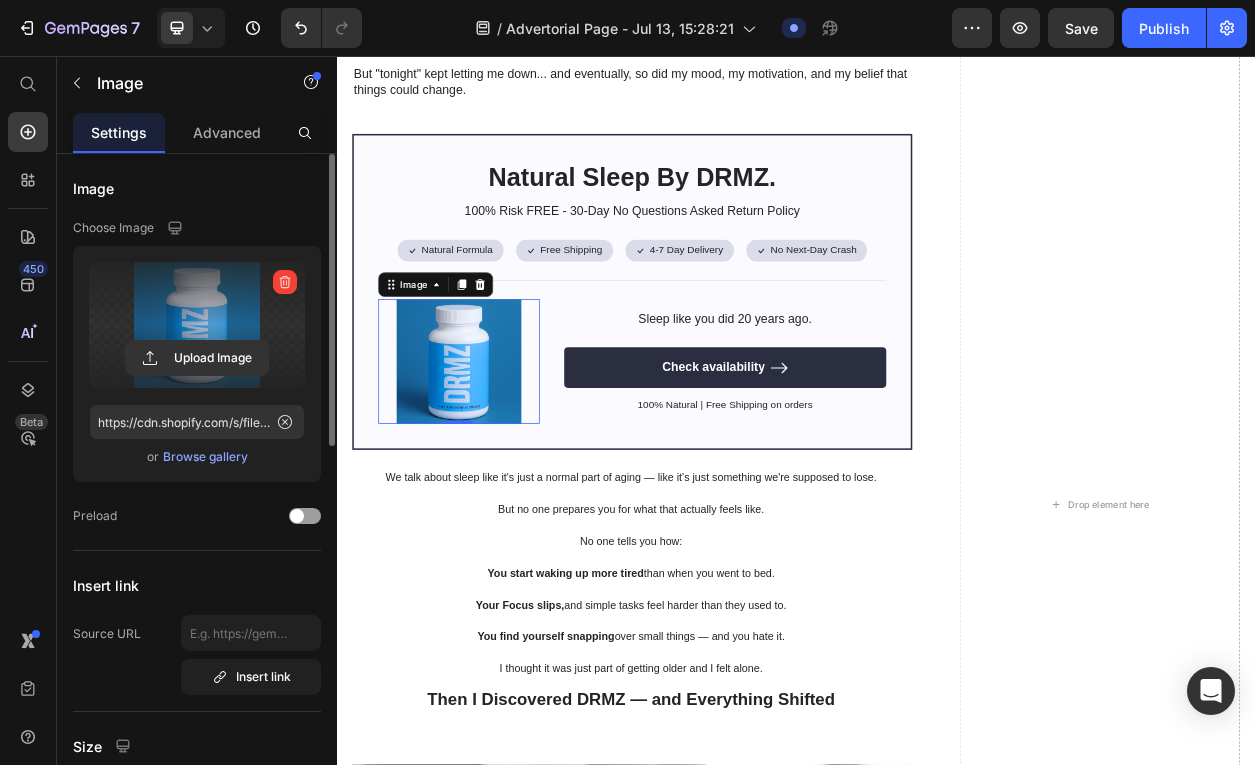 click 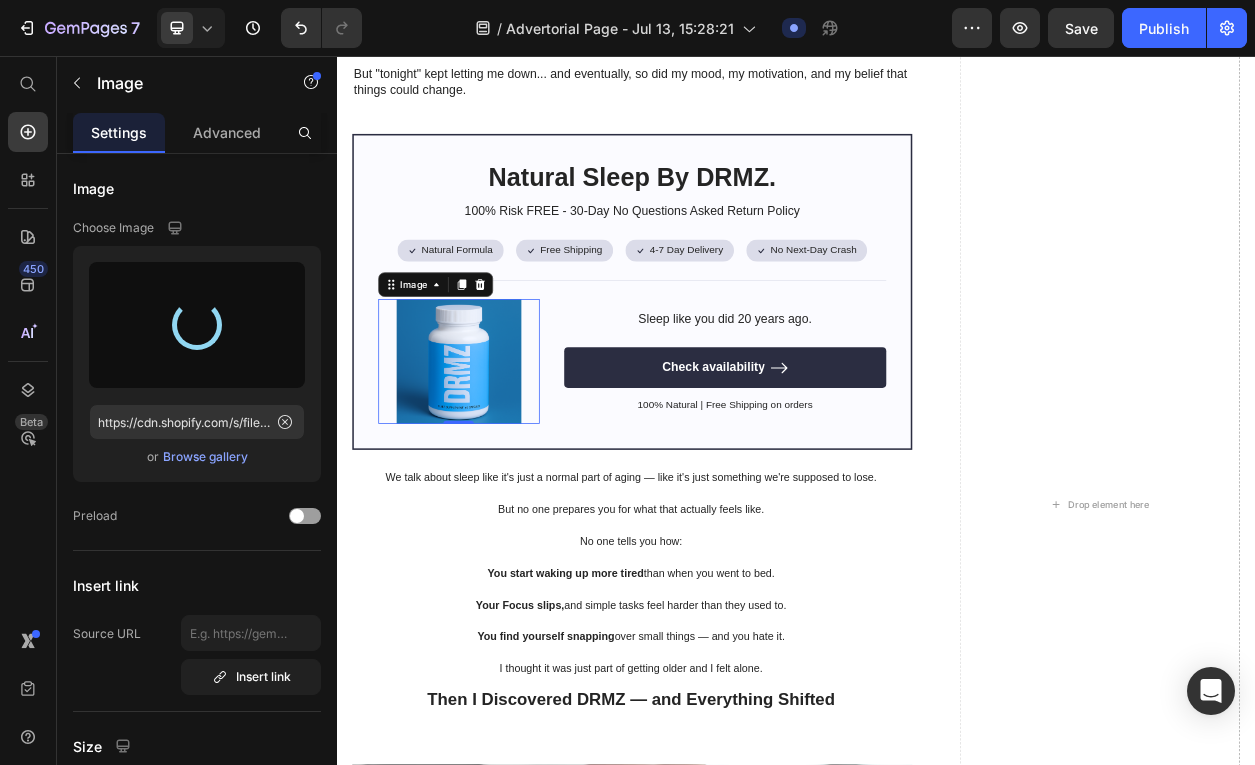 type on "https://cdn.shopify.com/s/files/1/0568/4317/3976/files/gempages_575305619876086303-4f3fdca7-1e9a-4580-9545-be676e2d808b.png" 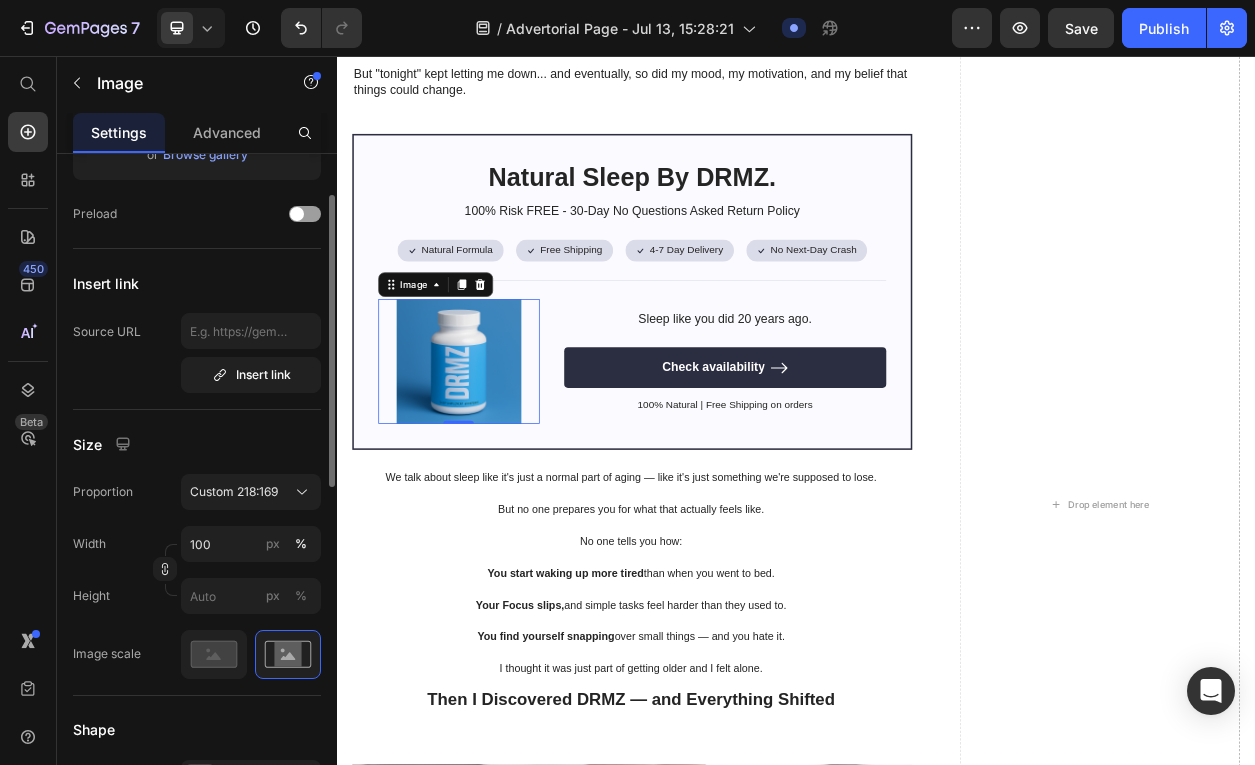 scroll, scrollTop: 308, scrollLeft: 0, axis: vertical 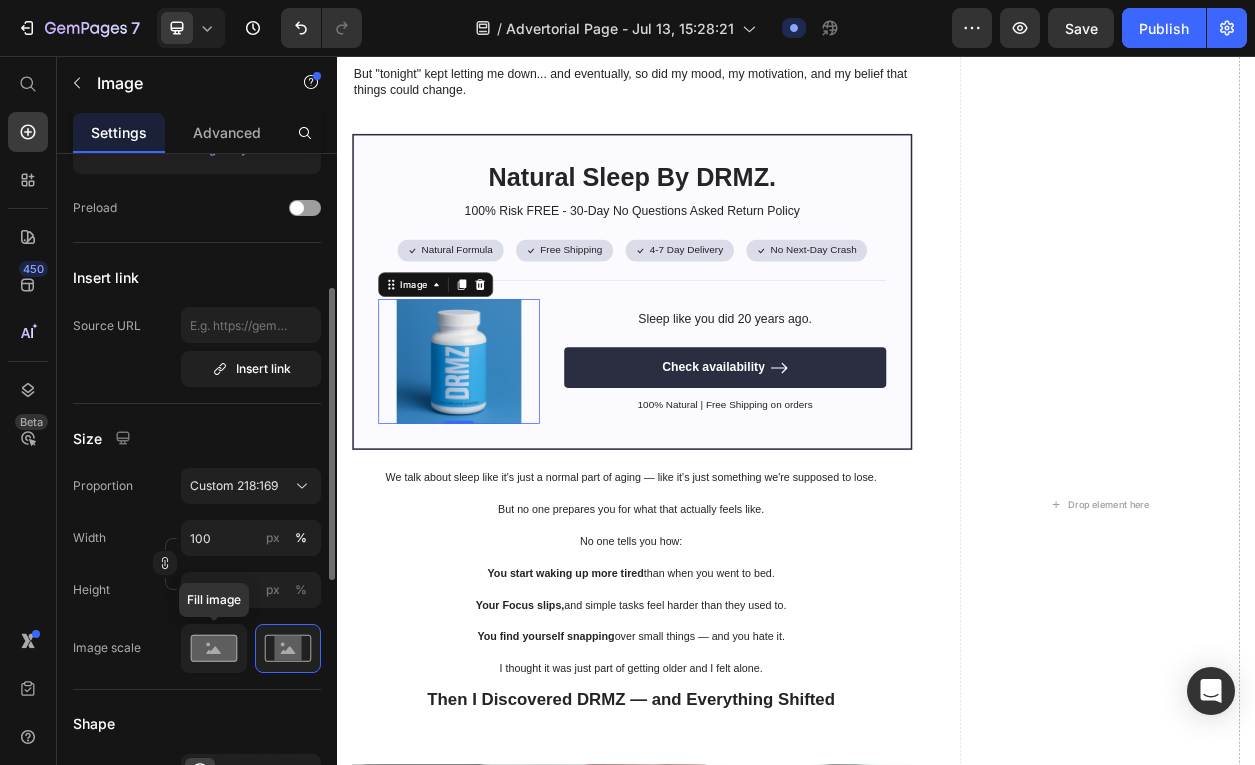 click 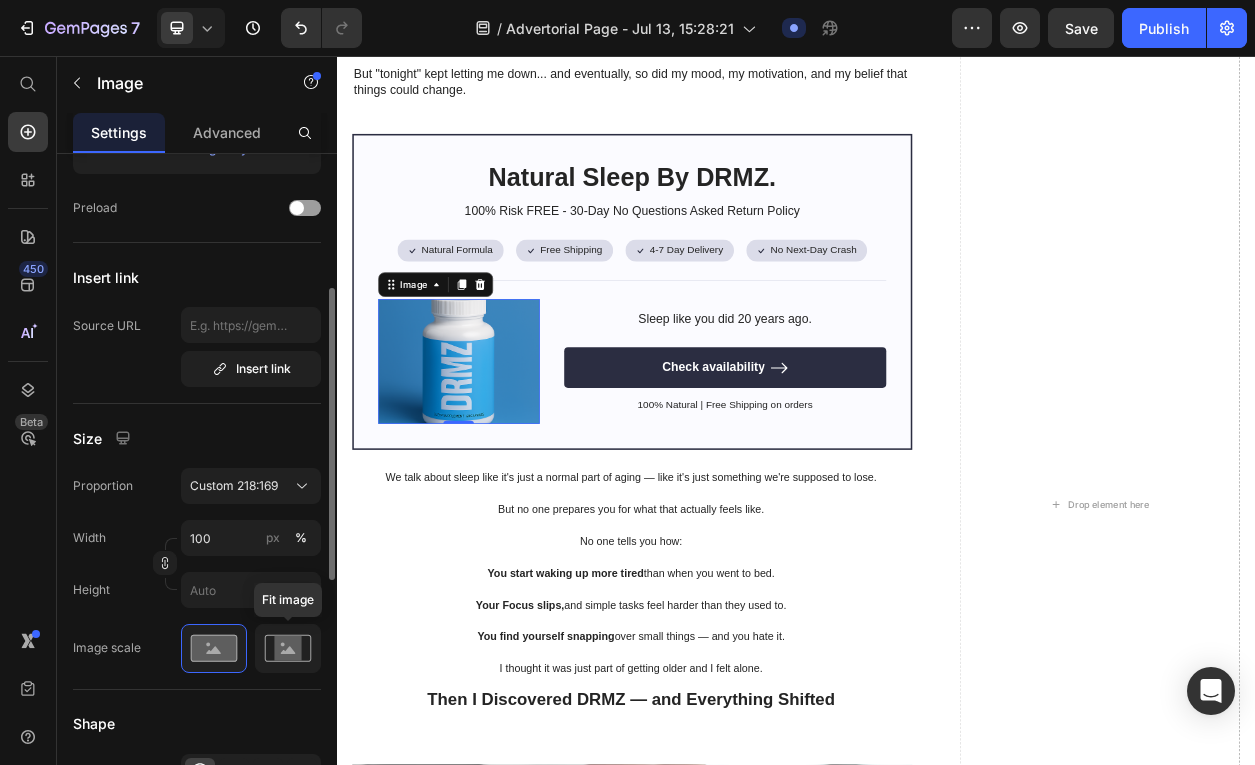 click 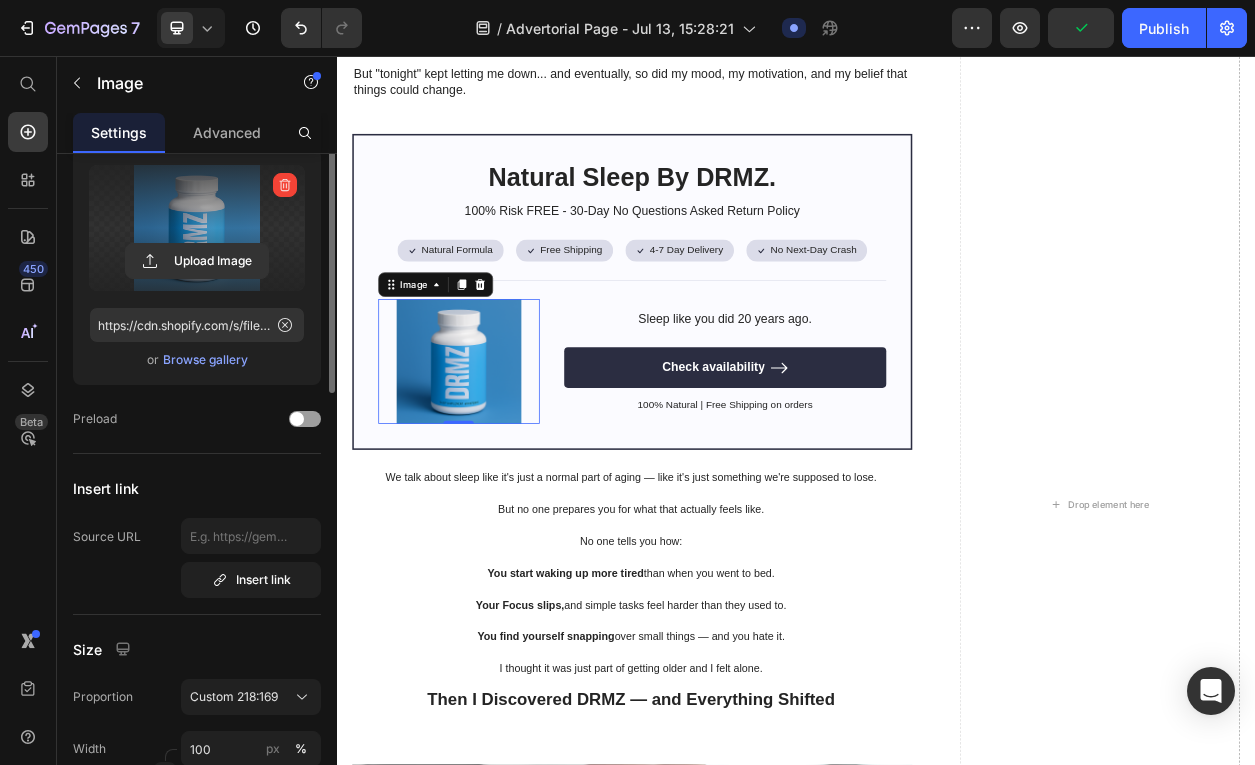 scroll, scrollTop: 0, scrollLeft: 0, axis: both 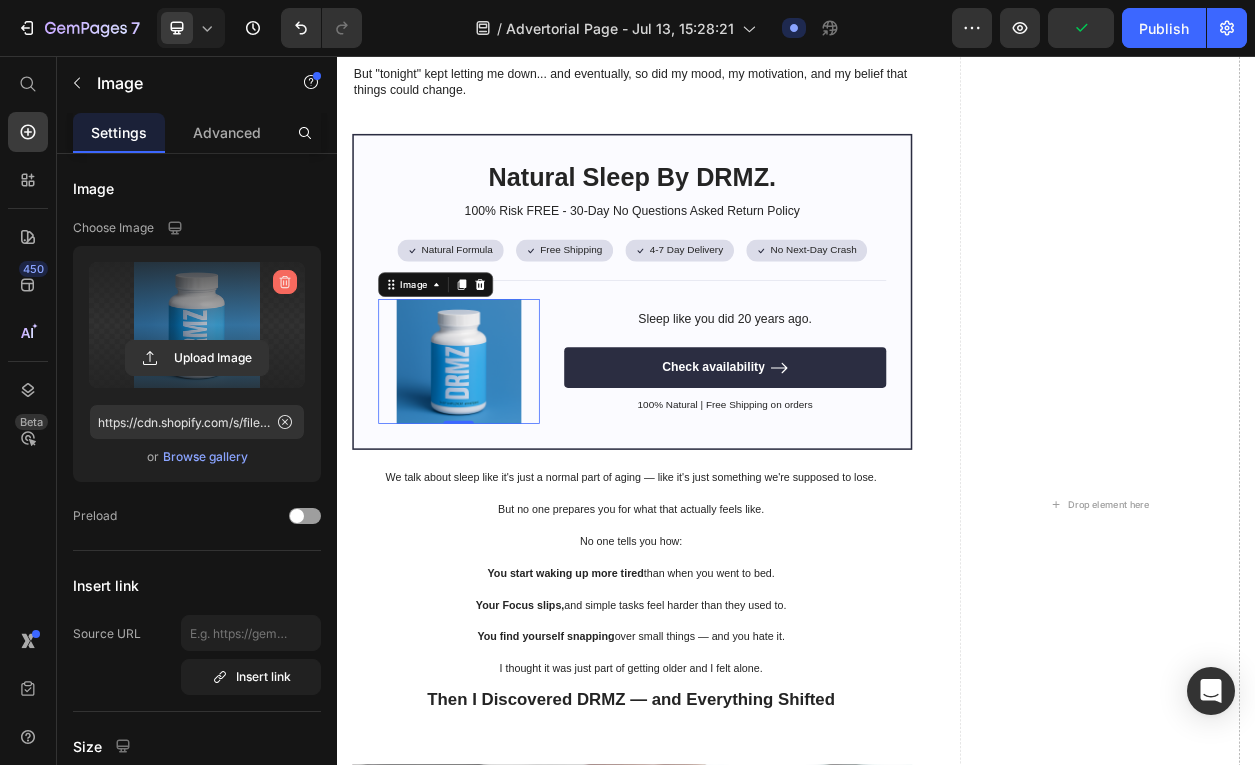 click 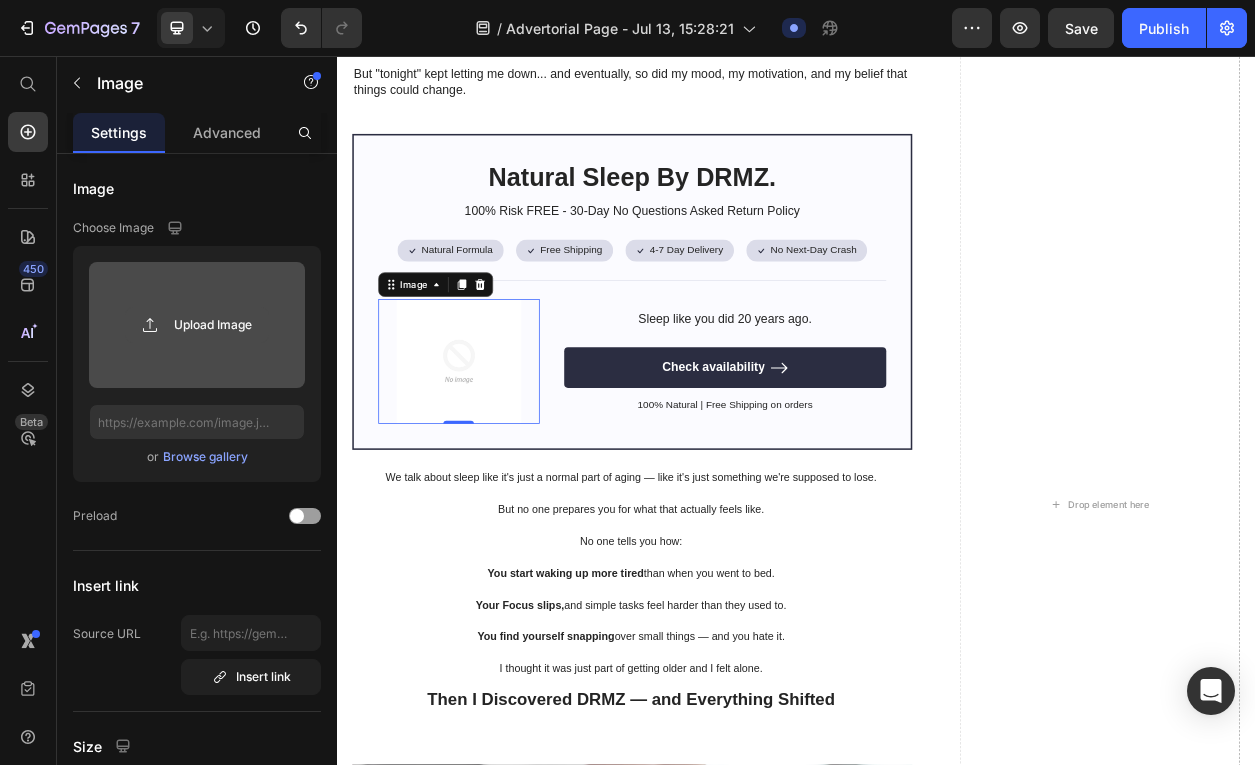 click 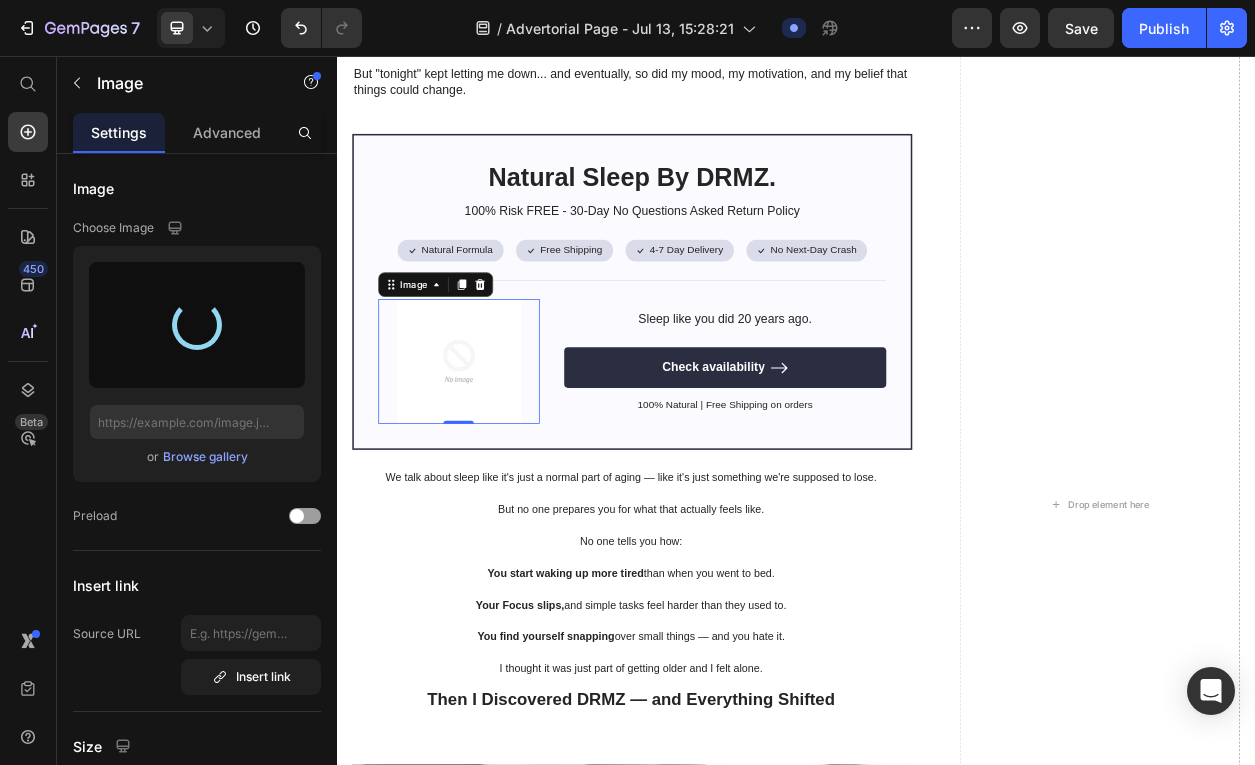 type on "https://cdn.shopify.com/s/files/1/0568/4317/3976/files/gempages_575305619876086303-f635296a-aa75-49b7-89d4-d89b0ac4712e.png" 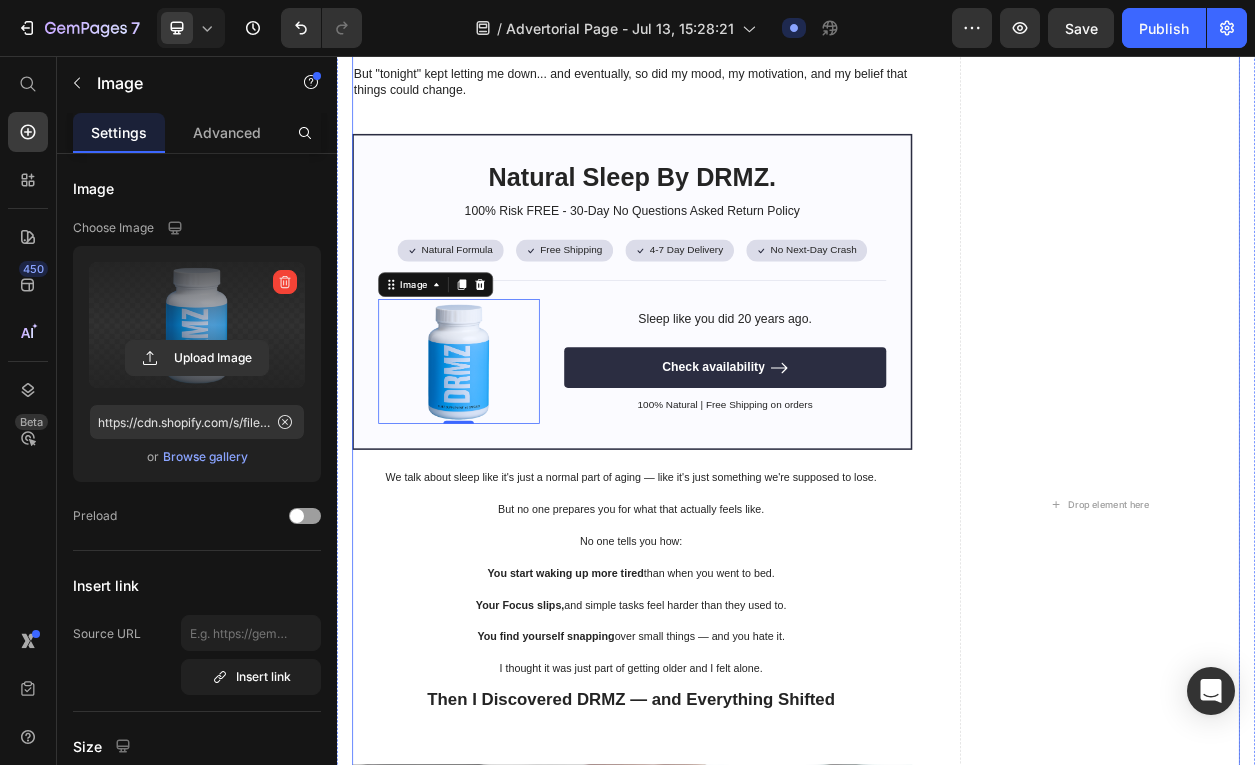 click on "Image Let me start with this: I'm not the type of person to openly complain about my sleep or how I felt day to day.  Heading But I also know what it's like when your body starts changing — and you're not too proud to ask why. For me, it started to begin in my late 40s. At first, it was little things: Feeling drained after a full night in bed, waking up at 2 or 3am for no reason, or struggling to stay focused or patient with the people I love. Over time, I stopped recognizing the version of me that showed up each morning.    Then came the excuses:    "It's just part of getting older." "Everyone my age wakes up a few times a night — it's normal." "Maybe tonight will be different."   But "tonight" kept letting me down... and eventually, so did my mood, my motivation, and my belief that things could change.    Text Block Natural Sleep By DRMZ. Heading 100% Risk FREE - 30-Day No Questions Asked Return Policy Text Block
Icon Natural Formula Text Block Row
Icon Free Shipping Text Block Row Row" at bounding box center [937, 643] 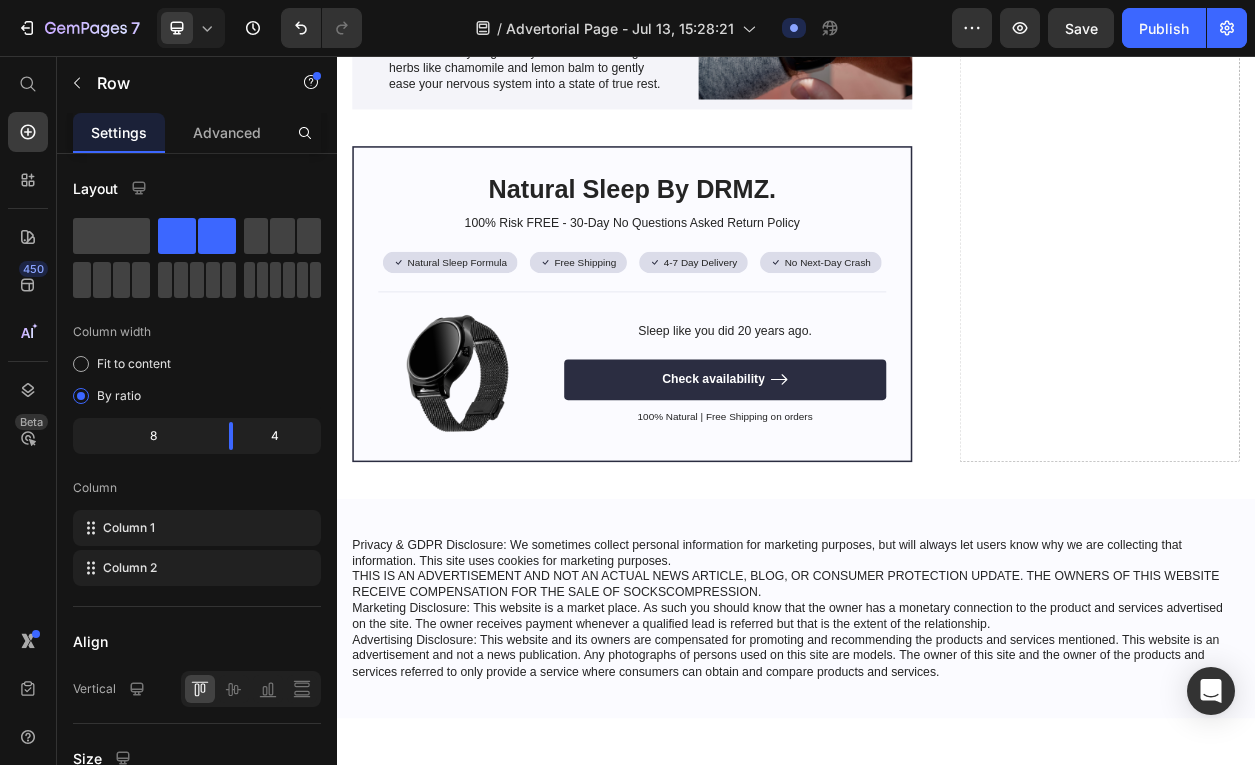 scroll, scrollTop: 4394, scrollLeft: 0, axis: vertical 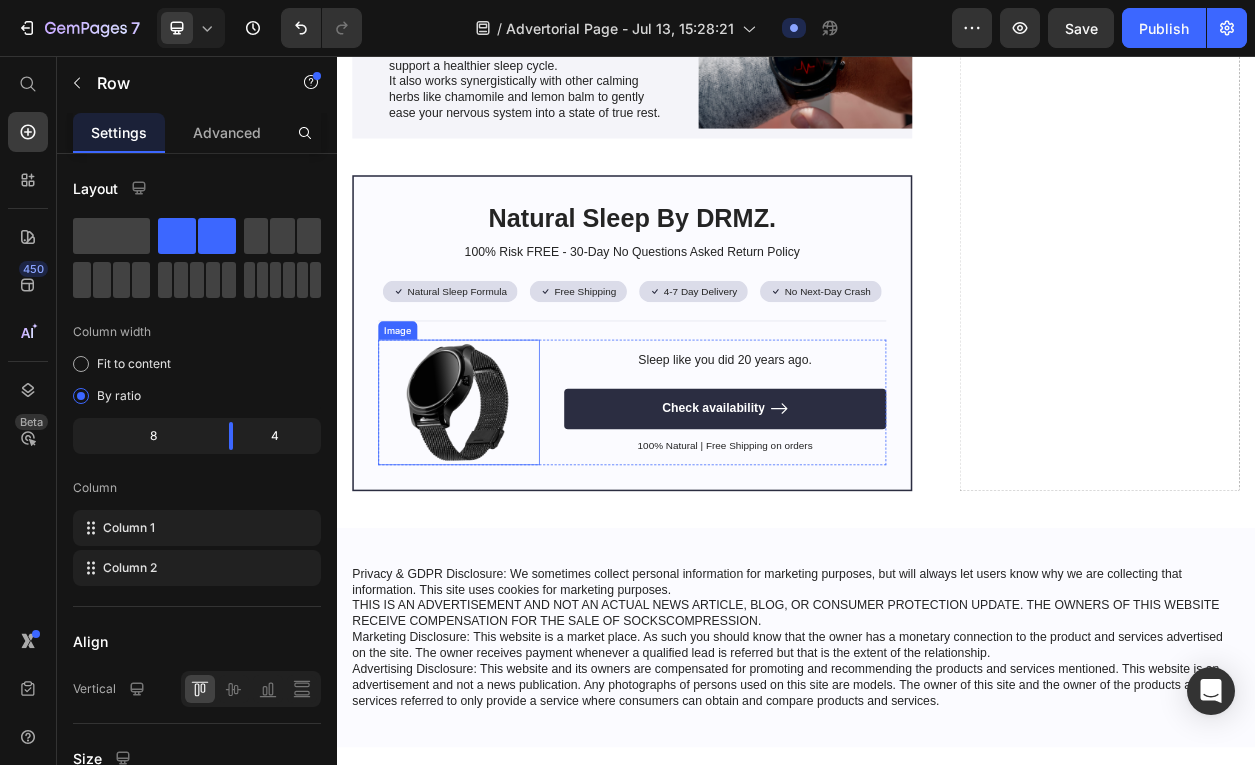 click at bounding box center (496, 508) 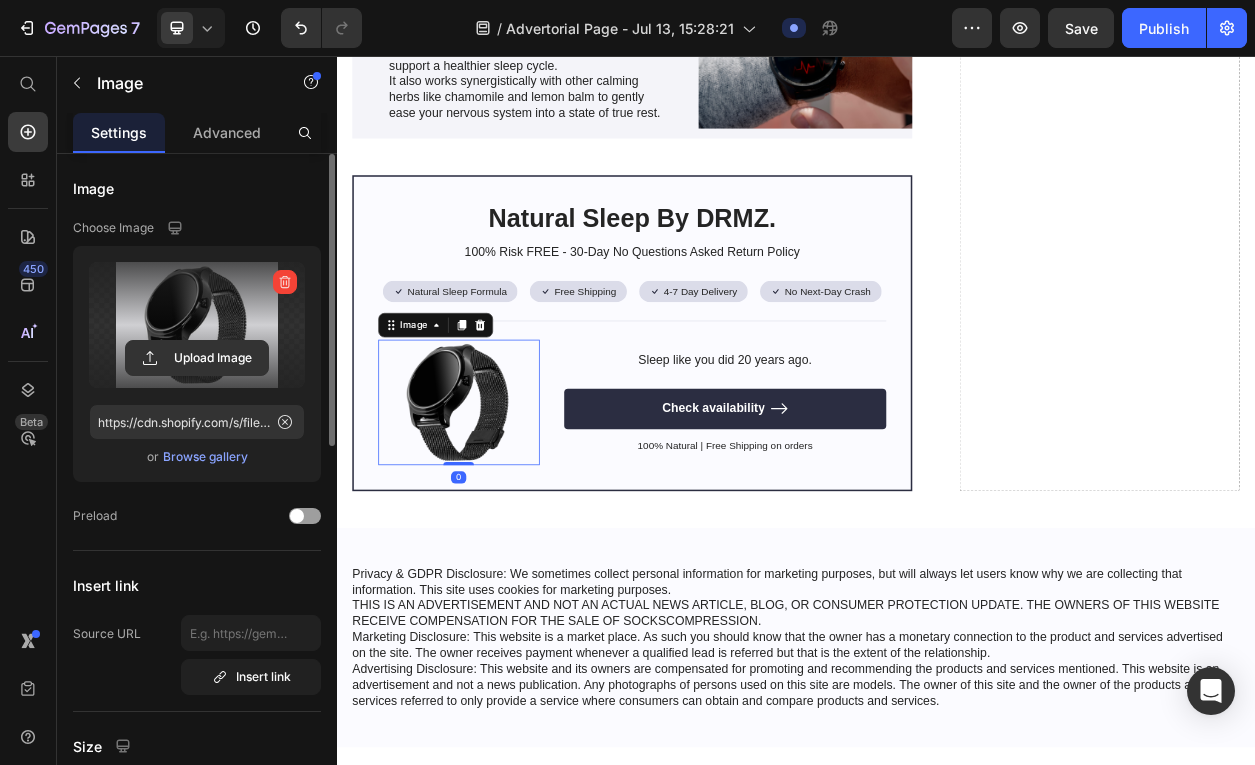 click at bounding box center (197, 325) 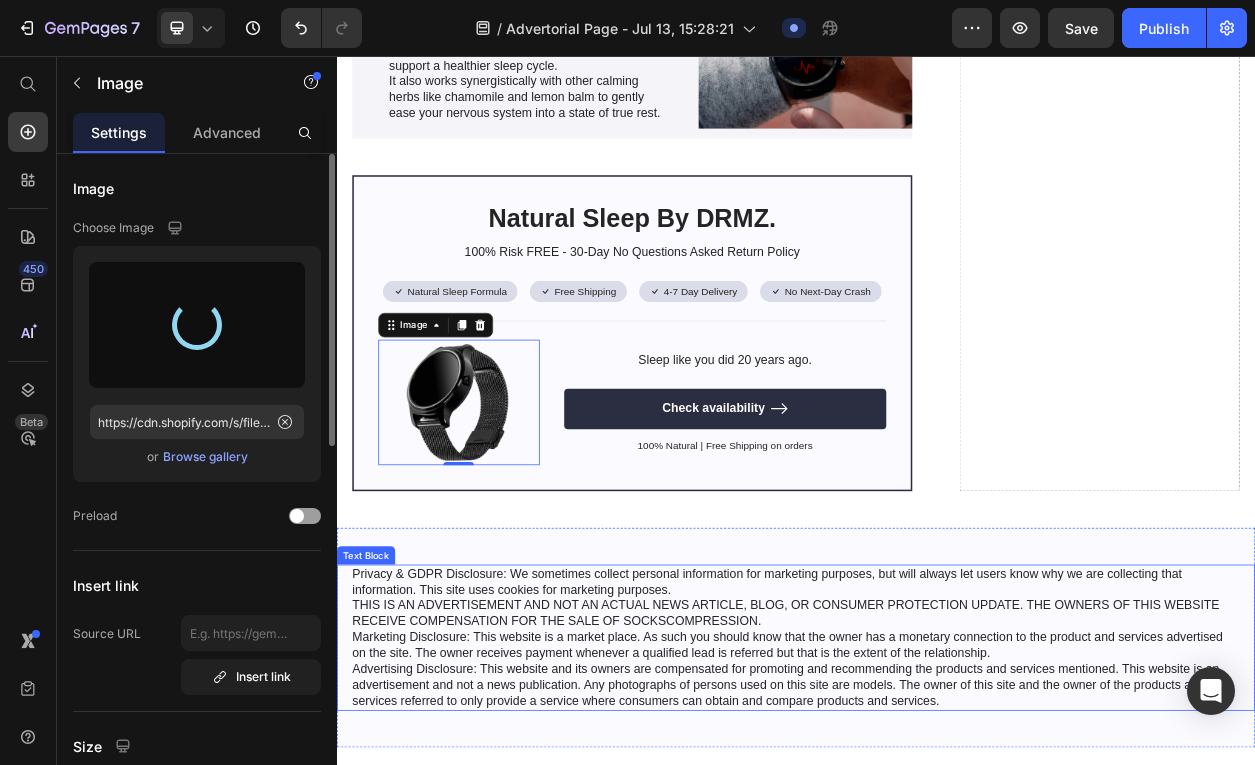 type on "https://cdn.shopify.com/s/files/1/0568/4317/3976/files/gempages_575305619876086303-f635296a-aa75-49b7-89d4-d89b0ac4712e.png" 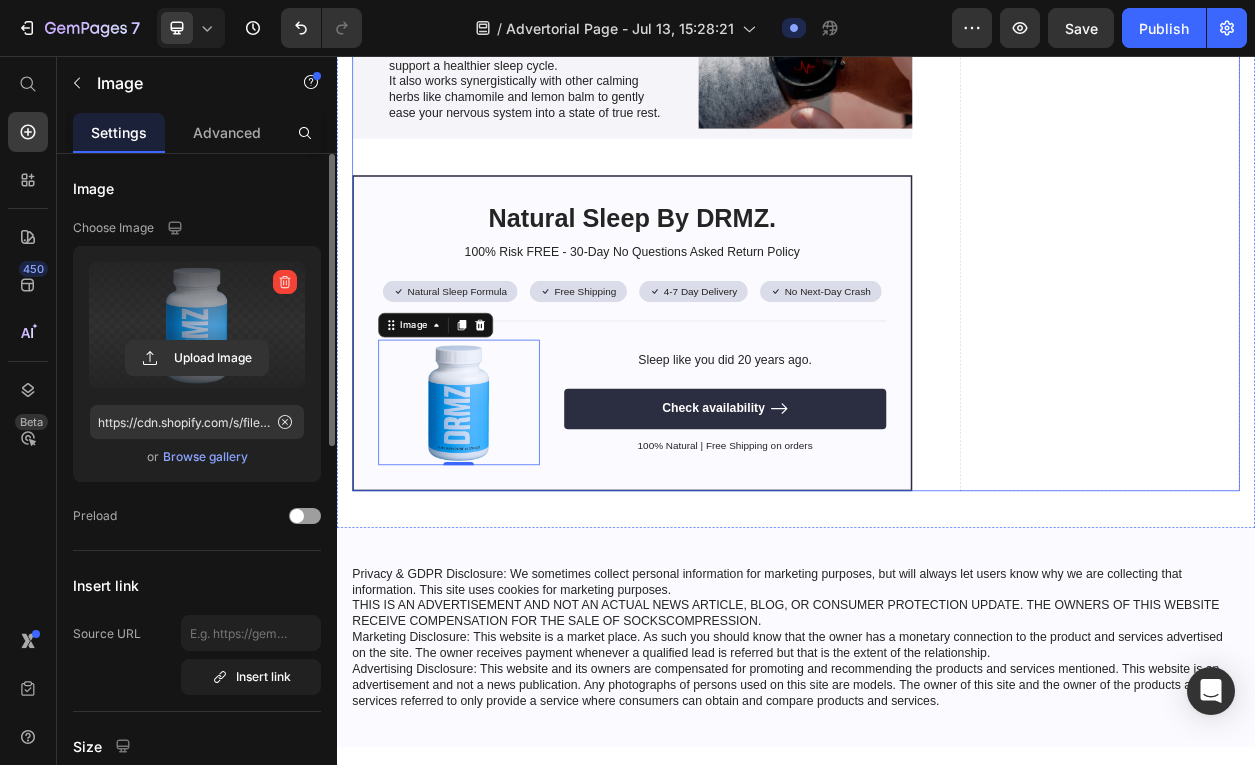 click on "01. Text Block Melatonin (10mg) Text Block As we age, our natural melatonin levels begin to drop making it harder to fall asleep and stay asleep. DRMZ includes a clinically relevant dose of melatonin to help  reset your internal clock , signal your body that it's time to wind down, and  support longer, deeper sleep  without relying on harsh sleep medications.   Text Block Row Image Row 02. Text Block GABA (Gamma-Aminobutyric Acid) Text Block Think of GABA as your brain's "brake pedal." It helps calm an overreactive mind and reduce racing thoughts before bed.  By Naturally increasing GABA levels, DRMZ helps quiet mental chatter,  eases anxiety , and makes it easier to drift into restorative rest.  Text Block Row Image Row 03. Text Block L-Theanine Text Block Text Block Row Image Row 04. Text Block Passion Flower (Passiflora incarnata) Text Block Used for centuries as a natural sleep aid, Passion Flower helps lengthen total sleep time and support a healthier sleep cycle.  Text Block Row Image Row Heading" at bounding box center [937, -143] 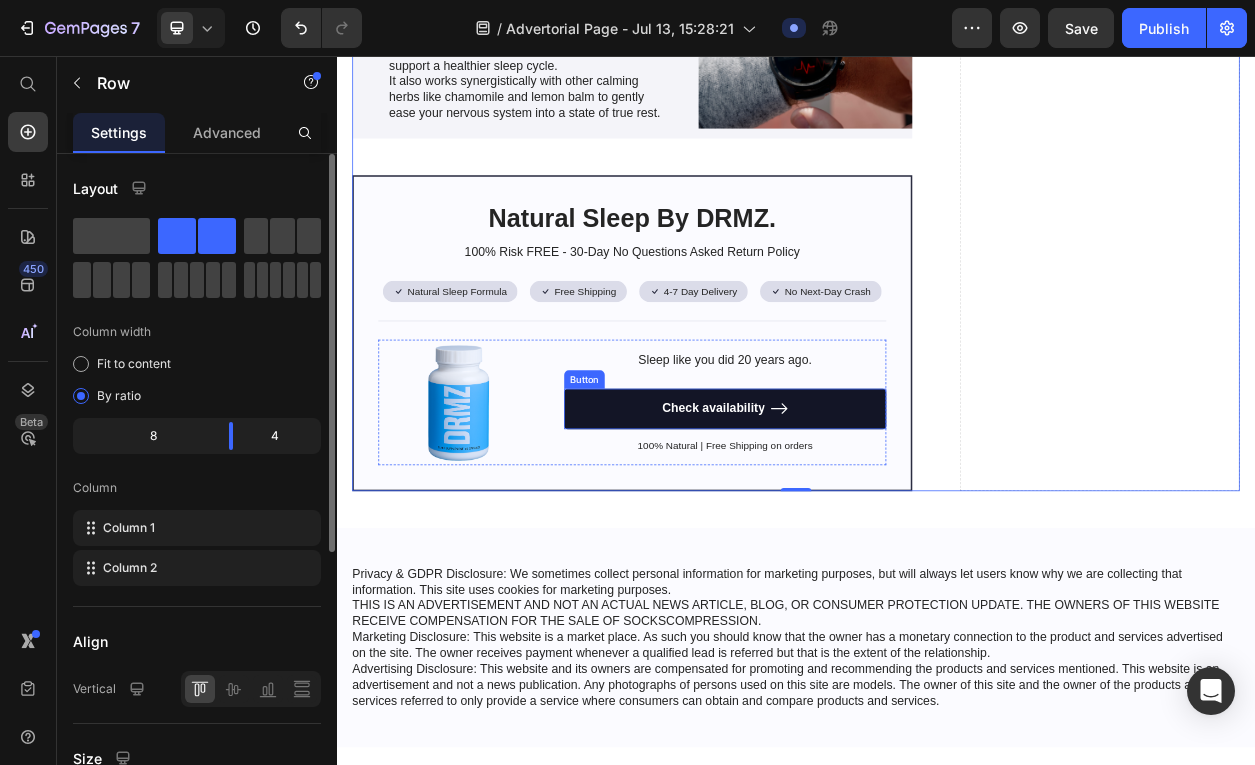 click on "Check availability" at bounding box center (844, 517) 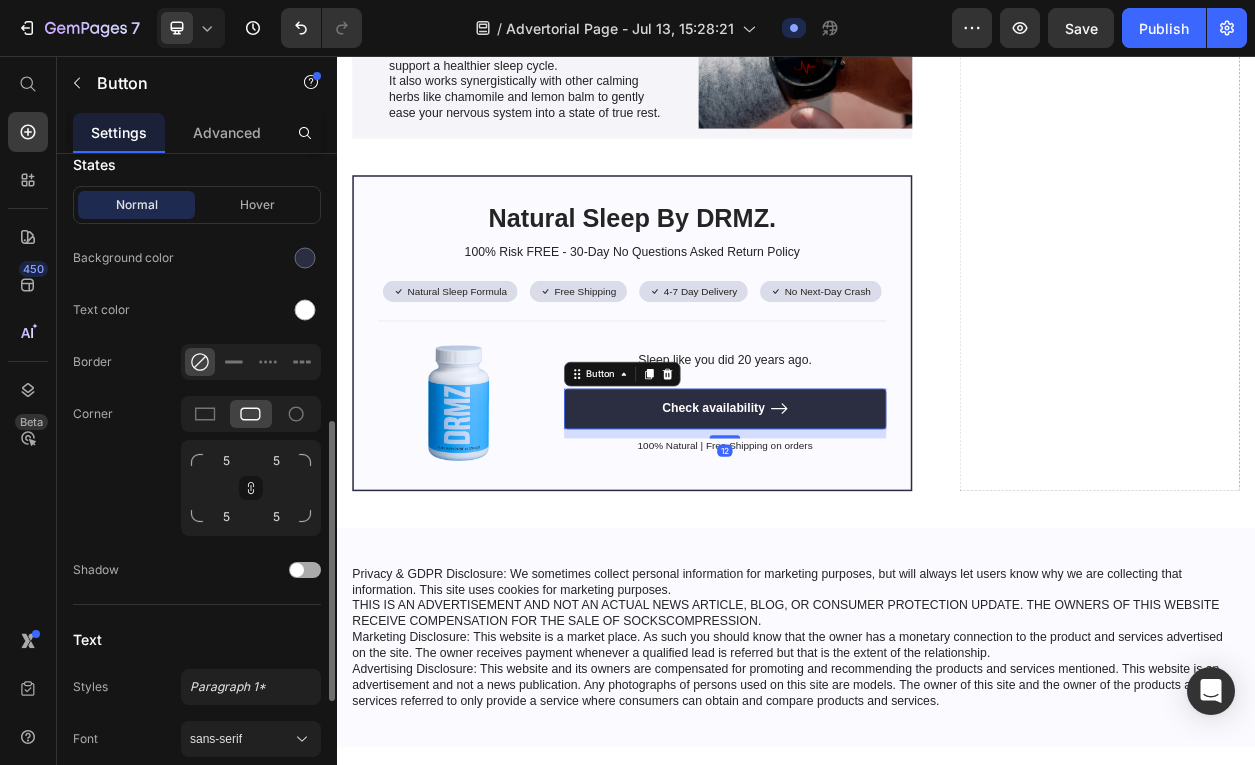 scroll, scrollTop: 646, scrollLeft: 0, axis: vertical 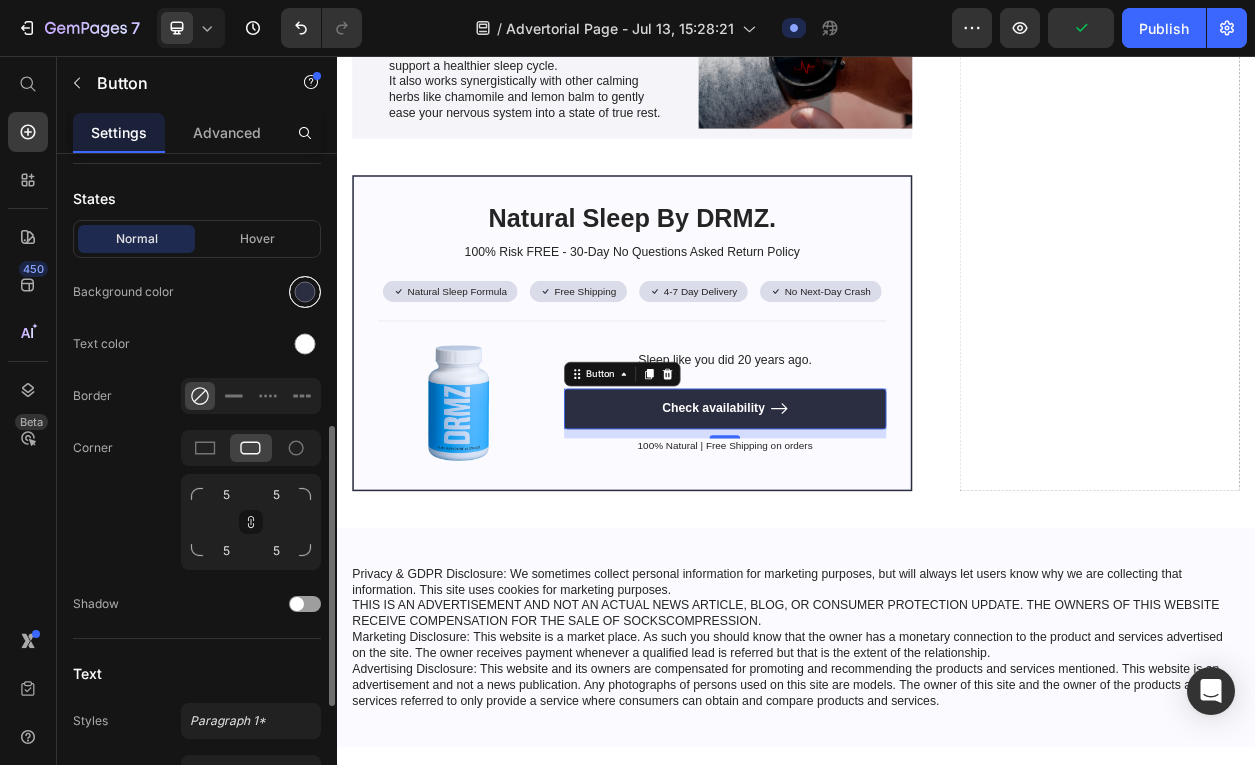click at bounding box center [305, 292] 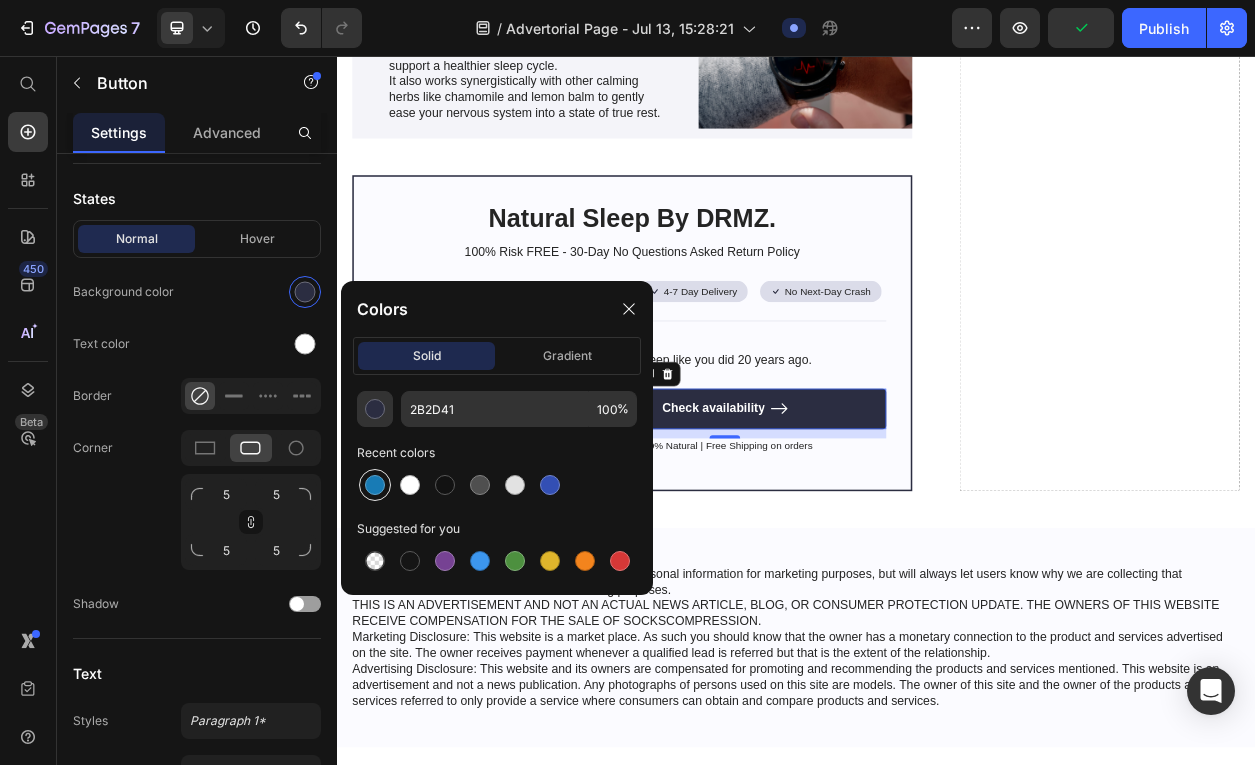 click at bounding box center [375, 485] 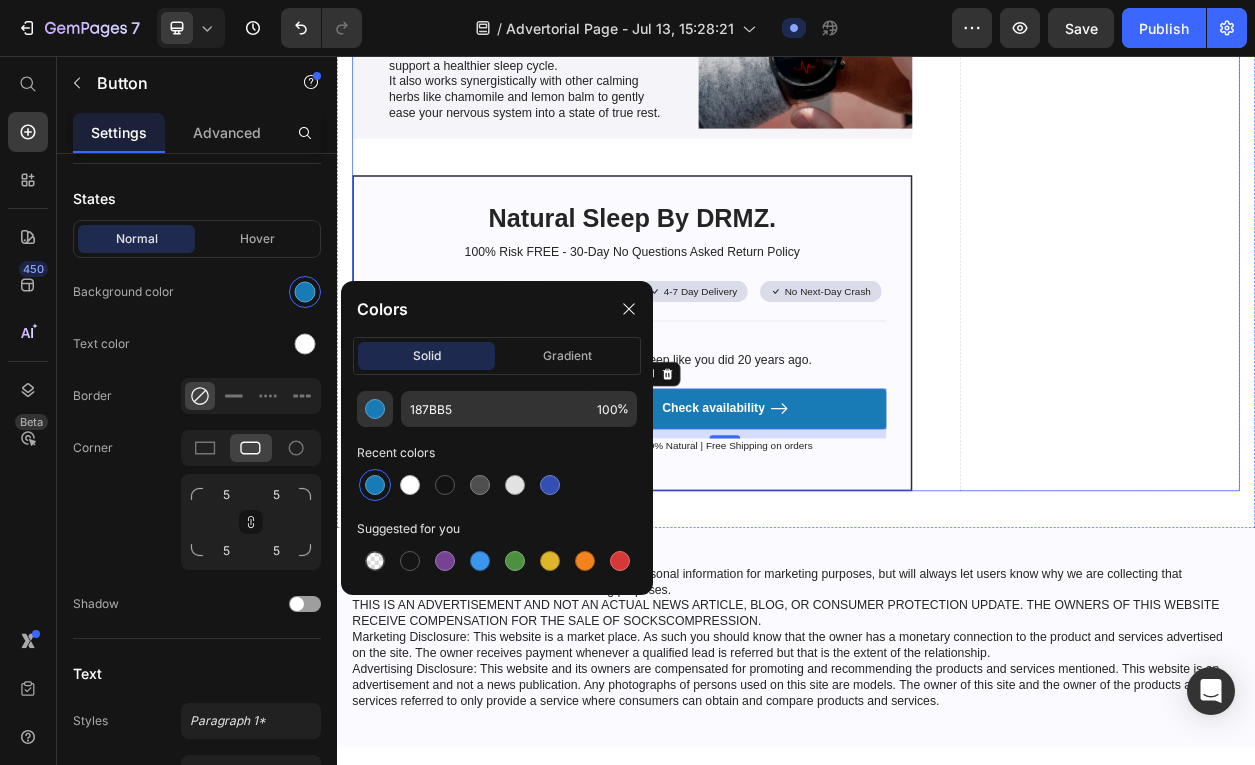 click on "01. Text Block Melatonin (10mg) Text Block As we age, our natural melatonin levels begin to drop making it harder to fall asleep and stay asleep. DRMZ includes a clinically relevant dose of melatonin to help  reset your internal clock , signal your body that it's time to wind down, and  support longer, deeper sleep  without relying on harsh sleep medications.   Text Block Row Image Row 02. Text Block GABA (Gamma-Aminobutyric Acid) Text Block Think of GABA as your brain's "brake pedal." It helps calm an overreactive mind and reduce racing thoughts before bed.  By Naturally increasing GABA levels, DRMZ helps quiet mental chatter,  eases anxiety , and makes it easier to drift into restorative rest.  Text Block Row Image Row 03. Text Block L-Theanine Text Block Text Block Row Image Row 04. Text Block Passion Flower (Passiflora incarnata) Text Block Used for centuries as a natural sleep aid, Passion Flower helps lengthen total sleep time and support a healthier sleep cycle.  Text Block Row Image Row Heading" at bounding box center [937, -143] 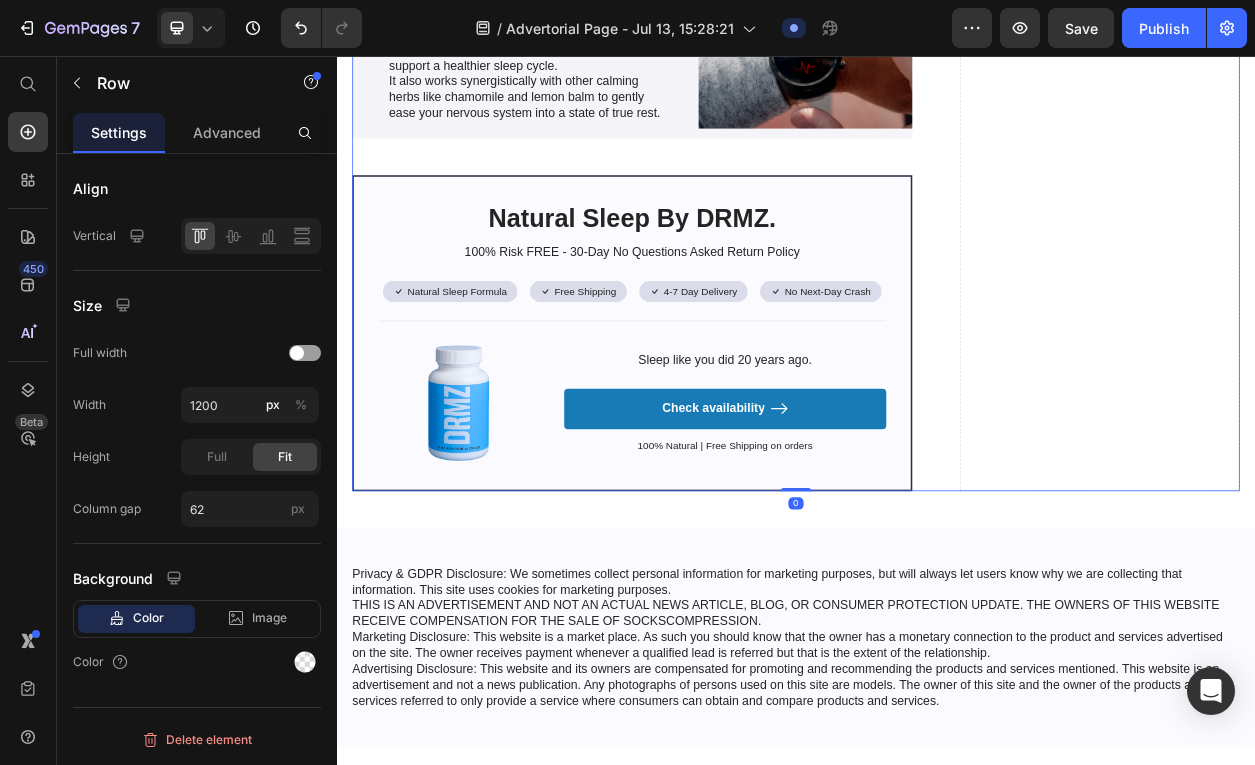 scroll, scrollTop: 0, scrollLeft: 0, axis: both 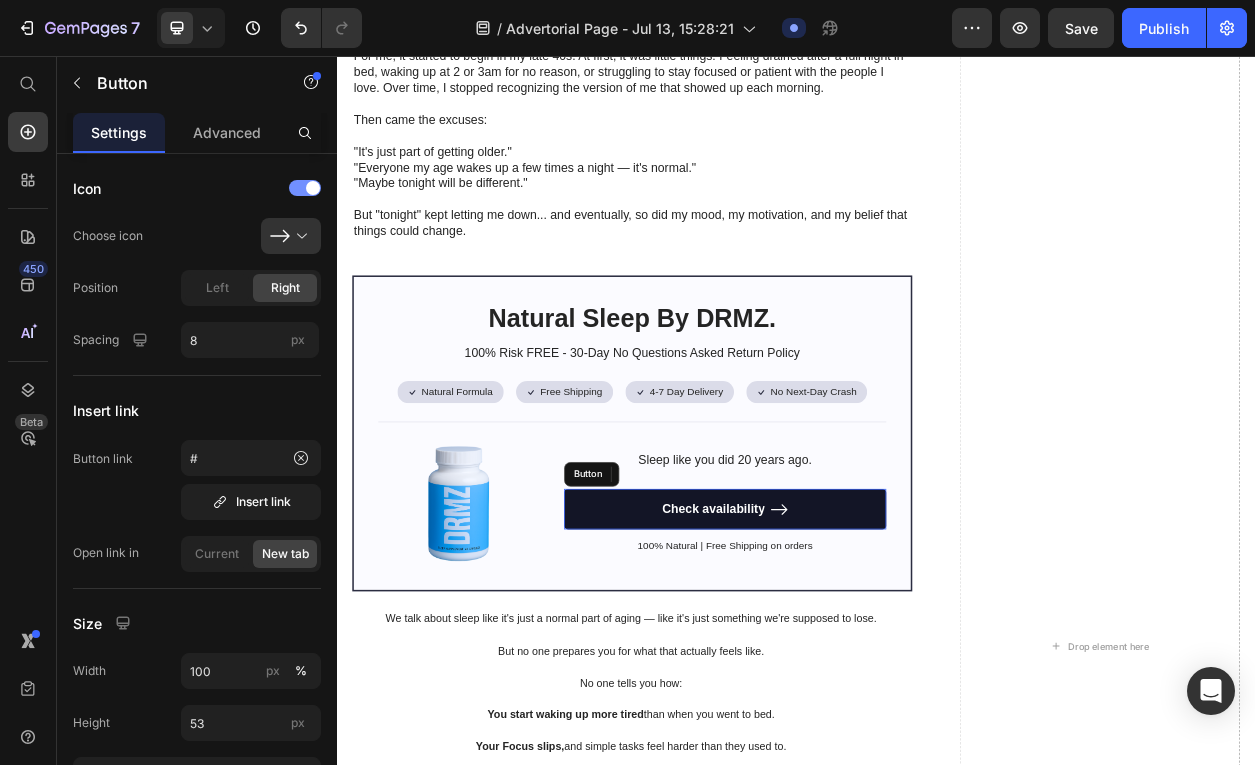 click on "Check availability" at bounding box center (844, 648) 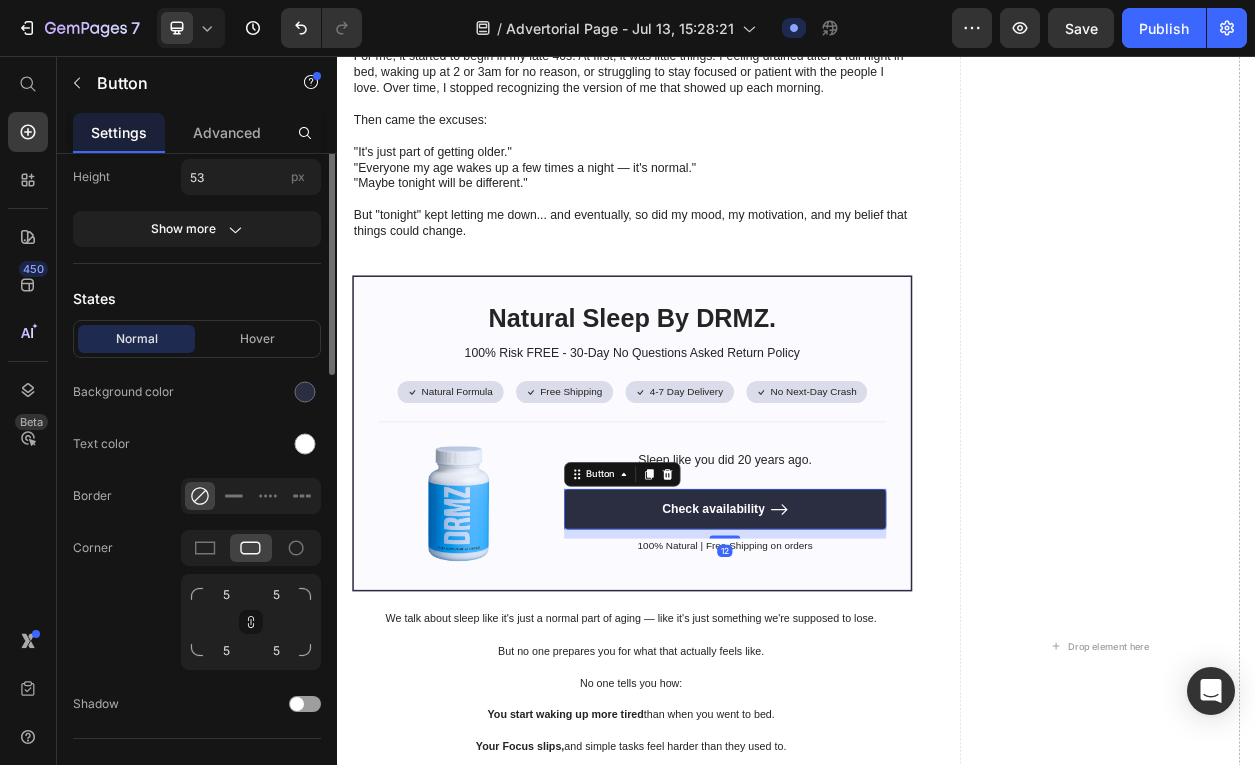 scroll, scrollTop: 568, scrollLeft: 0, axis: vertical 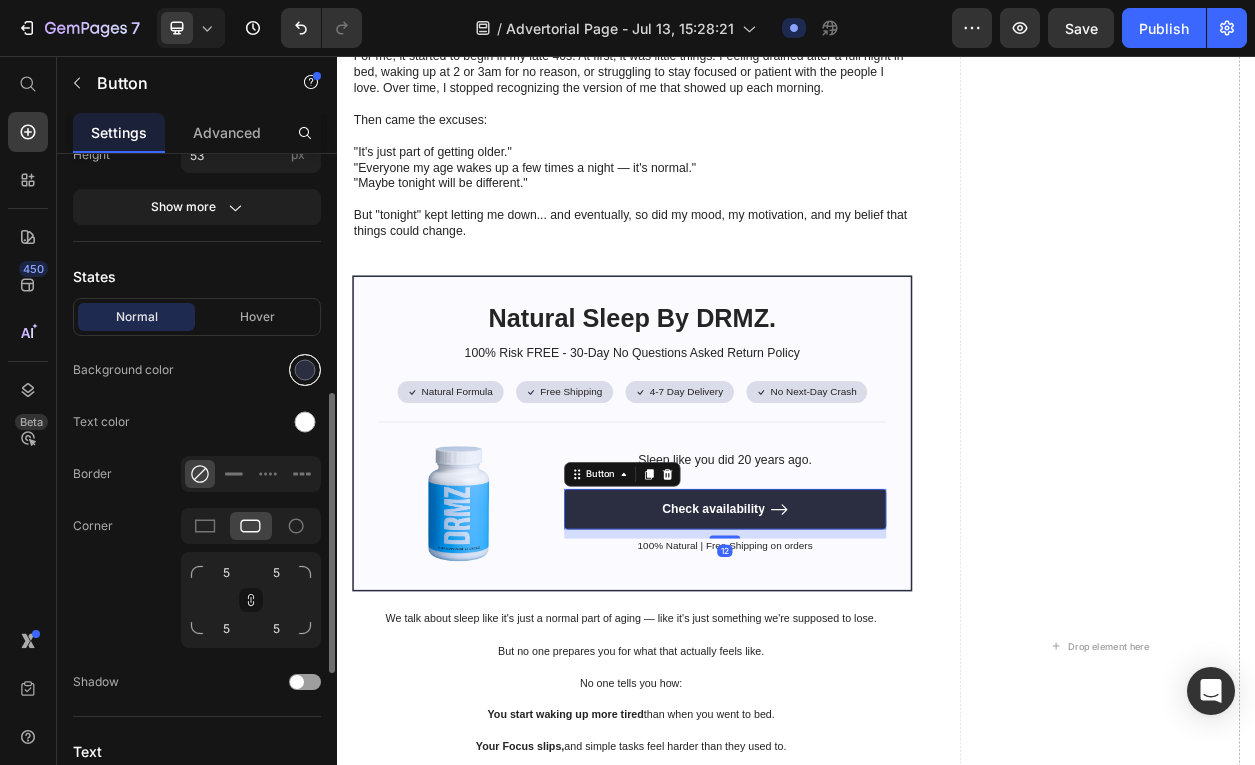 click at bounding box center (305, 370) 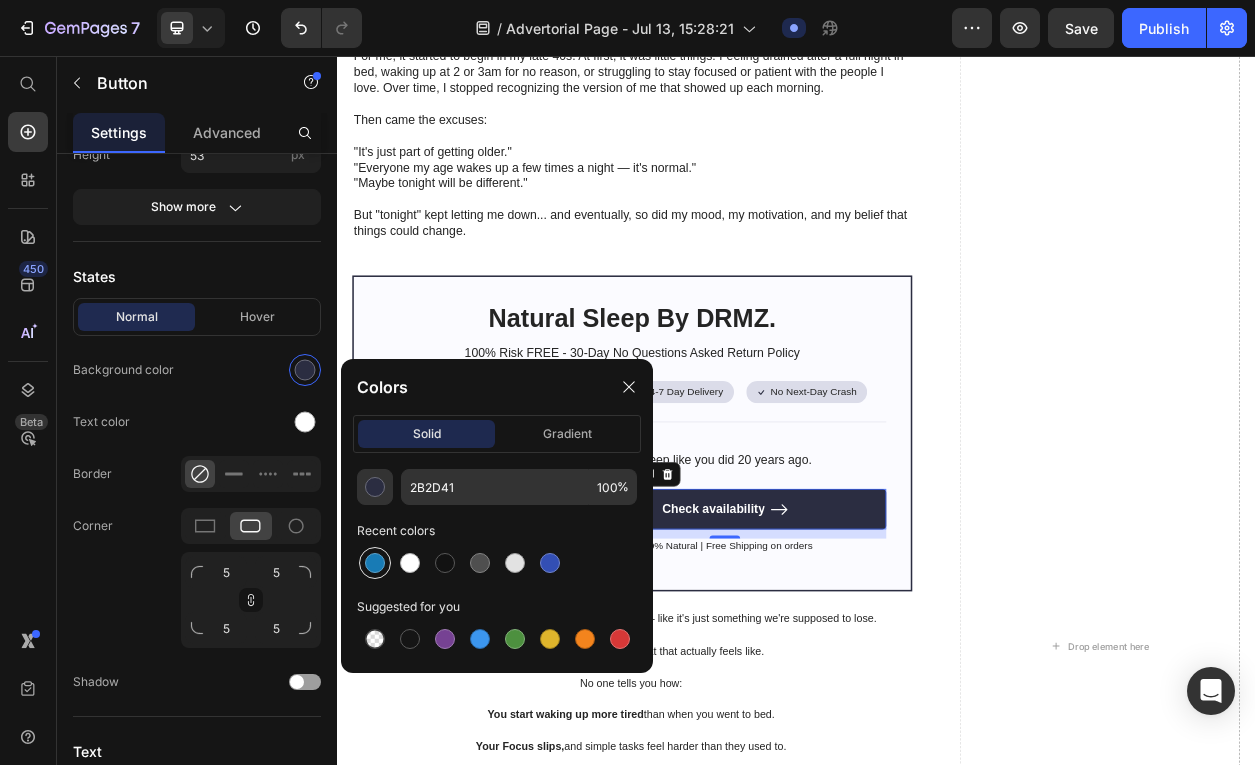 click at bounding box center [375, 563] 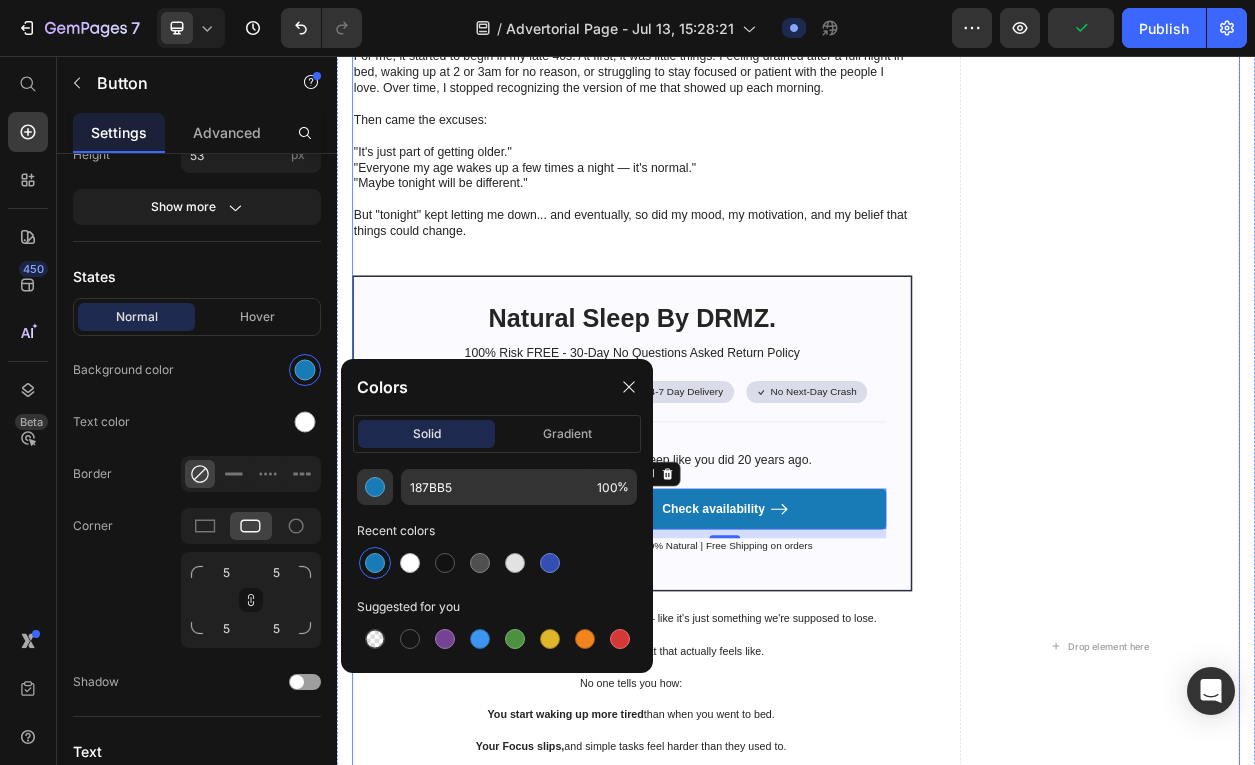 click on "Image Let me start with this: I'm not the type of person to openly complain about my sleep or how I felt day to day.  Heading But I also know what it's like when your body starts changing — and you're not too proud to ask why. For me, it started to begin in my late 40s. At first, it was little things: Feeling drained after a full night in bed, waking up at 2 or 3am for no reason, or struggling to stay focused or patient with the people I love. Over time, I stopped recognizing the version of me that showed up each morning.    Then came the excuses:    "It's just part of getting older." "Everyone my age wakes up a few times a night — it's normal." "Maybe tonight will be different."   But "tonight" kept letting me down... and eventually, so did my mood, my motivation, and my belief that things could change.    Text Block Natural Sleep By DRMZ. Heading 100% Risk FREE - 30-Day No Questions Asked Return Policy Text Block
Icon Natural Formula Text Block Row
Icon Free Shipping Text Block Row Row" at bounding box center [937, 828] 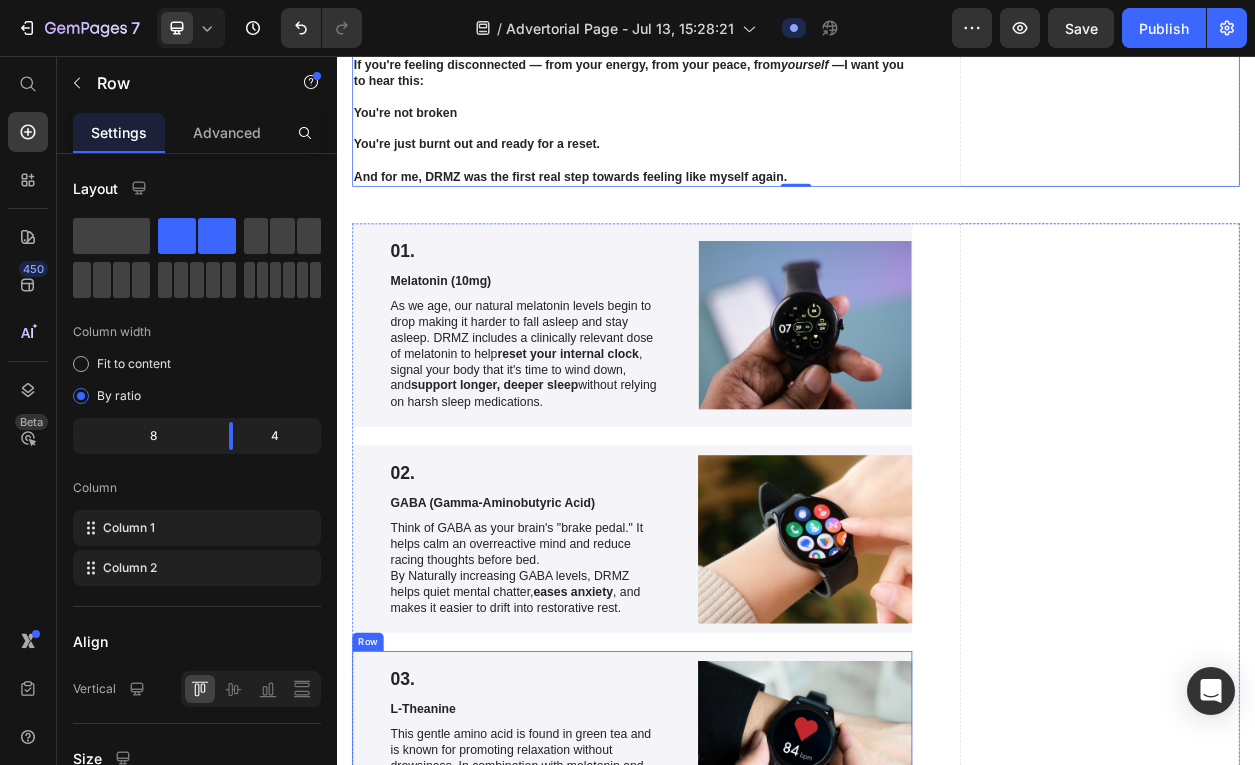 scroll, scrollTop: 3215, scrollLeft: 0, axis: vertical 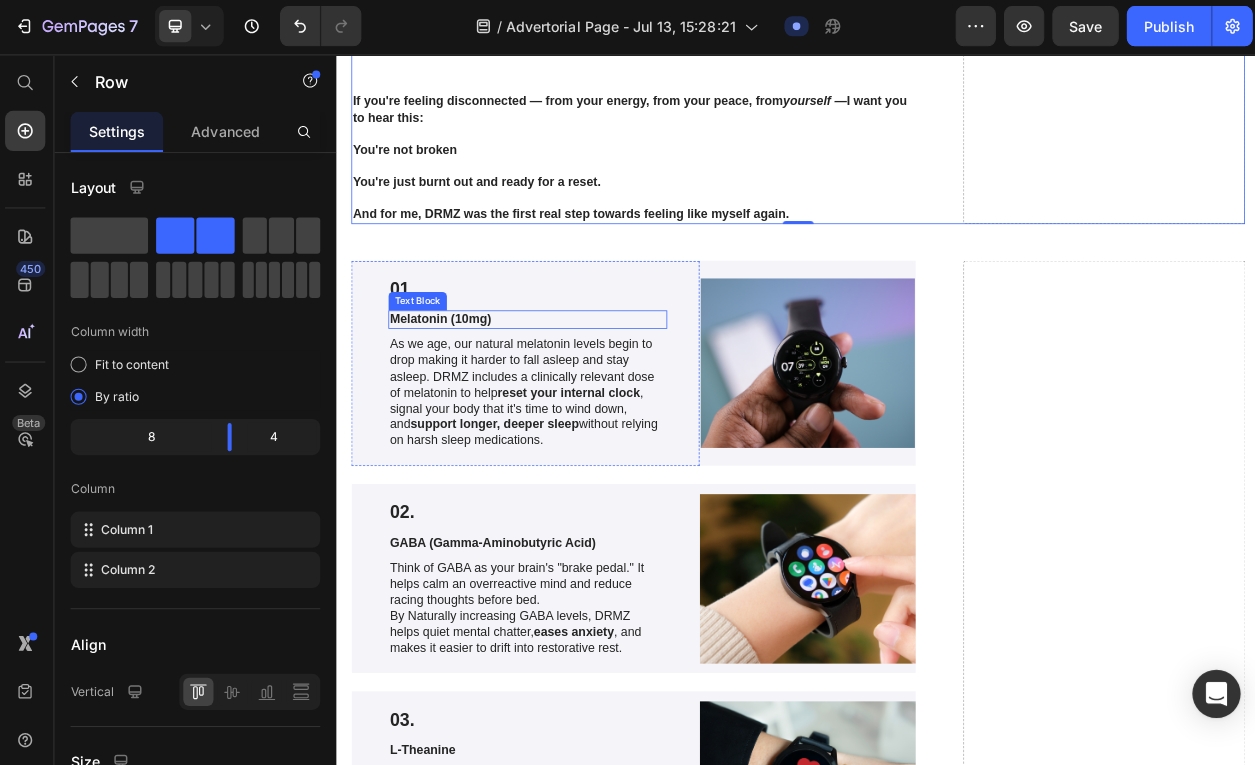 click on "Melatonin (10mg)" at bounding box center (585, 398) 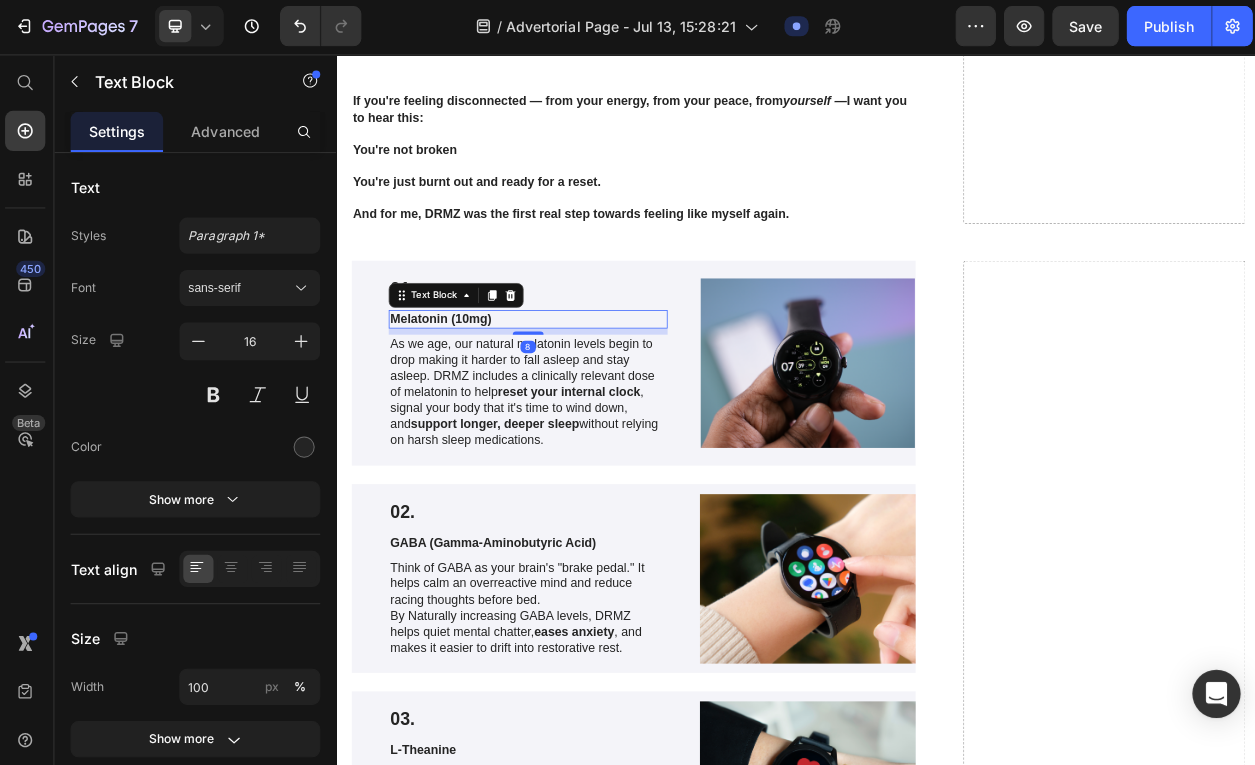 click on "Melatonin (10mg)" at bounding box center [585, 398] 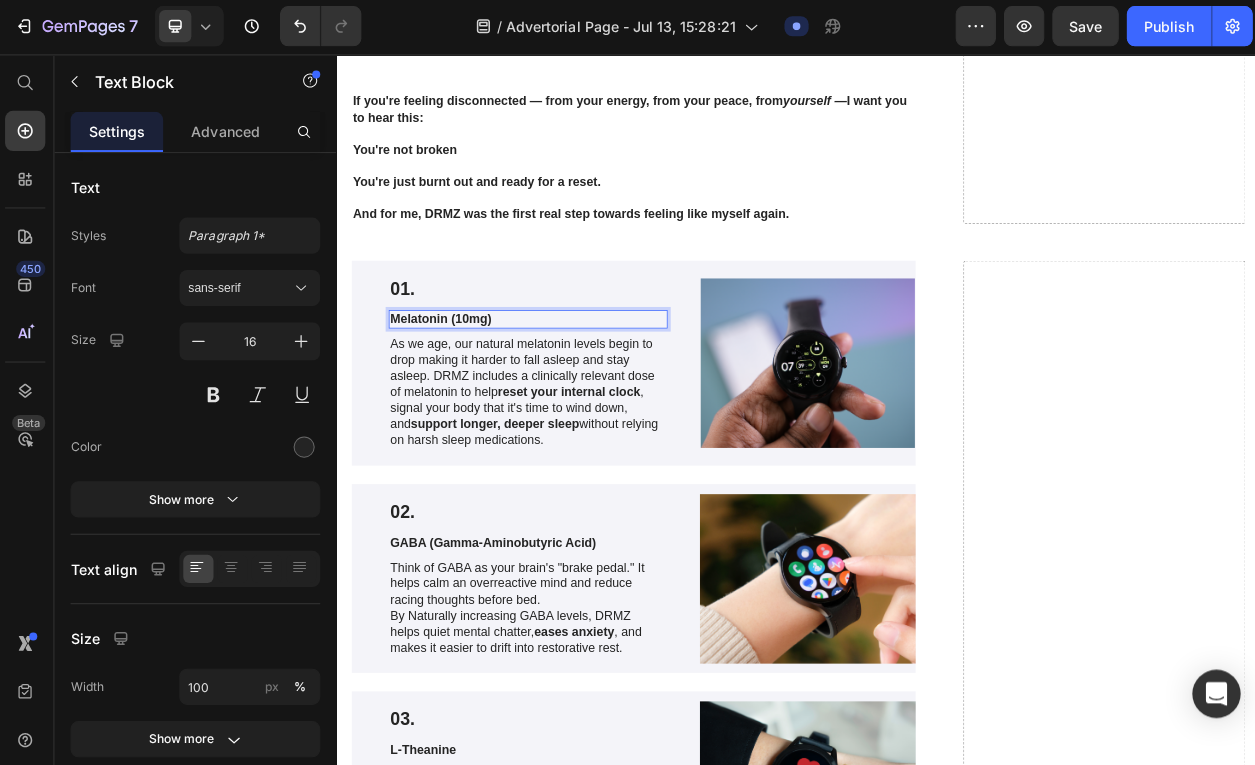 click on "Melatonin (10mg)" at bounding box center (585, 398) 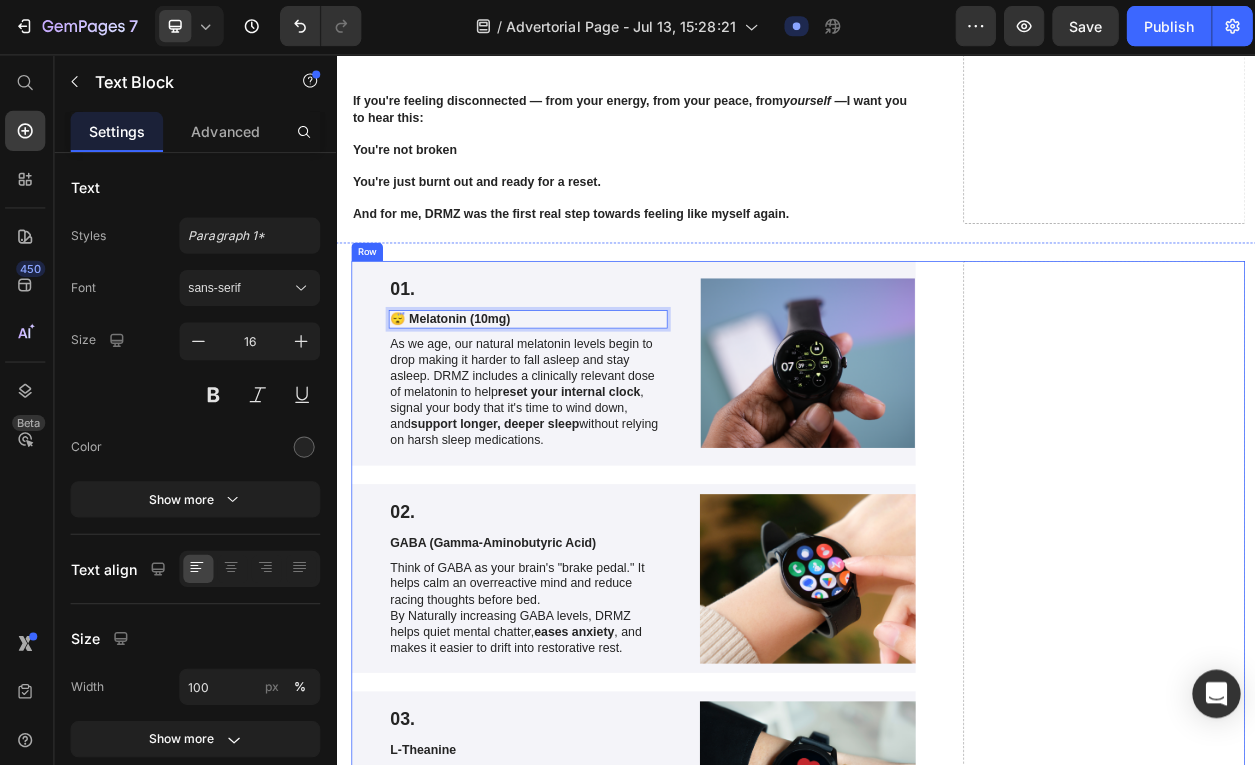 click on "01. Text Block 😴 Melatonin (10mg) Text Block   8 As we age, our natural melatonin levels begin to drop making it harder to fall asleep and stay asleep. DRMZ includes a clinically relevant dose of melatonin to help  reset your internal clock , signal your body that it's time to wind down, and  support longer, deeper sleep  without relying on harsh sleep medications.   Text Block Row Image Row 02. Text Block GABA (Gamma-Aminobutyric Acid) Text Block Think of GABA as your brain's "brake pedal." It helps calm an overreactive mind and reduce racing thoughts before bed.  By Naturally increasing GABA levels, DRMZ helps quiet mental chatter,  eases anxiety , and makes it easier to drift into restorative rest.  Text Block Row Image Row 03. Text Block L-Theanine Text Block Text Block Row Image Row 04. Text Block Passion Flower (Passiflora incarnata) Text Block Used for centuries as a natural sleep aid, Passion Flower helps lengthen total sleep time and support a healthier sleep cycle.  Text Block Row Image Row" at bounding box center [936, 1090] 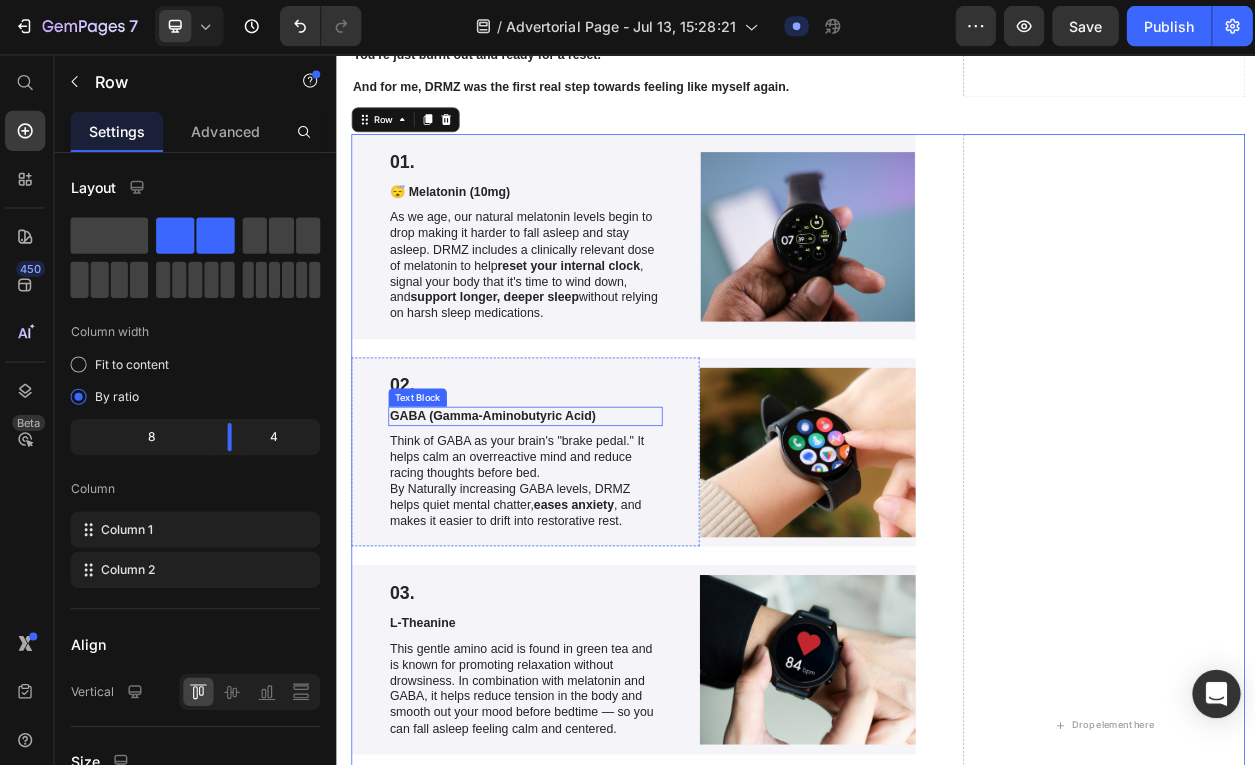 scroll, scrollTop: 3353, scrollLeft: 0, axis: vertical 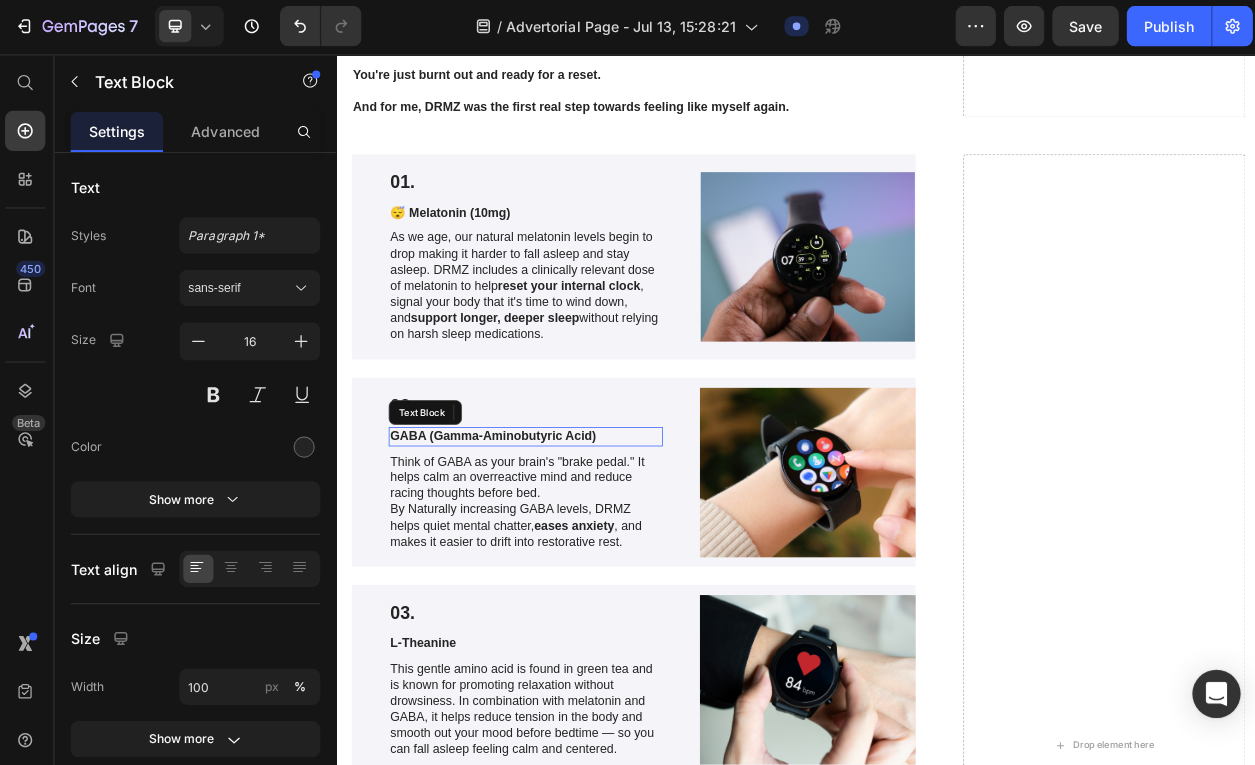 click on "GABA (Gamma-Aminobutyric Acid)" at bounding box center (582, 550) 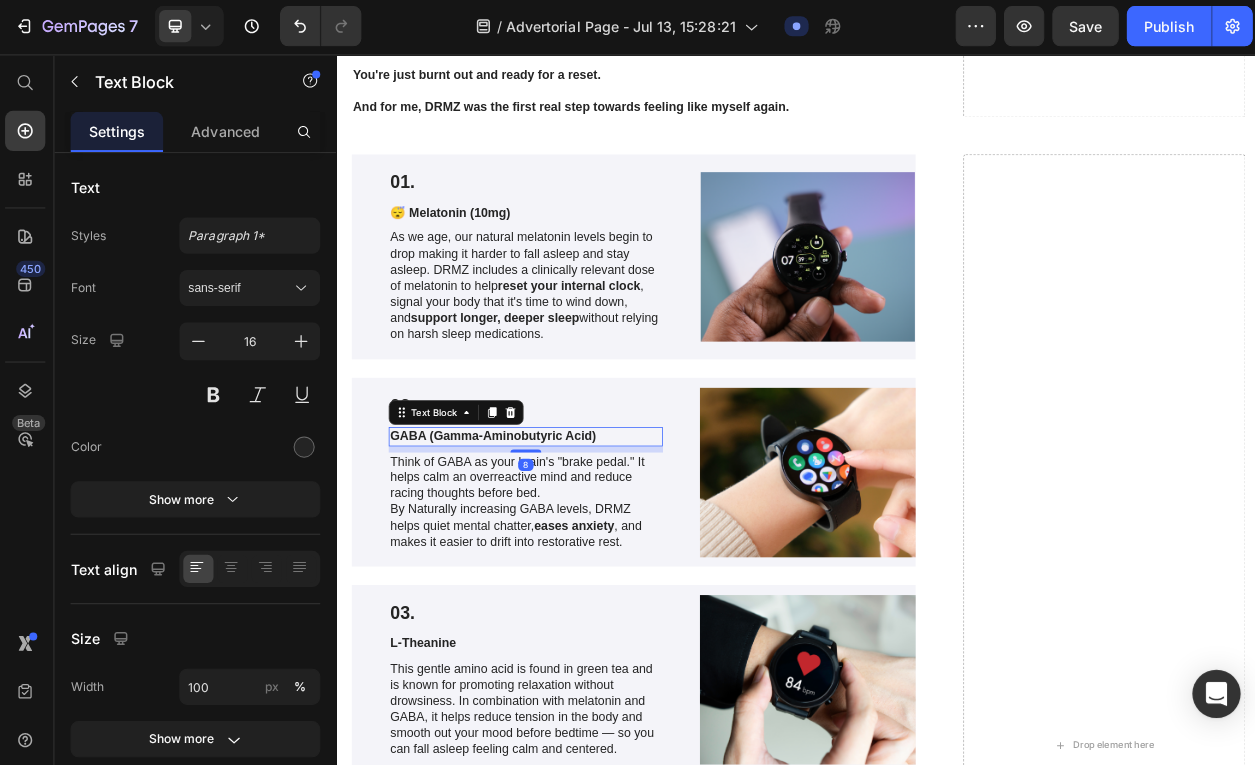 click on "GABA (Gamma-Aminobutyric Acid)" at bounding box center [582, 550] 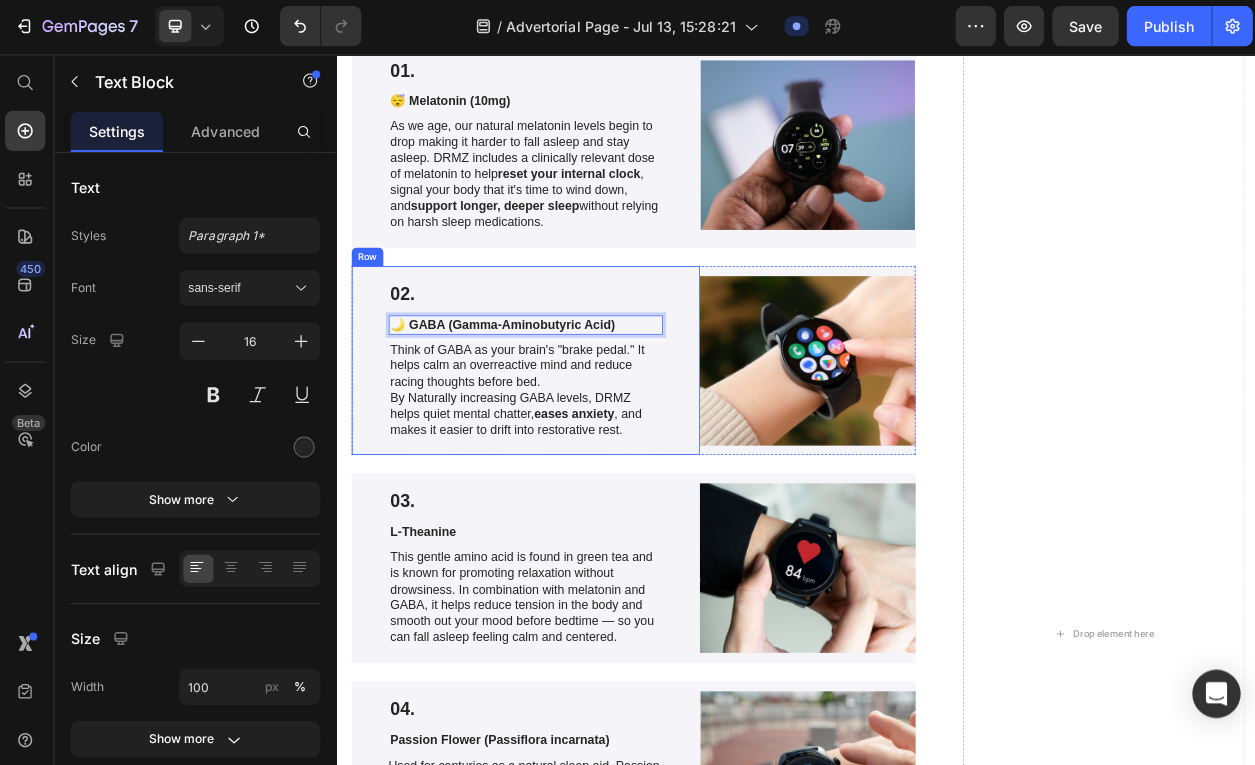 scroll, scrollTop: 3537, scrollLeft: 0, axis: vertical 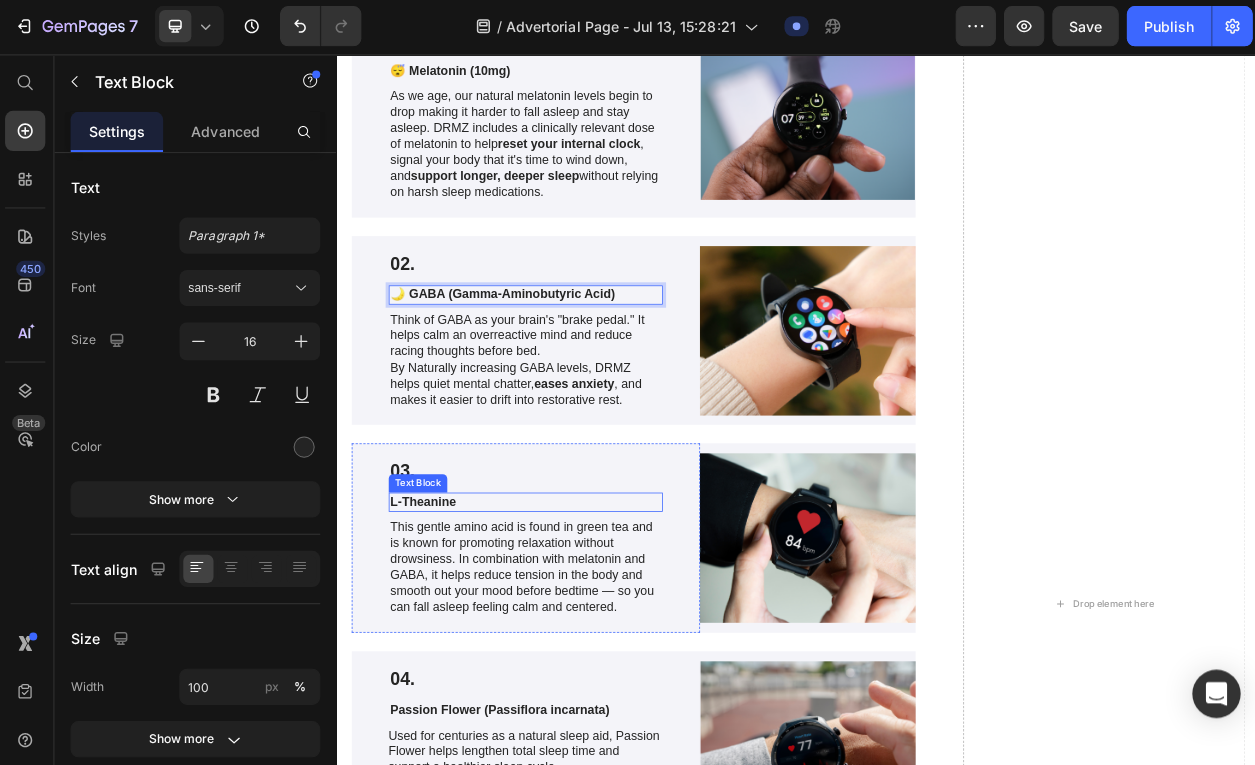 click on "L-Theanine" at bounding box center (582, 635) 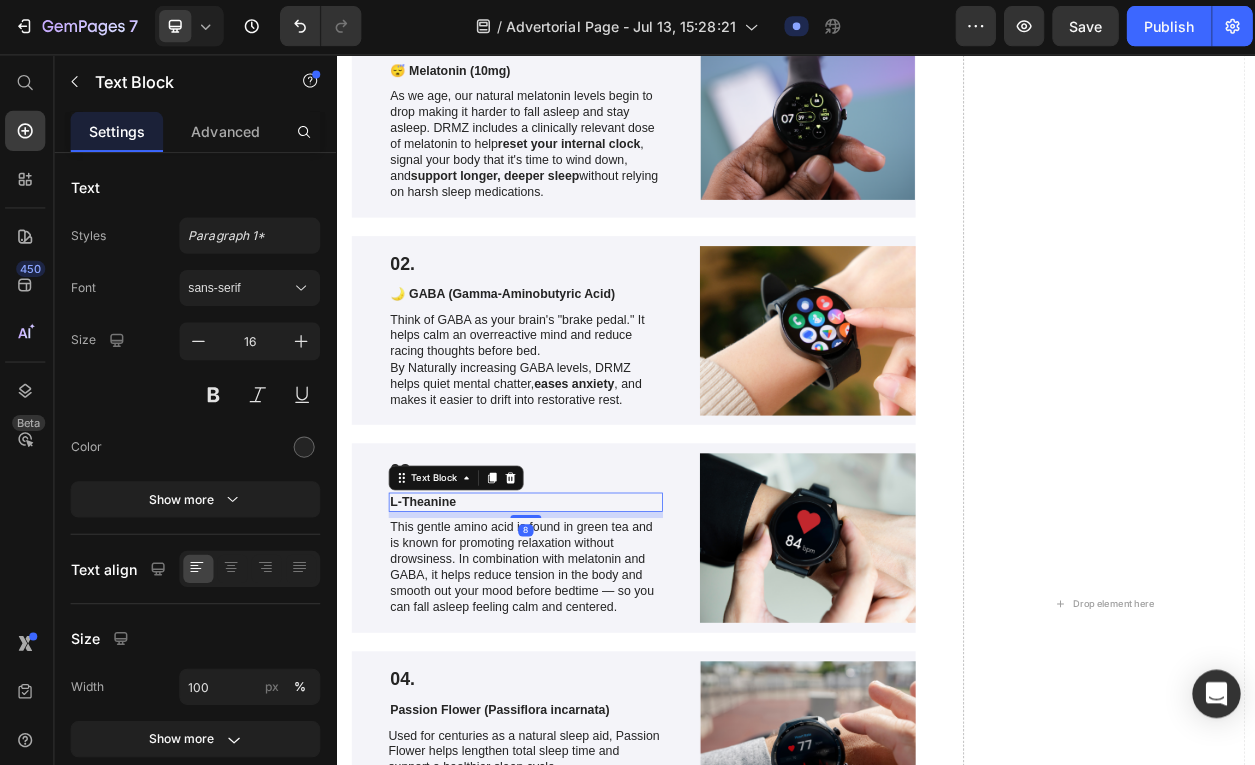 click on "L-Theanine" at bounding box center [582, 635] 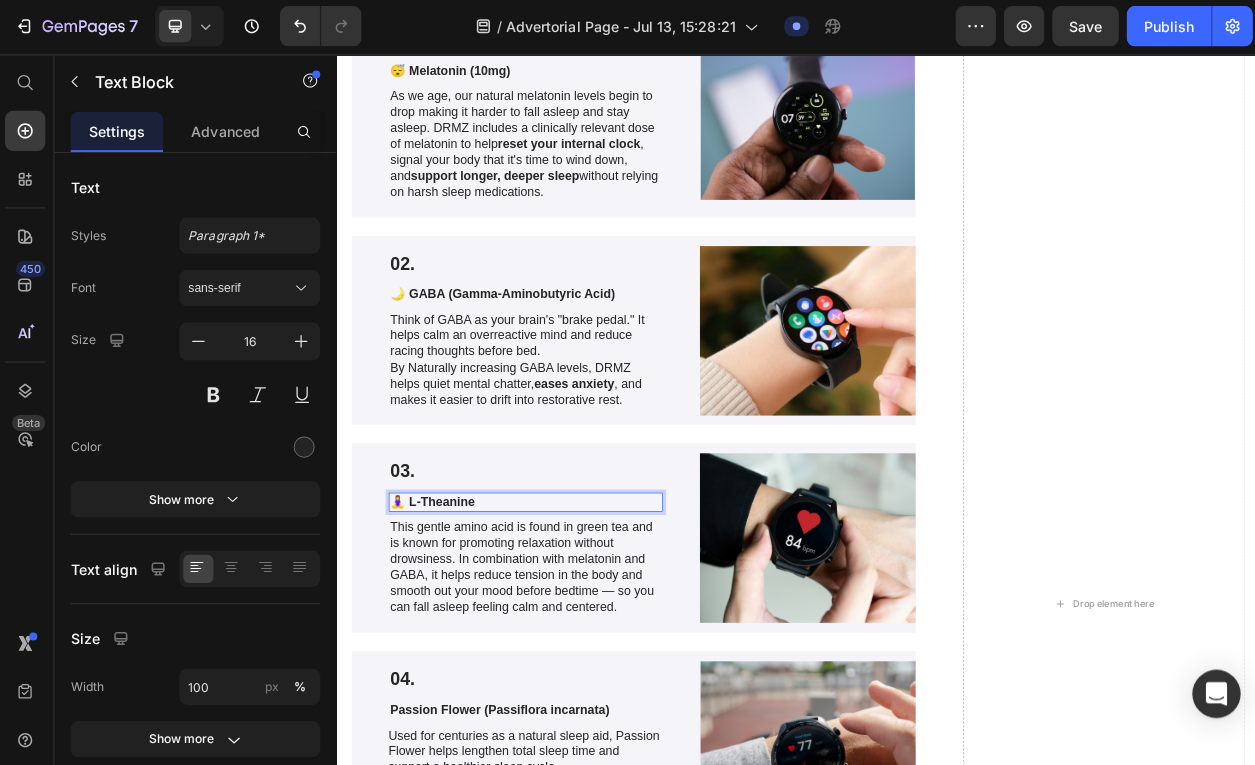 click on "01. Text Block 😴 Melatonin (10mg) Text Block As we age, our natural melatonin levels begin to drop making it harder to fall asleep and stay asleep. DRMZ includes a clinically relevant dose of melatonin to help  reset your internal clock , signal your body that it's time to wind down, and  support longer, deeper sleep  without relying on harsh sleep medications.   Text Block Row Image Row 02. Text Block 🌙 GABA (Gamma-Aminobutyric Acid) Text Block Think of GABA as your brain's "brake pedal." It helps calm an overreactive mind and reduce racing thoughts before bed.  By Naturally increasing GABA levels, DRMZ helps quiet mental chatter,  eases anxiety , and makes it easier to drift into restorative rest.  Text Block Row Image Row 03. Text Block 🧘‍♀️ L-Theanine Text Block   8 Text Block Row Image Row 04. Text Block Passion Flower (Passiflora incarnata) Text Block Used for centuries as a natural sleep aid, Passion Flower helps lengthen total sleep time and support a healthier sleep cycle.  Row Row" at bounding box center [936, 780] 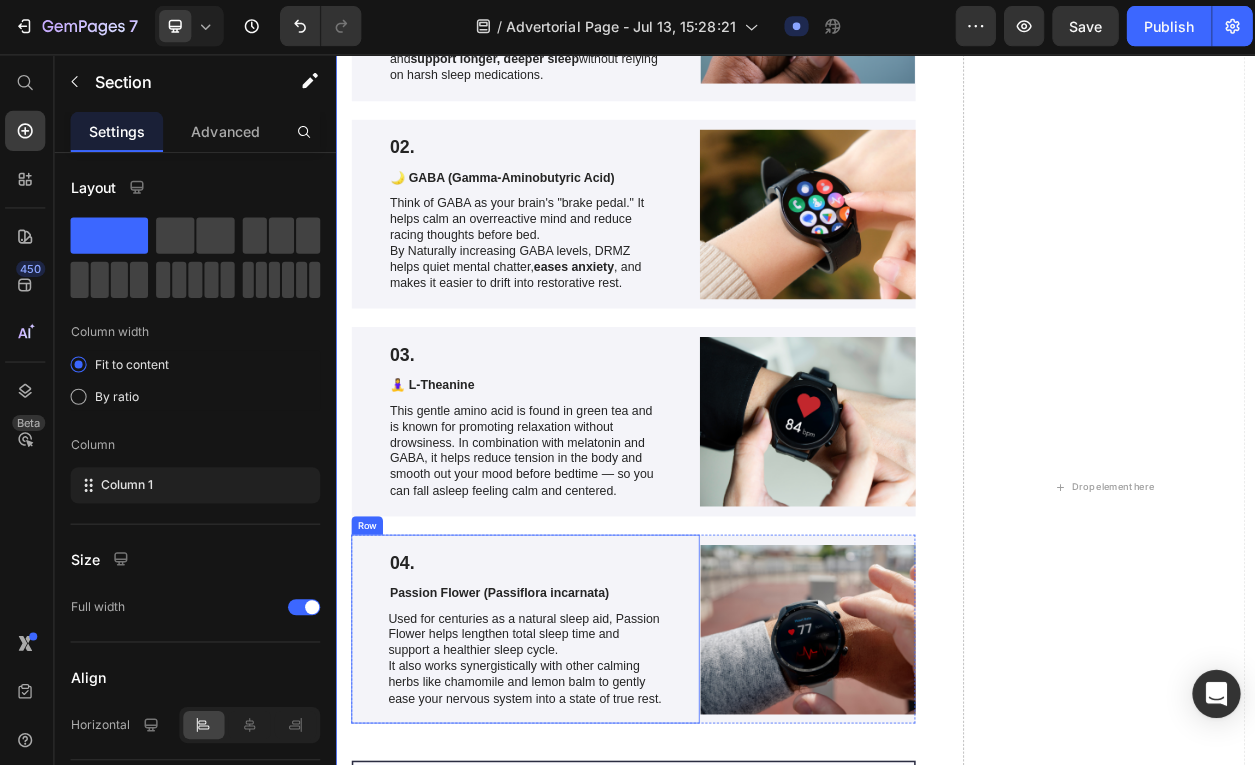 scroll, scrollTop: 3708, scrollLeft: 0, axis: vertical 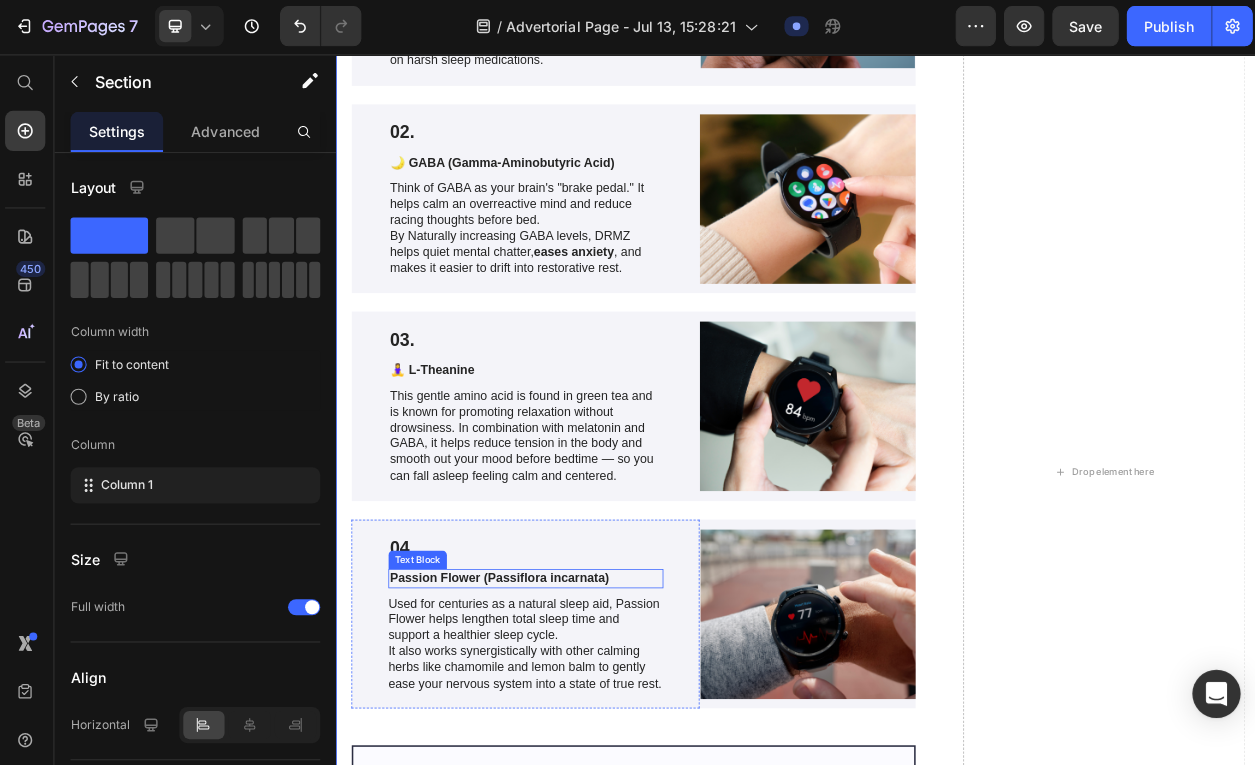 click on "Passion Flower (Passiflora incarnata)" at bounding box center (582, 734) 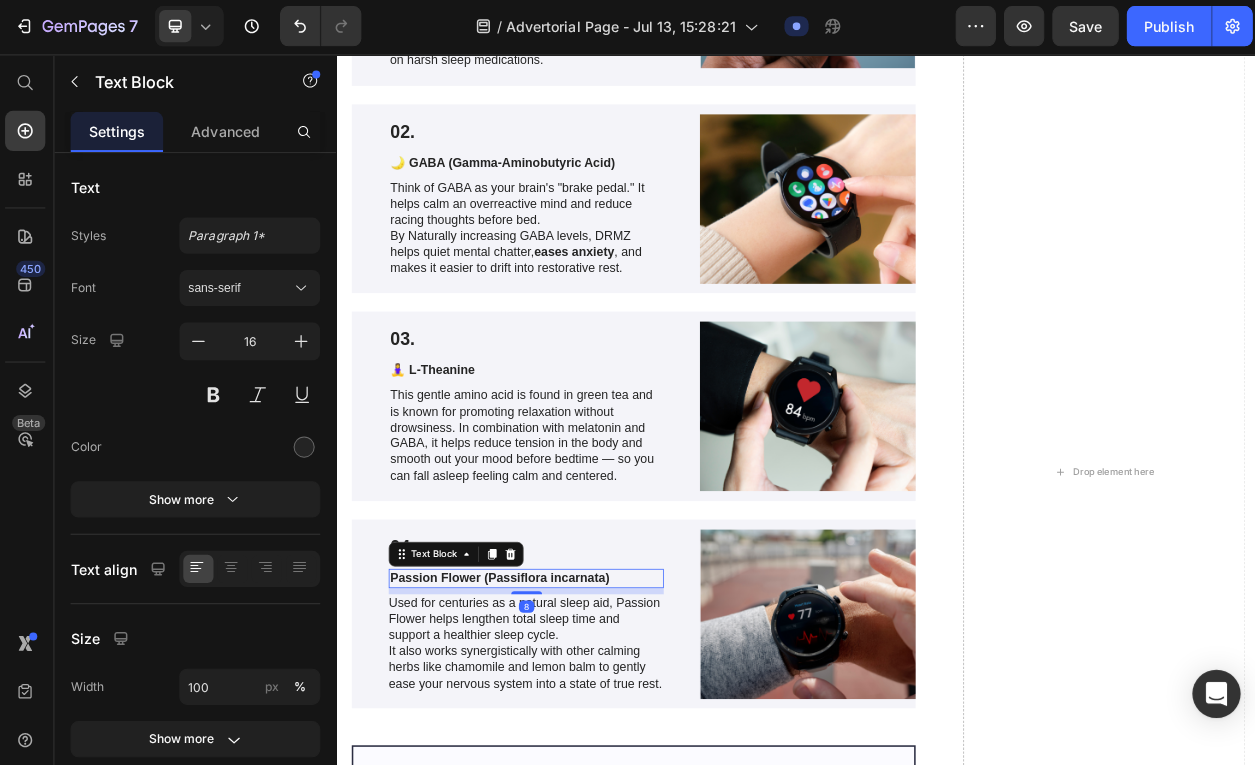 click on "Passion Flower (Passiflora incarnata)" at bounding box center (582, 734) 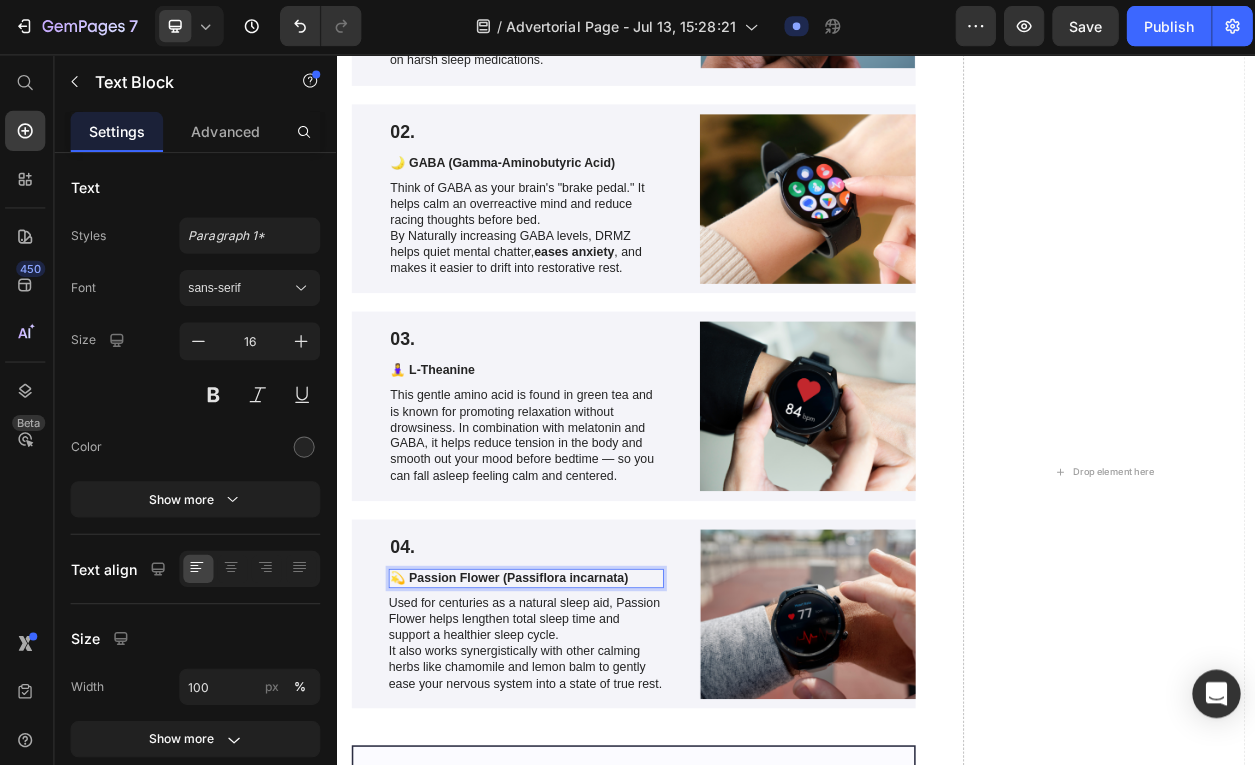 click on "01. Text Block 😴 Melatonin (10mg) Text Block As we age, our natural melatonin levels begin to drop making it harder to fall asleep and stay asleep. DRMZ includes a clinically relevant dose of melatonin to help  reset your internal clock , signal your body that it's time to wind down, and  support longer, deeper sleep  without relying on harsh sleep medications.   Text Block Row Image Row 02. Text Block 🌙 GABA (Gamma-Aminobutyric Acid) Text Block Think of GABA as your brain's "brake pedal." It helps calm an overreactive mind and reduce racing thoughts before bed.  By Naturally increasing GABA levels, DRMZ helps quiet mental chatter,  eases anxiety , and makes it easier to drift into restorative rest.  Text Block Row Image Row 03. Text Block 🧘‍♀️ L-Theanine Text Block Text Block Row Image Row 04. Text Block 💫 Passion Flower (Passiflora incarnata) Text Block Used for centuries as a natural sleep aid, Passion Flower helps lengthen total sleep time and support a healthier sleep cycle." at bounding box center [936, 609] 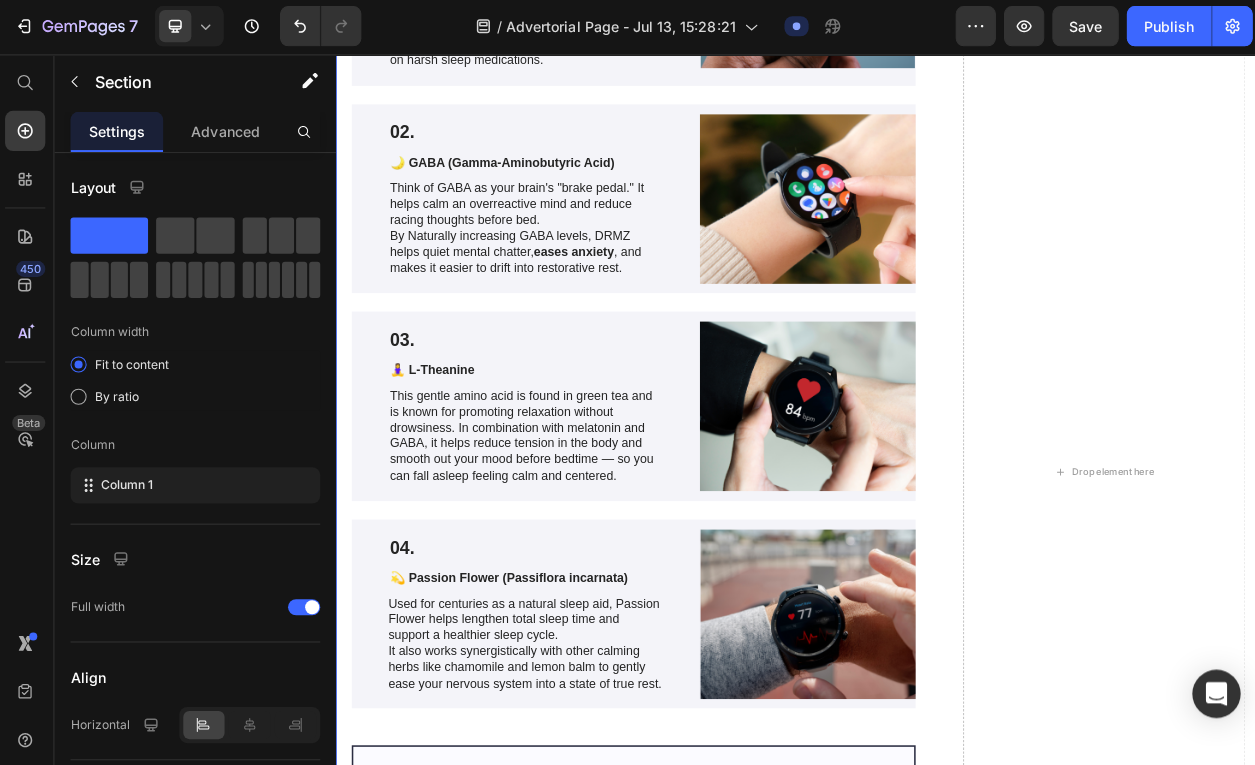 click on "01. Text Block 😴 Melatonin (10mg) Text Block As we age, our natural melatonin levels begin to drop making it harder to fall asleep and stay asleep. DRMZ includes a clinically relevant dose of melatonin to help  reset your internal clock , signal your body that it's time to wind down, and  support longer, deeper sleep  without relying on harsh sleep medications.   Text Block Row Image Row 02. Text Block 🌙 GABA (Gamma-Aminobutyric Acid) Text Block Think of GABA as your brain's "brake pedal." It helps calm an overreactive mind and reduce racing thoughts before bed.  By Naturally increasing GABA levels, DRMZ helps quiet mental chatter,  eases anxiety , and makes it easier to drift into restorative rest.  Text Block Row Image Row 03. Text Block 🧘‍♀️ L-Theanine Text Block Text Block Row Image Row 04. Text Block 💫 Passion Flower (Passiflora incarnata) Text Block Used for centuries as a natural sleep aid, Passion Flower helps lengthen total sleep time and support a healthier sleep cycle.  Row" at bounding box center [936, 609] 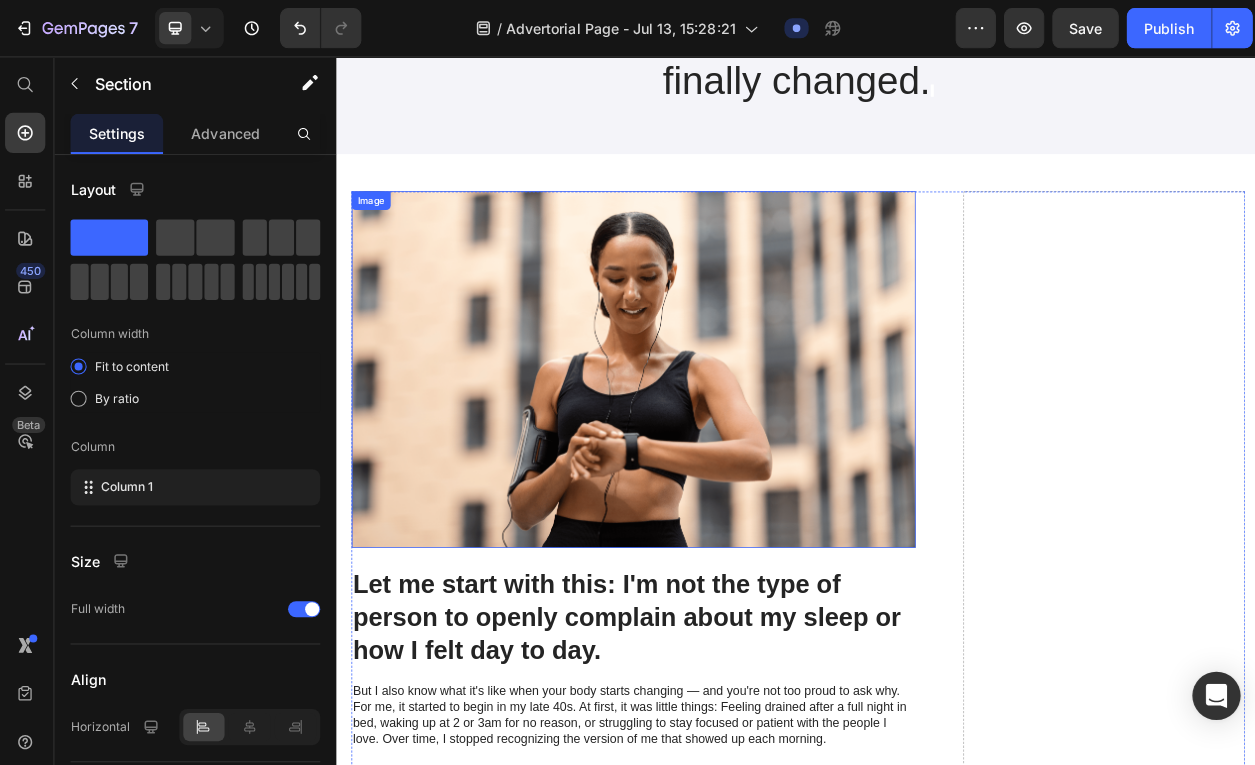 scroll, scrollTop: 356, scrollLeft: 0, axis: vertical 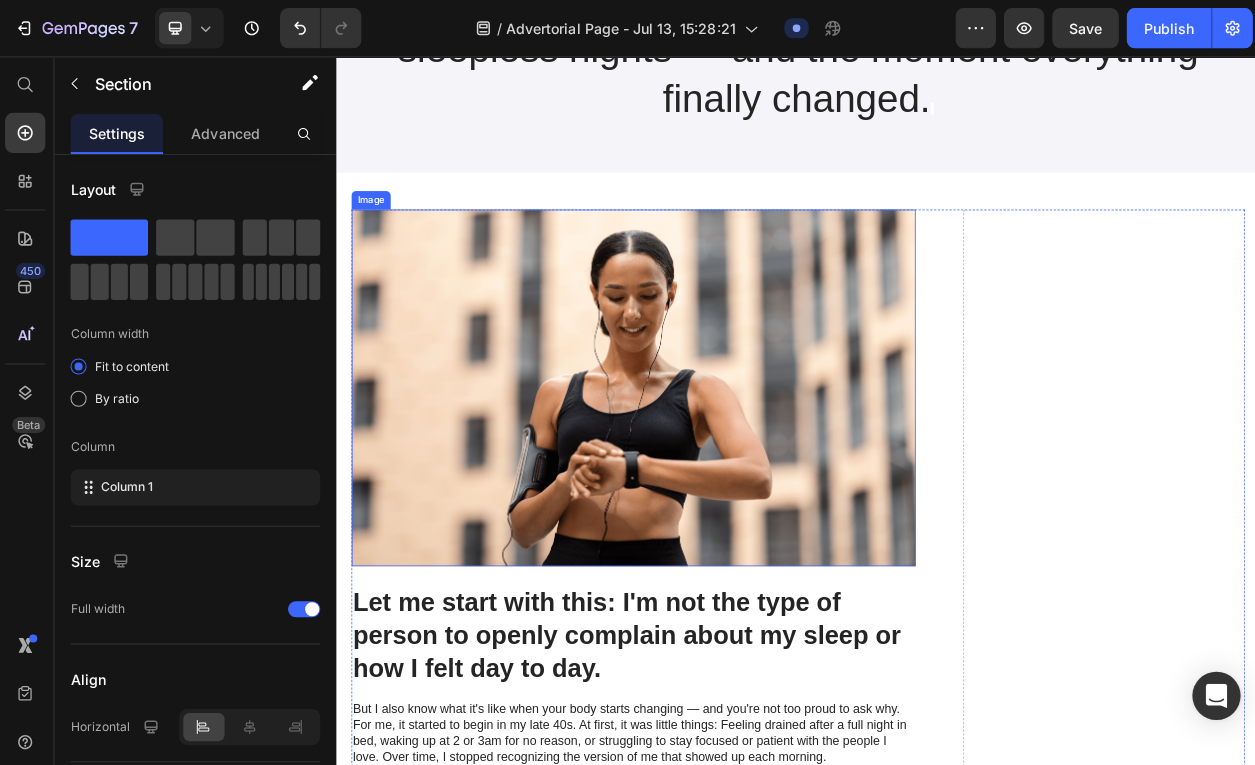 click at bounding box center (722, 487) 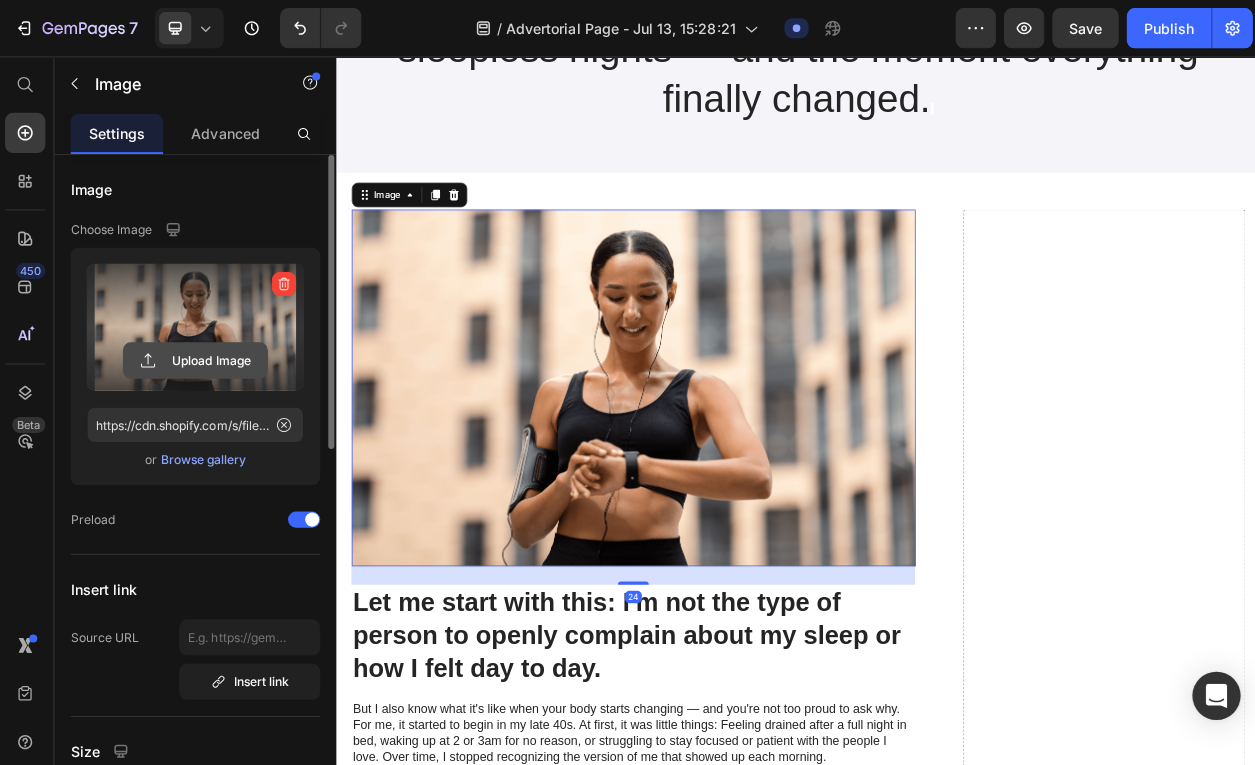 click 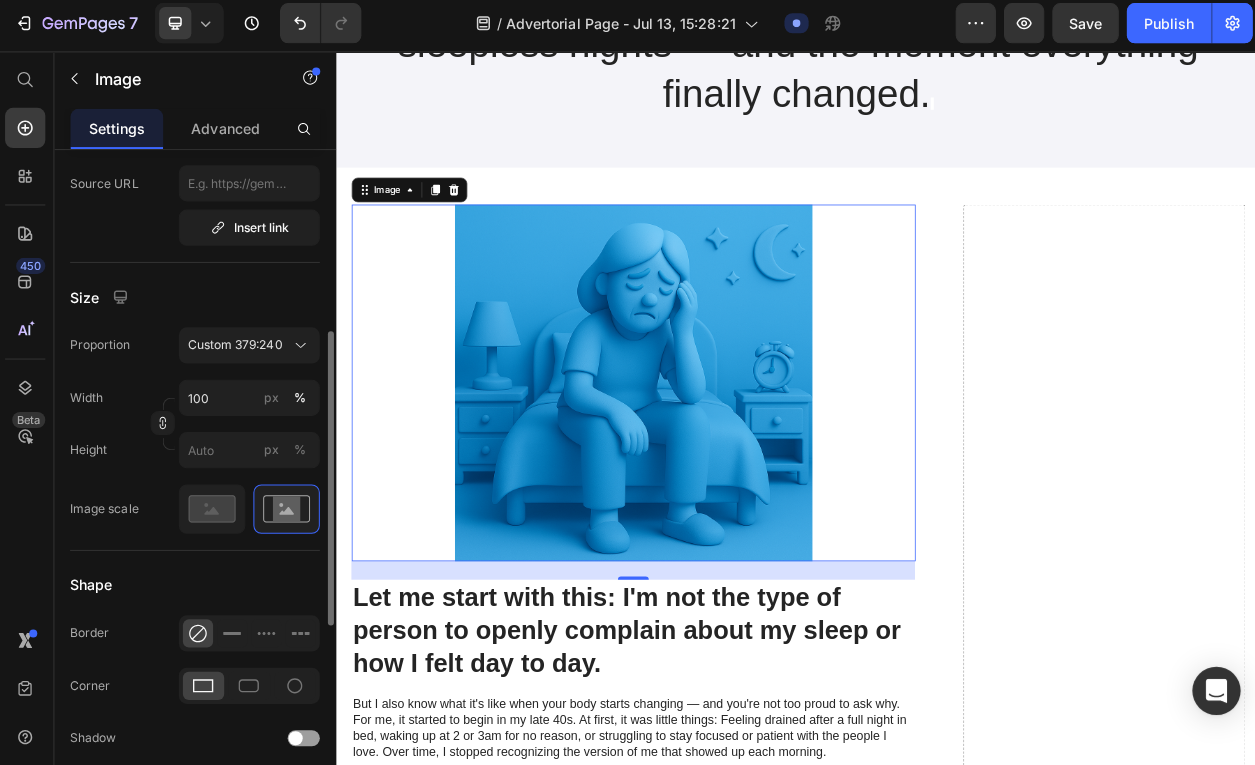 scroll, scrollTop: 448, scrollLeft: 0, axis: vertical 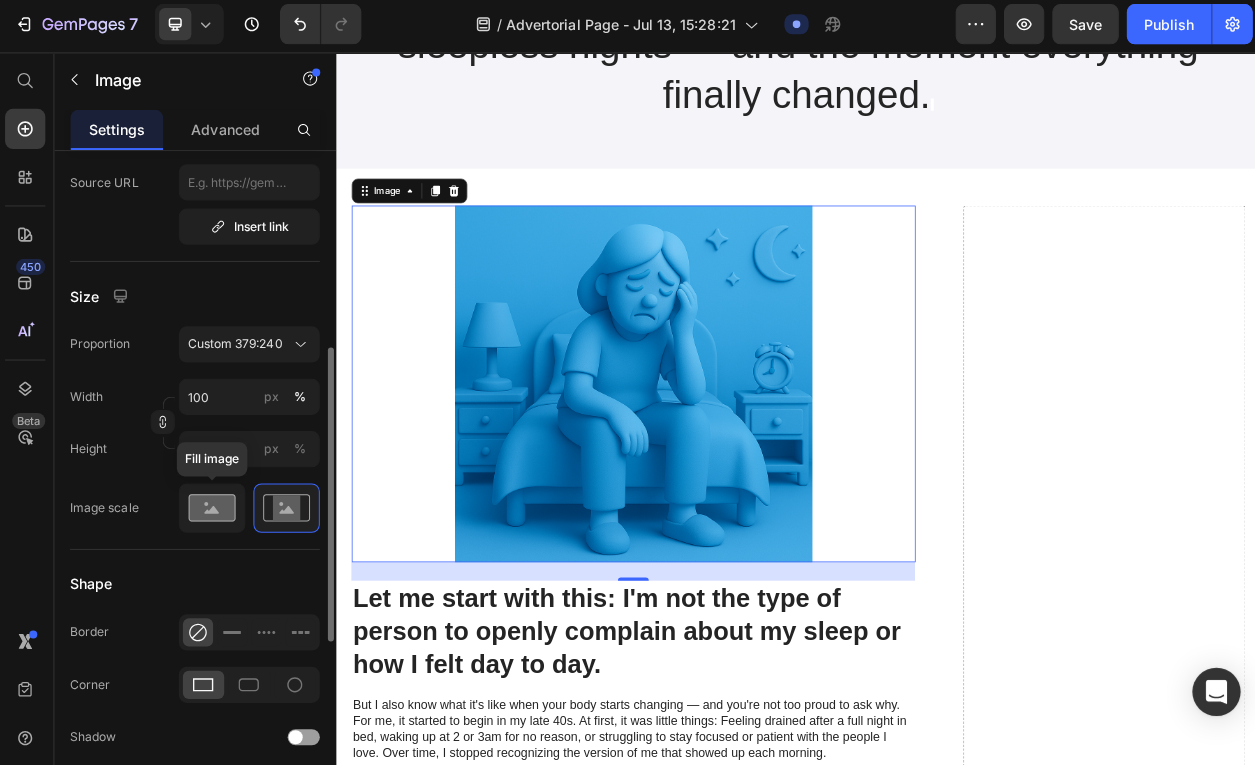 click 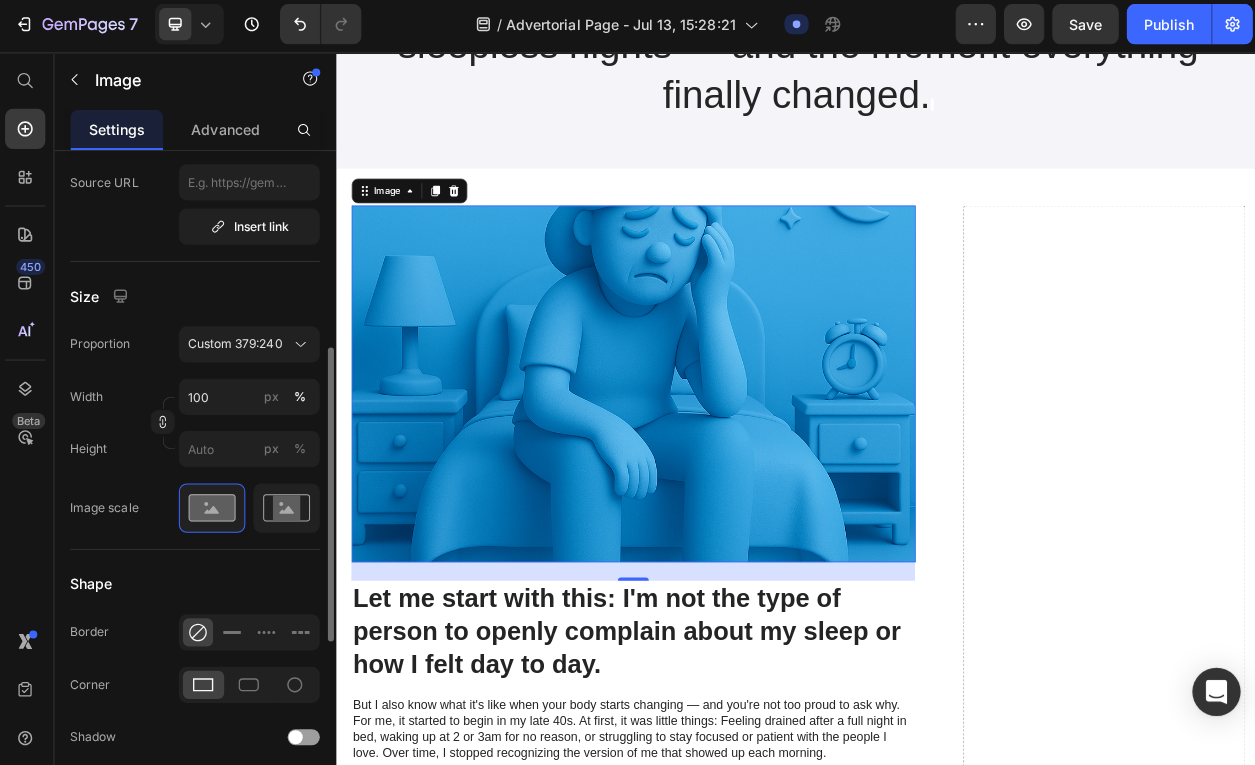 click 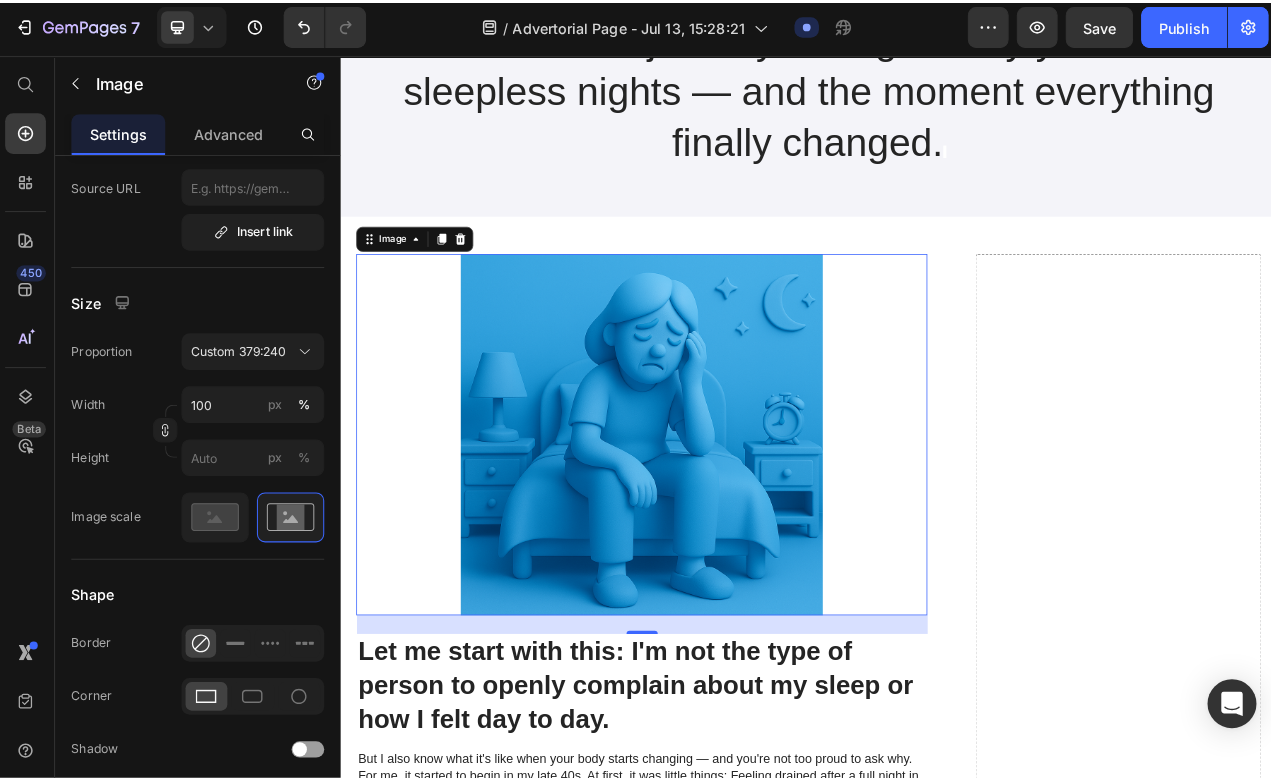 scroll, scrollTop: 294, scrollLeft: 0, axis: vertical 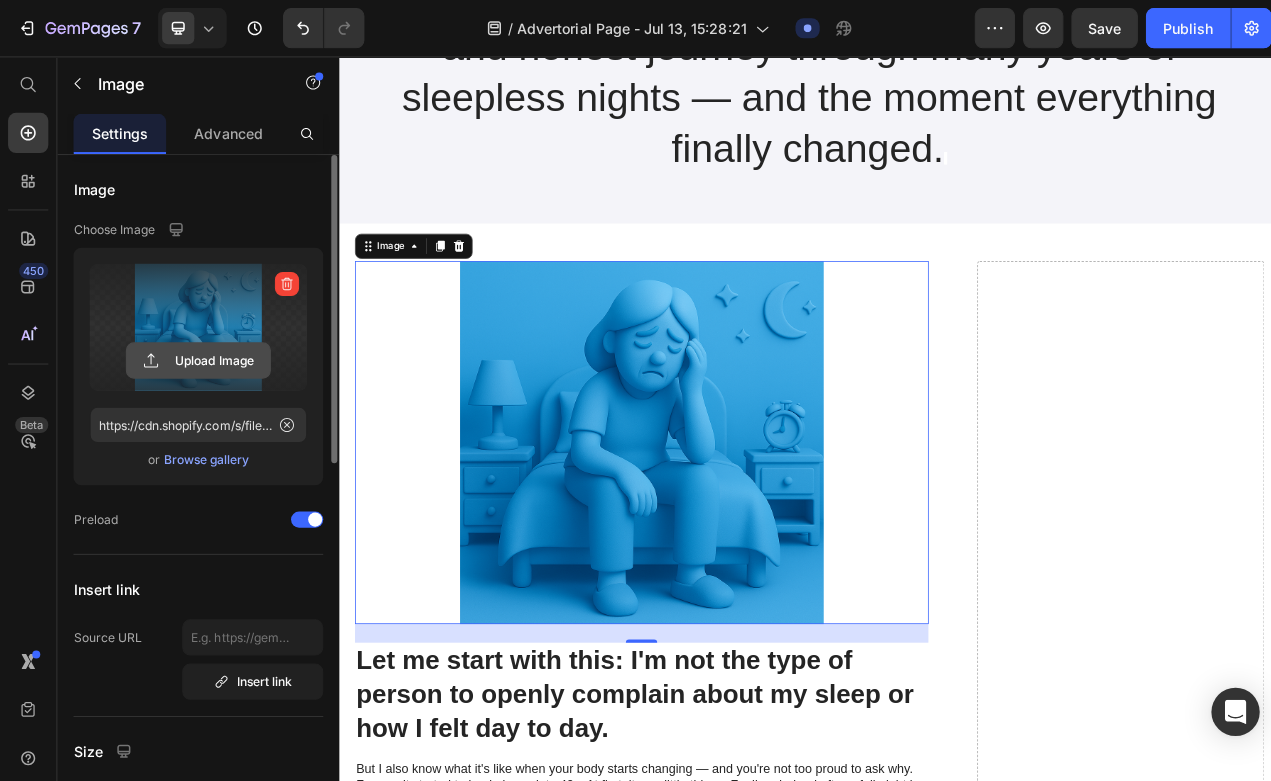 click 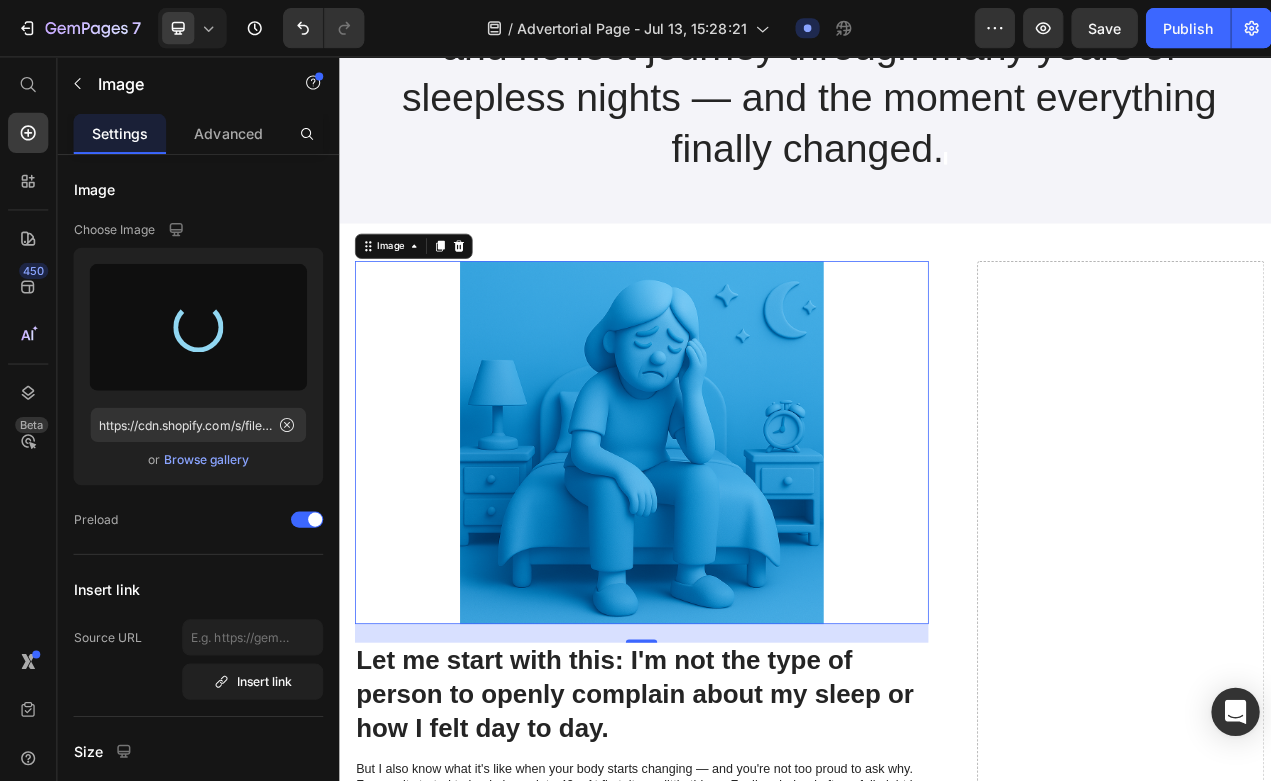type on "https://cdn.shopify.com/s/files/1/0568/4317/3976/files/gempages_575305619876086303-b37ec0ba-604b-485c-a23b-79b77560f469.png" 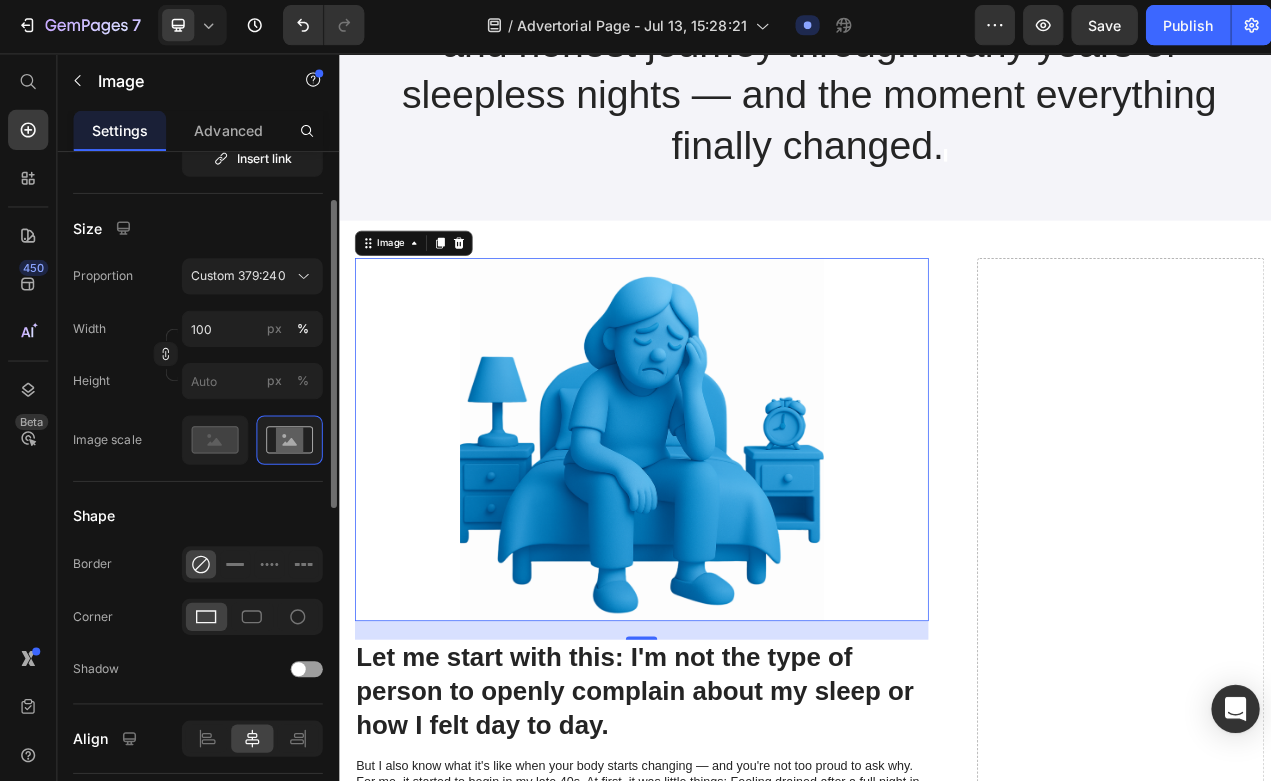 scroll, scrollTop: 537, scrollLeft: 0, axis: vertical 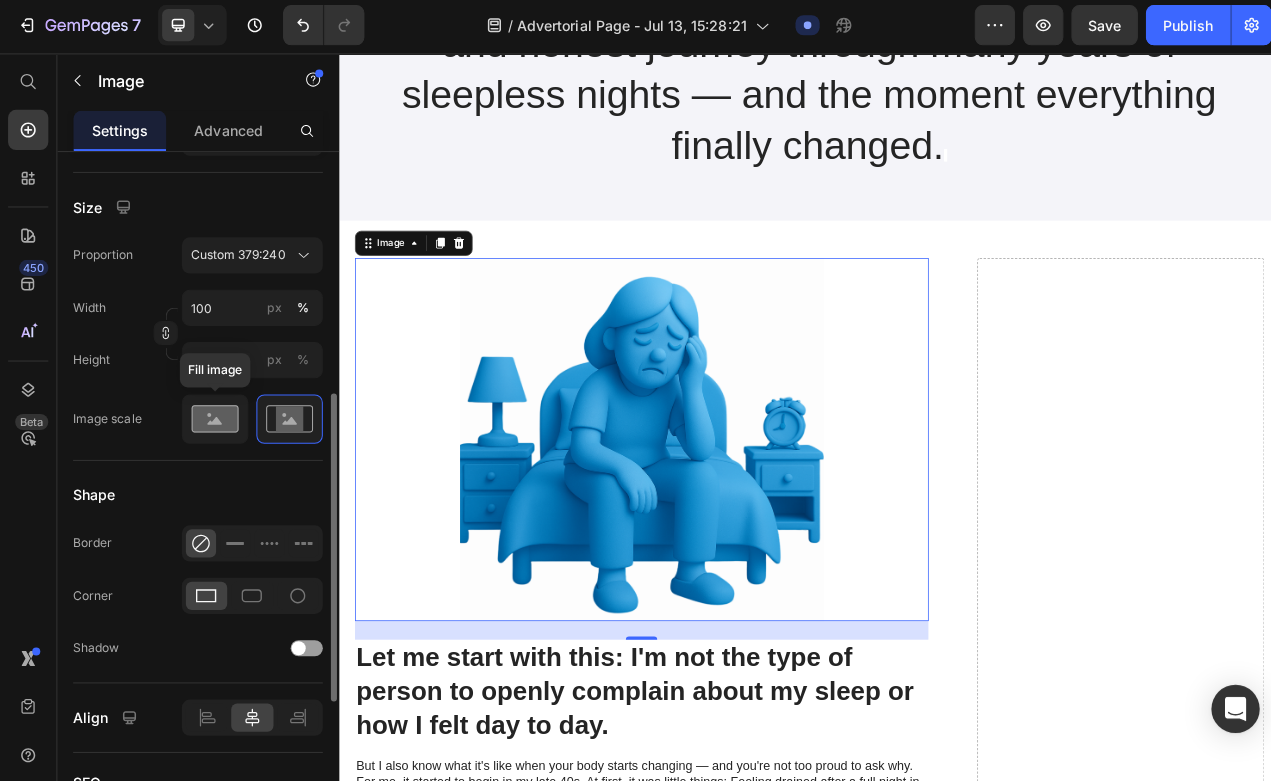 click 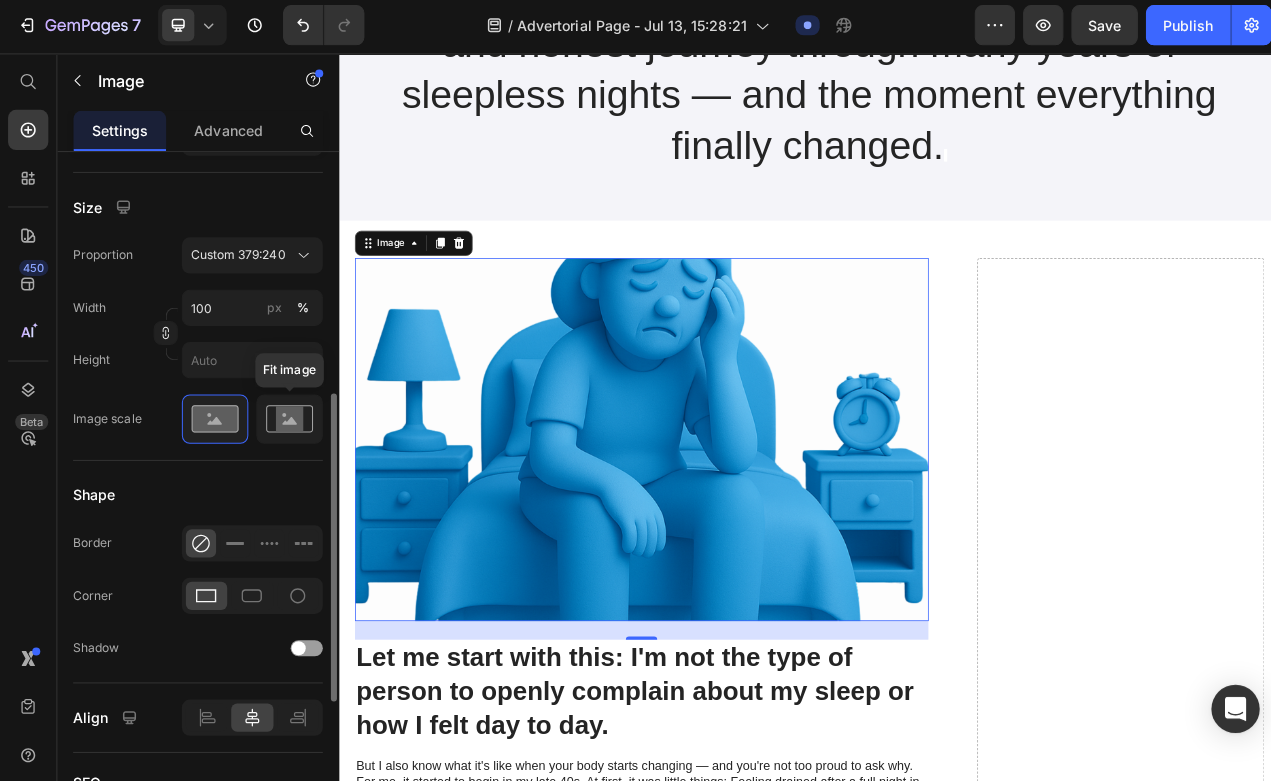 click 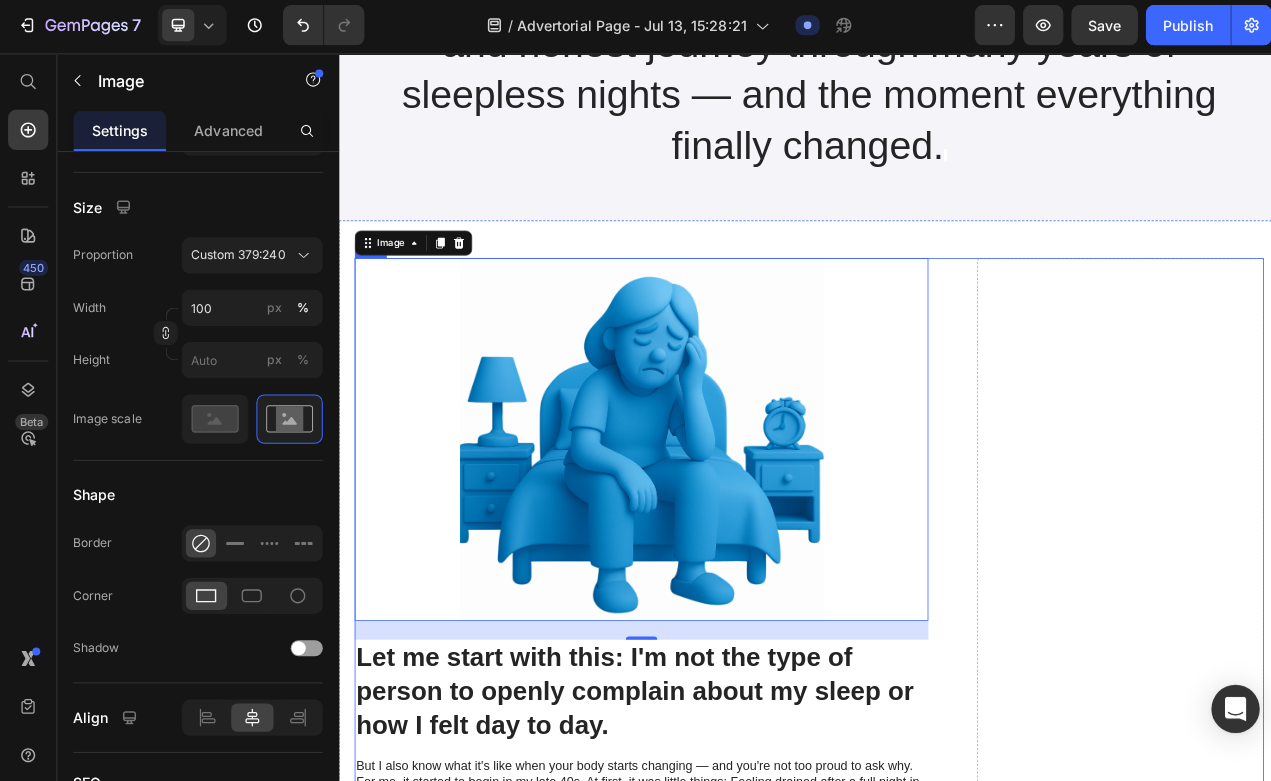 click on "Image   24 Let me start with this: I'm not the type of person to openly complain about my sleep or how I felt day to day.  Heading But I also know what it's like when your body starts changing — and you're not too proud to ask why. For me, it started to begin in my late 40s. At first, it was little things: Feeling drained after a full night in bed, waking up at 2 or 3am for no reason, or struggling to stay focused or patient with the people I love. Over time, I stopped recognizing the version of me that showed up each morning.    Then came the excuses:    "It's just part of getting older." "Everyone my age wakes up a few times a night — it's normal." "Maybe tonight will be different."   But "tonight" kept letting me down... and eventually, so did my mood, my motivation, and my belief that things could change.    Text Block Natural Sleep By DRMZ. Heading 100% Risk FREE - 30-Day No Questions Asked Return Policy Text Block
Icon Natural Formula Text Block Row
Icon Free Shipping Text Block Row" at bounding box center [939, 1754] 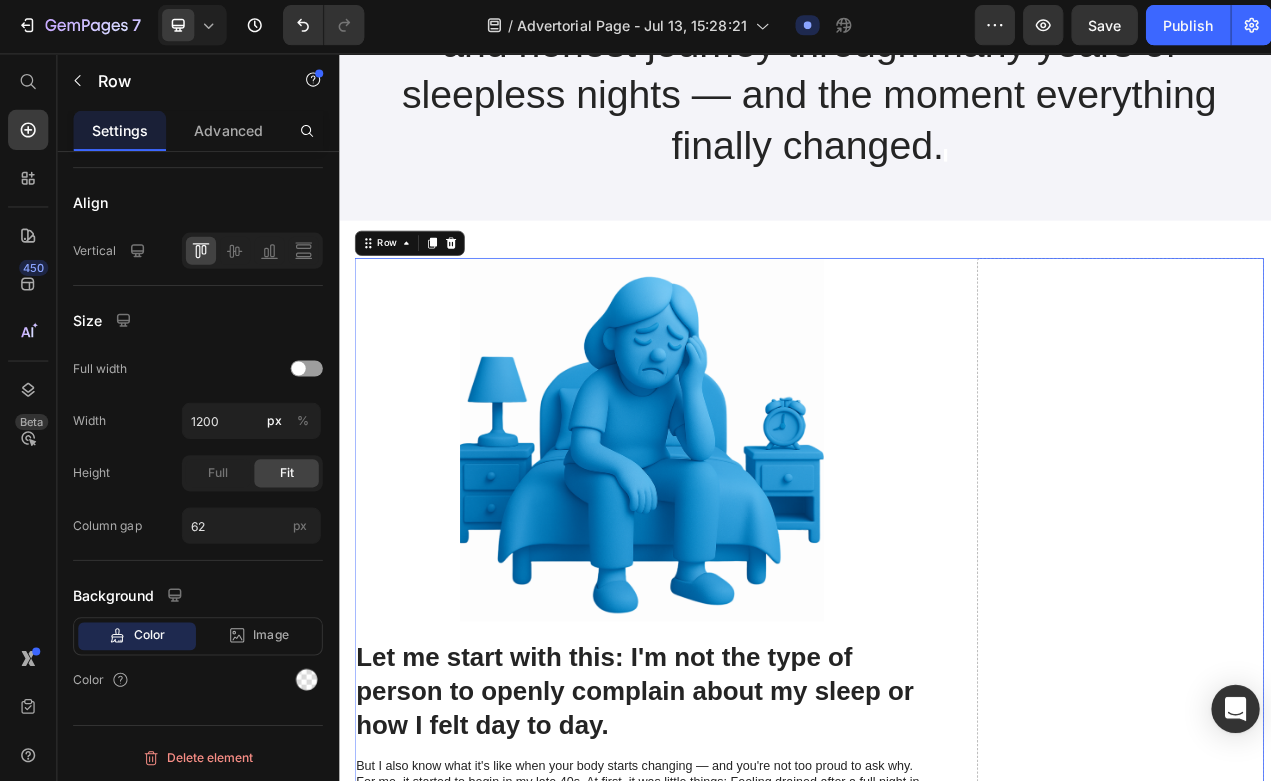 scroll, scrollTop: 0, scrollLeft: 0, axis: both 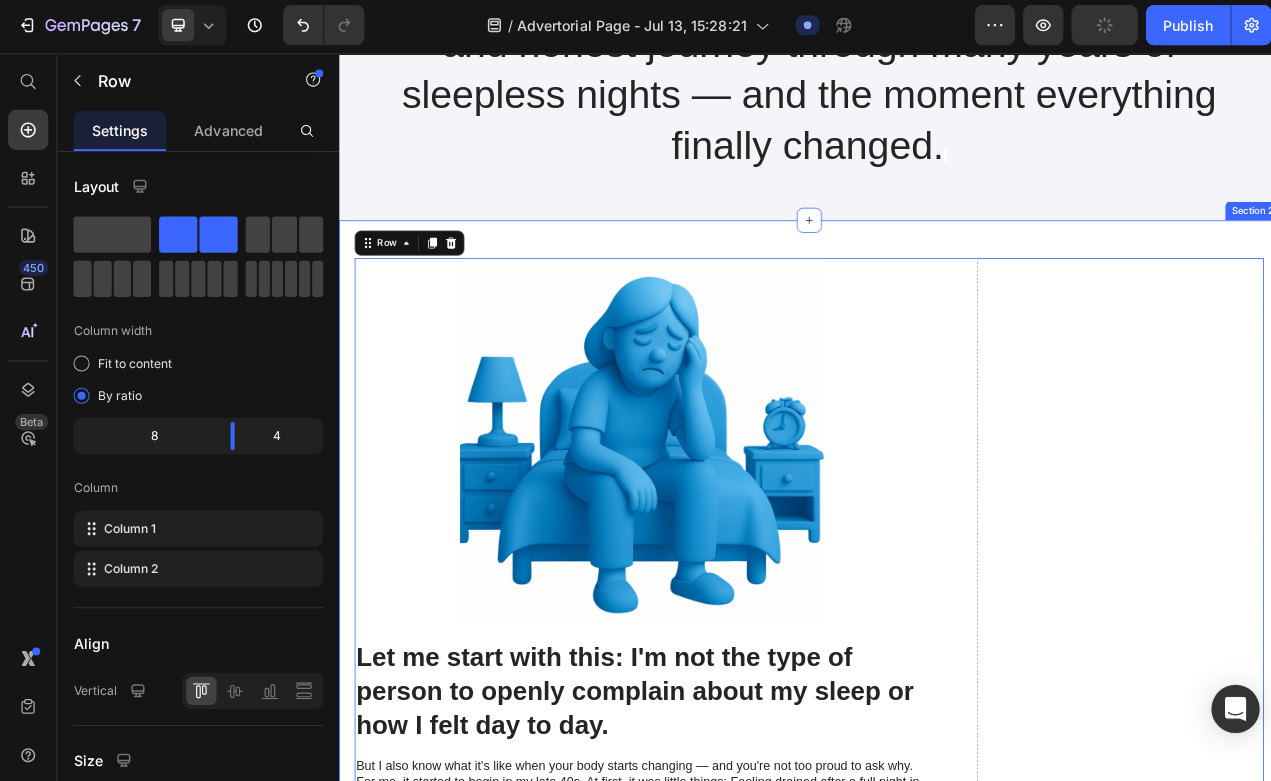 click on "Image Let me start with this: I'm not the type of person to openly complain about my sleep or how I felt day to day.  Heading But I also know what it's like when your body starts changing — and you're not too proud to ask why. For me, it started to begin in my late 40s. At first, it was little things: Feeling drained after a full night in bed, waking up at 2 or 3am for no reason, or struggling to stay focused or patient with the people I love. Over time, I stopped recognizing the version of me that showed up each morning.    Then came the excuses:    "It's just part of getting older." "Everyone my age wakes up a few times a night — it's normal." "Maybe tonight will be different."   But "tonight" kept letting me down... and eventually, so did my mood, my motivation, and my belief that things could change.    Text Block Natural Sleep By DRMZ. Heading 100% Risk FREE - 30-Day No Questions Asked Return Policy Text Block
Icon Natural Formula Text Block Row
Icon Free Shipping Text Block Row Row" at bounding box center [939, 1742] 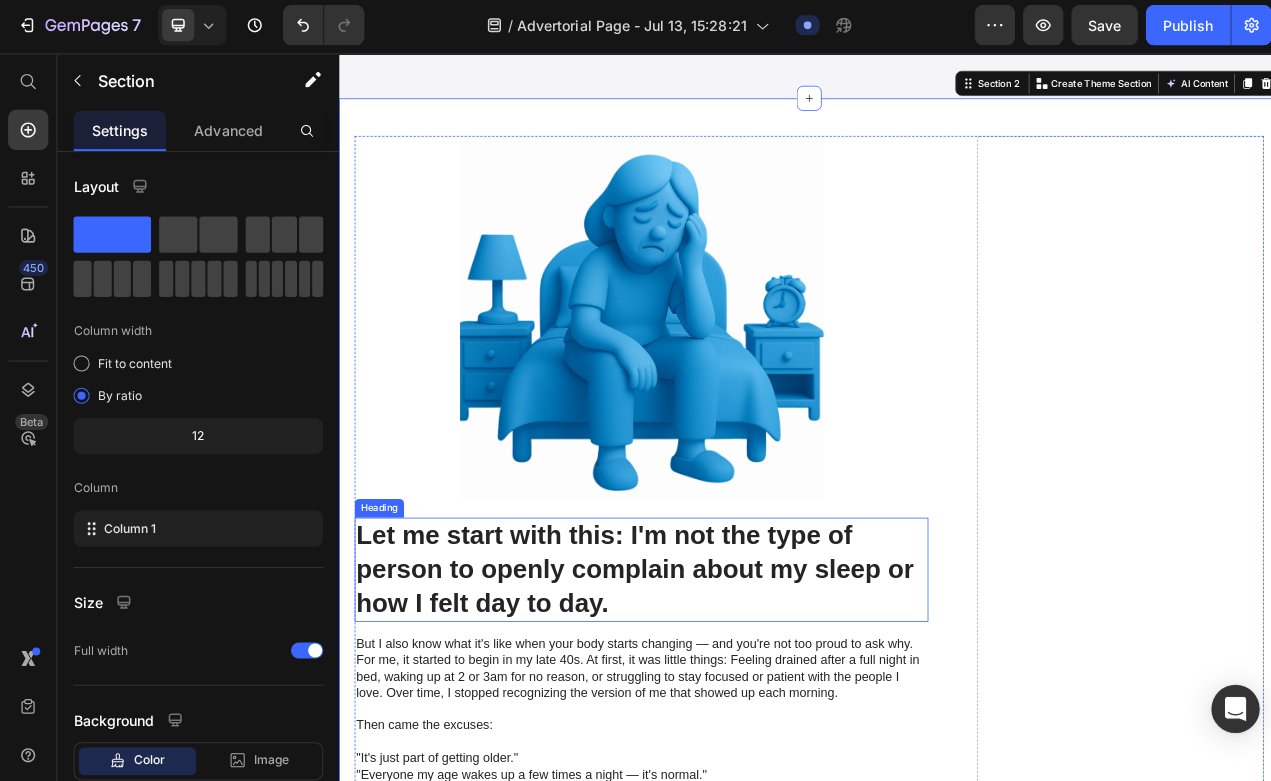 scroll, scrollTop: 446, scrollLeft: 0, axis: vertical 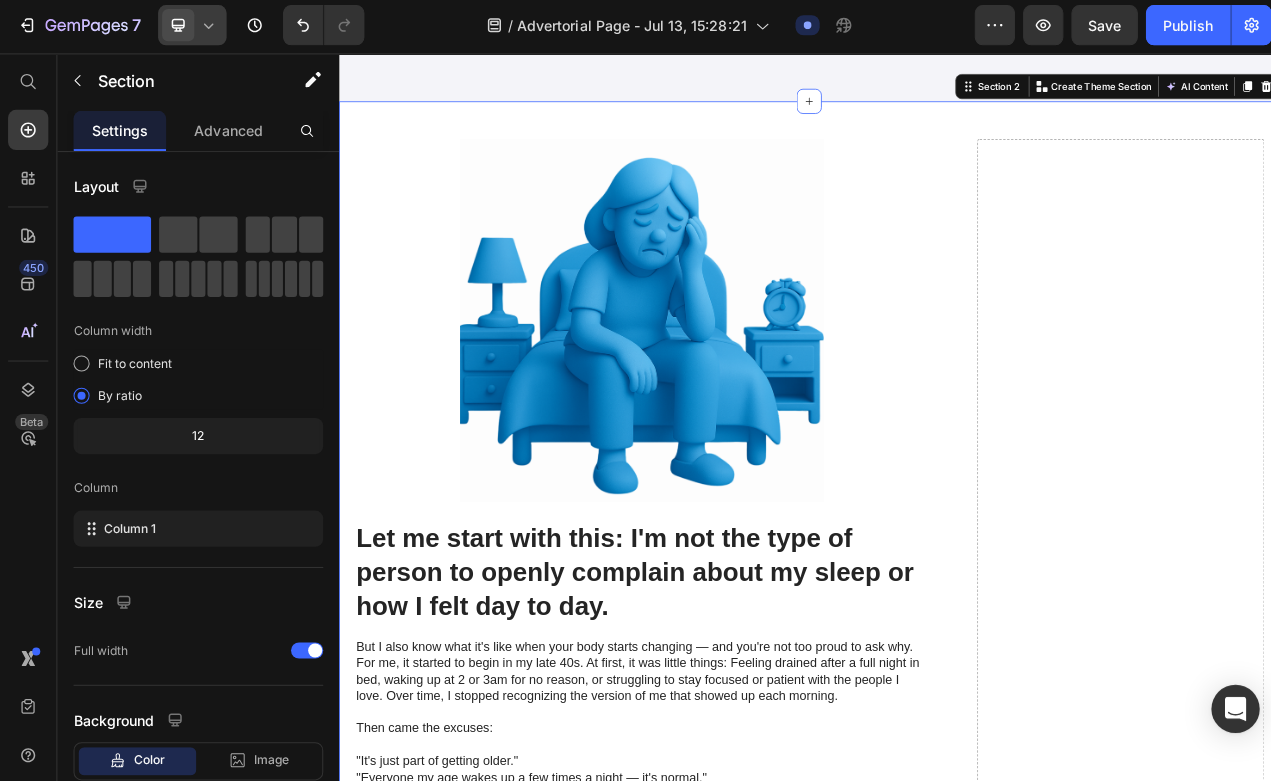 click 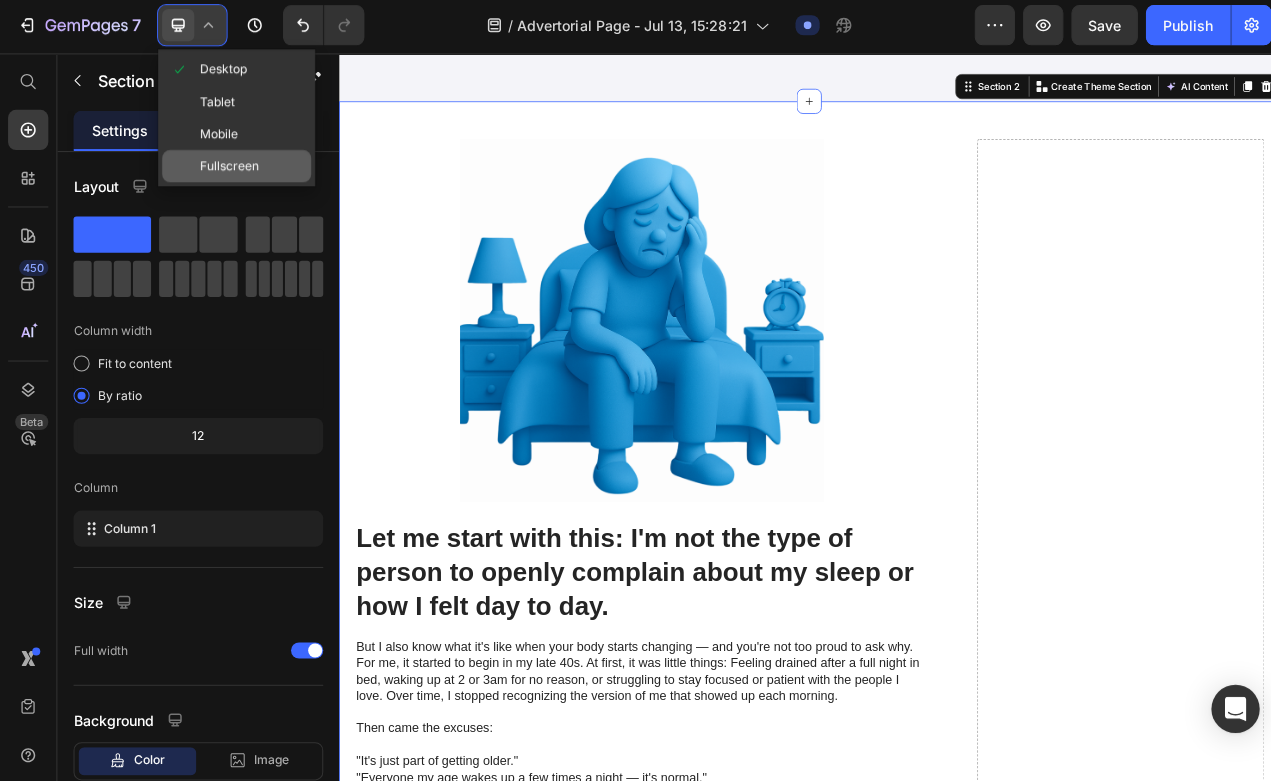 click on "Fullscreen" at bounding box center [227, 168] 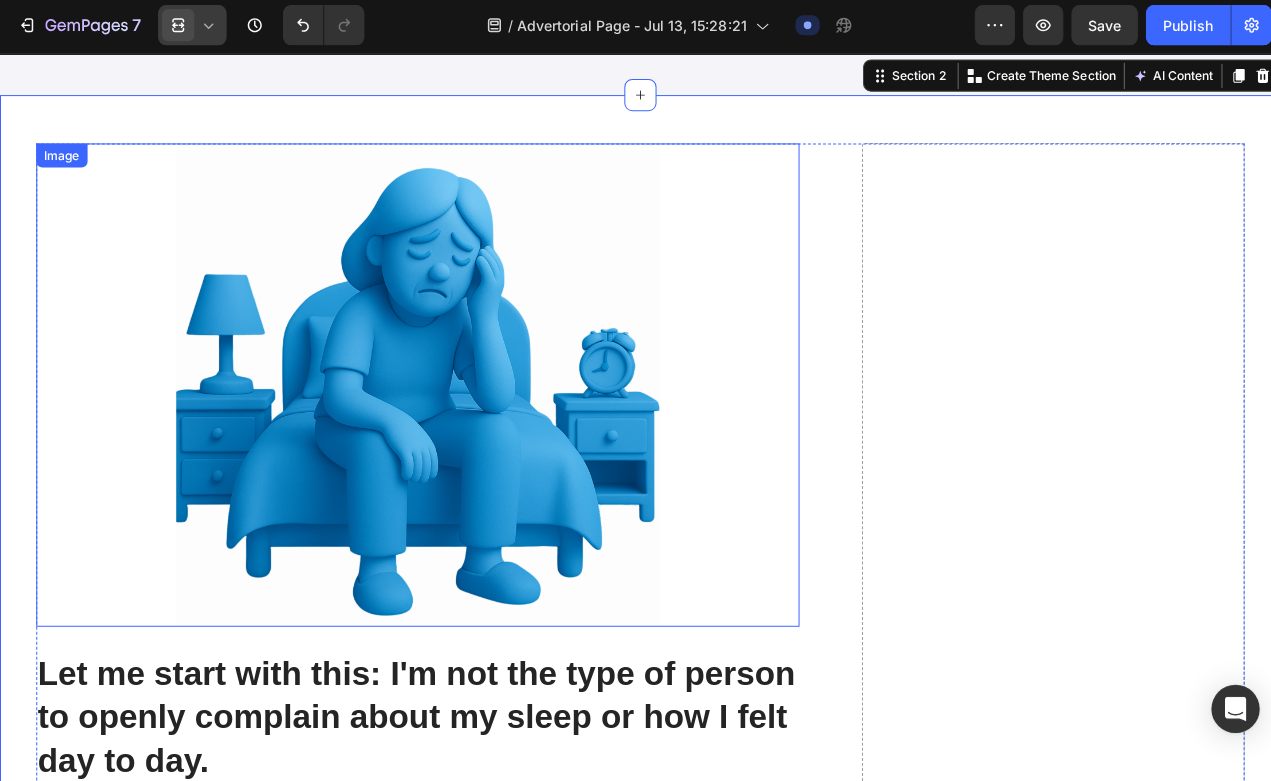 scroll, scrollTop: 389, scrollLeft: 0, axis: vertical 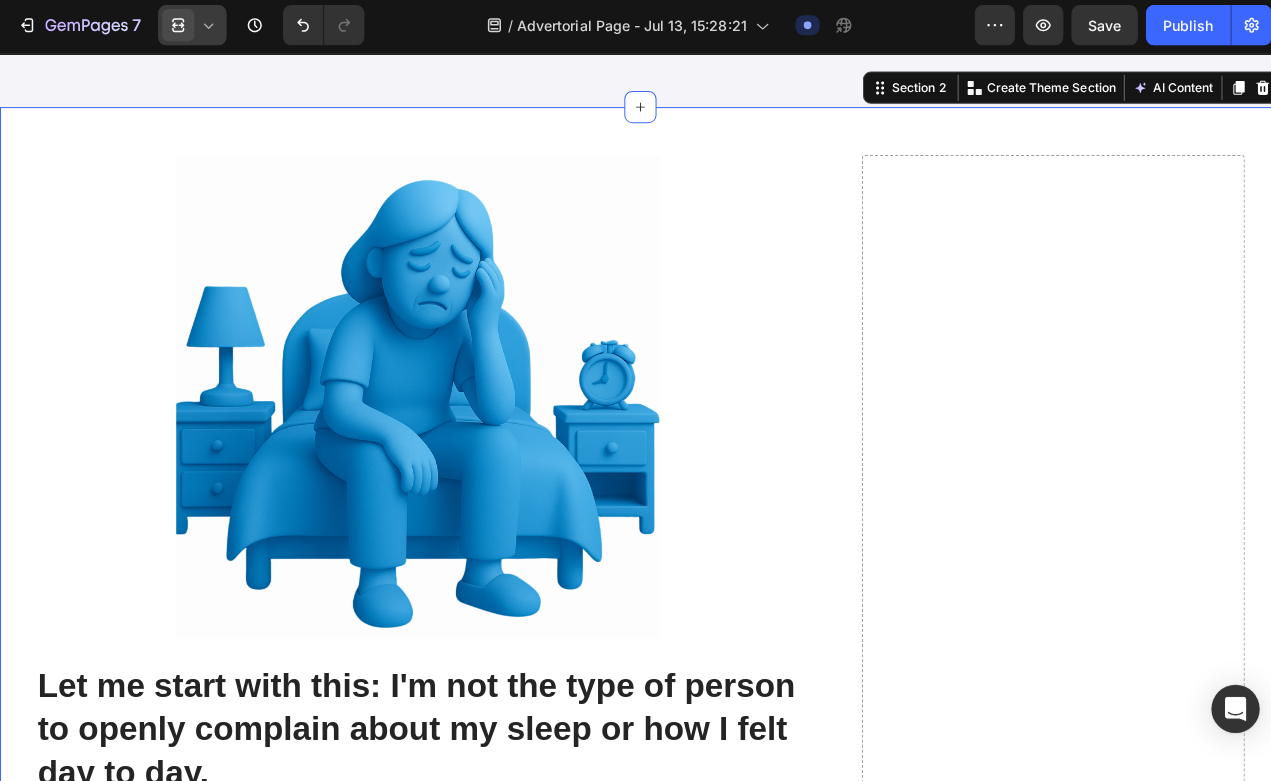 click 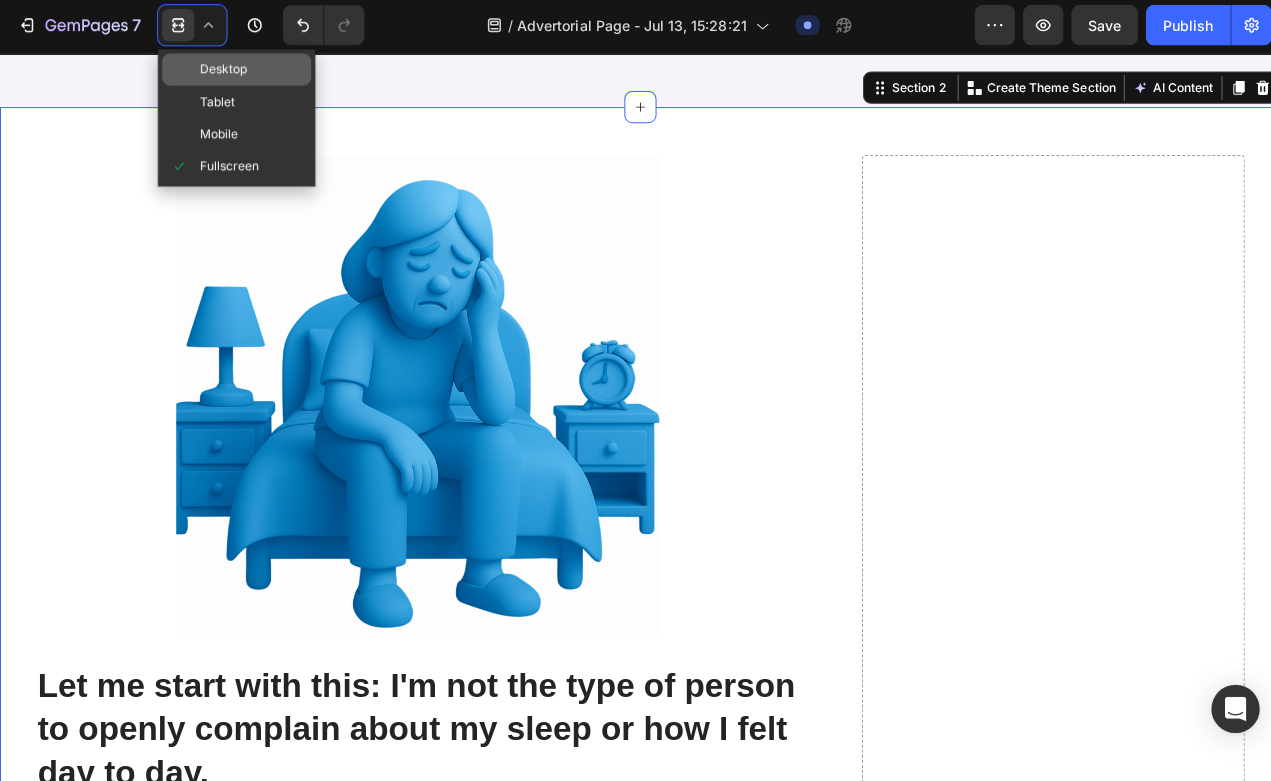 click on "Desktop" at bounding box center (221, 72) 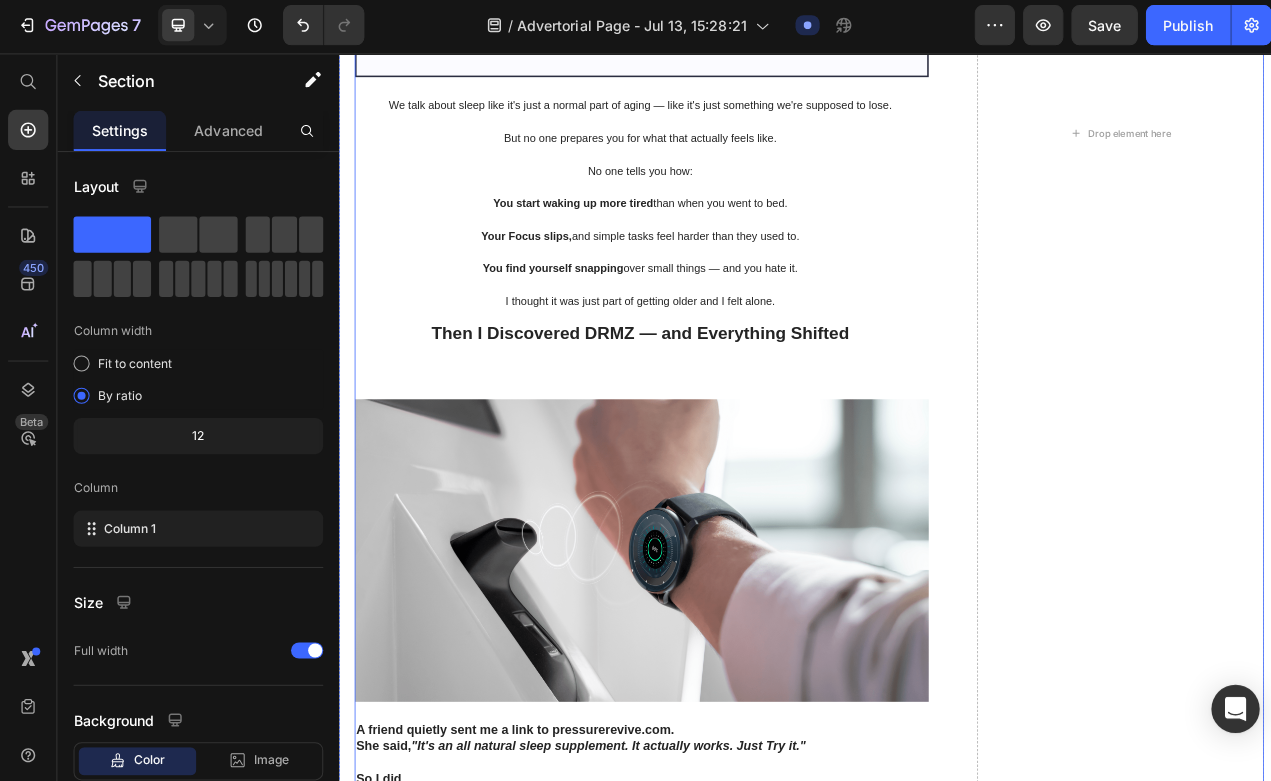 scroll, scrollTop: 1908, scrollLeft: 0, axis: vertical 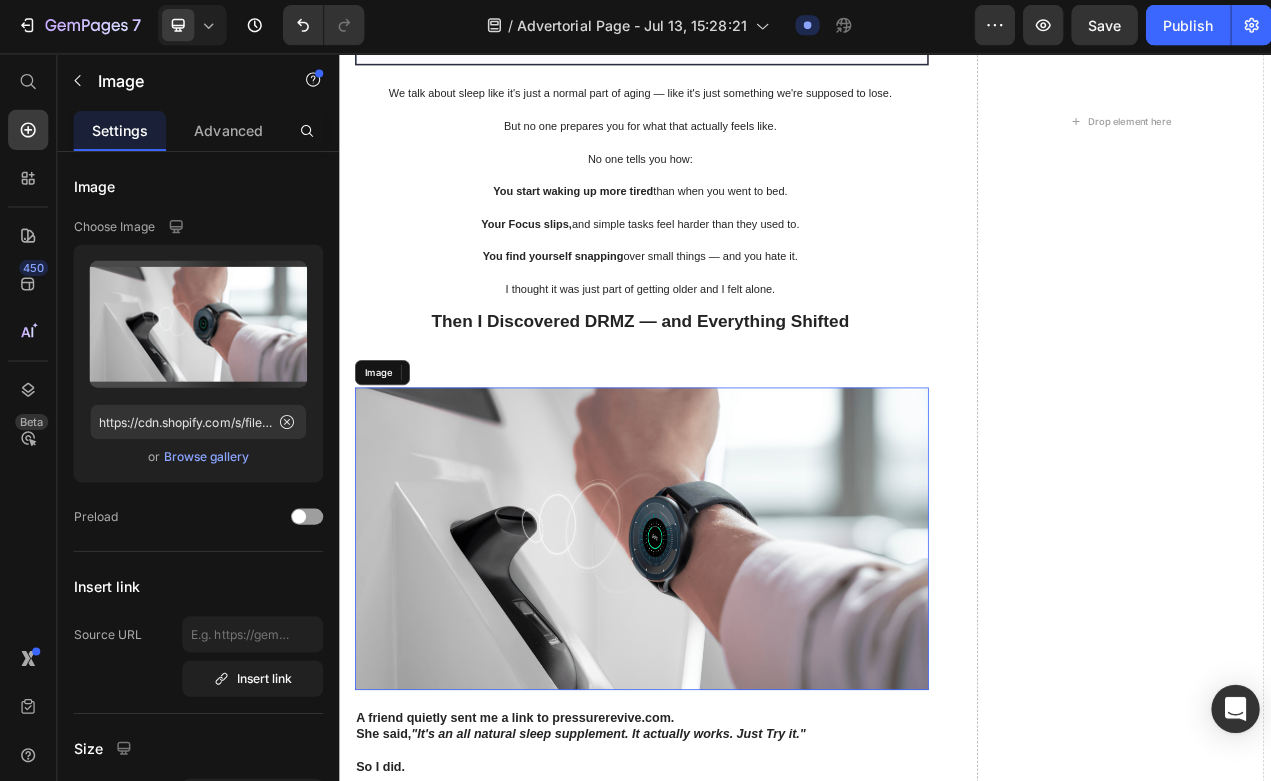 click at bounding box center (725, 672) 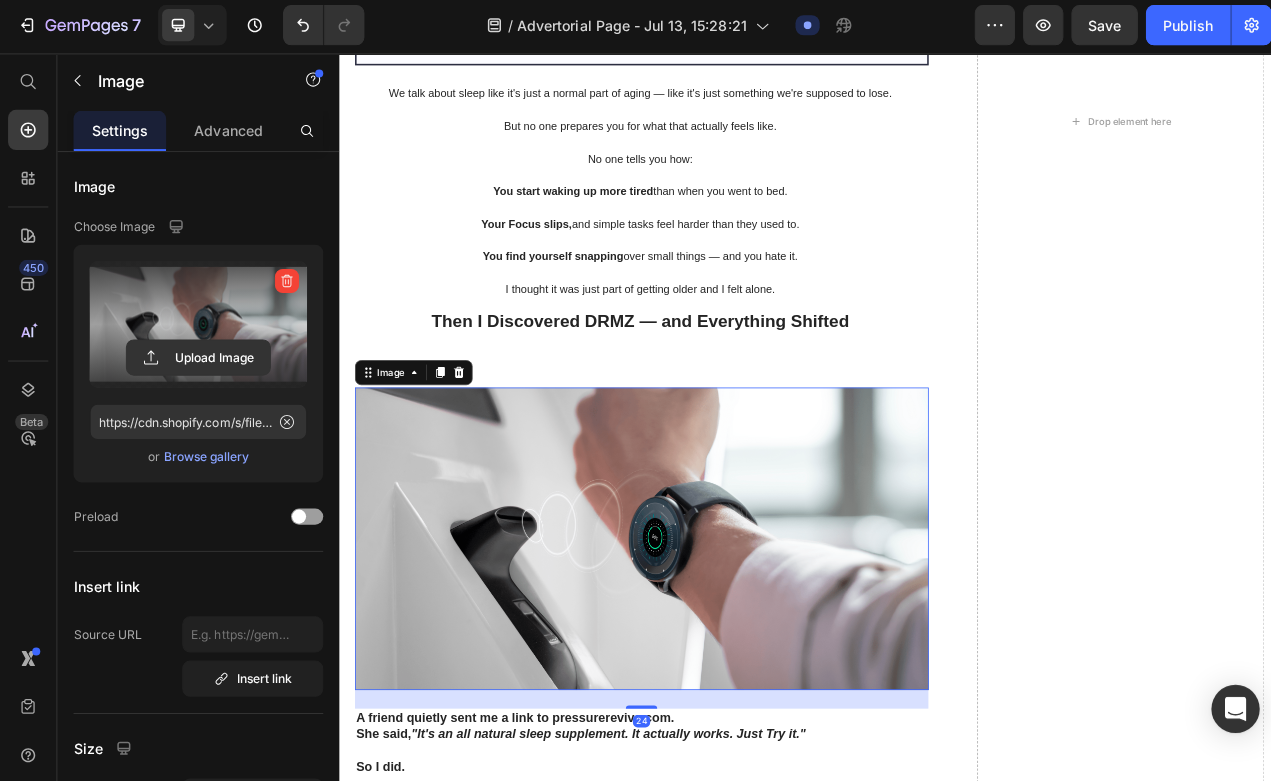 click at bounding box center (197, 325) 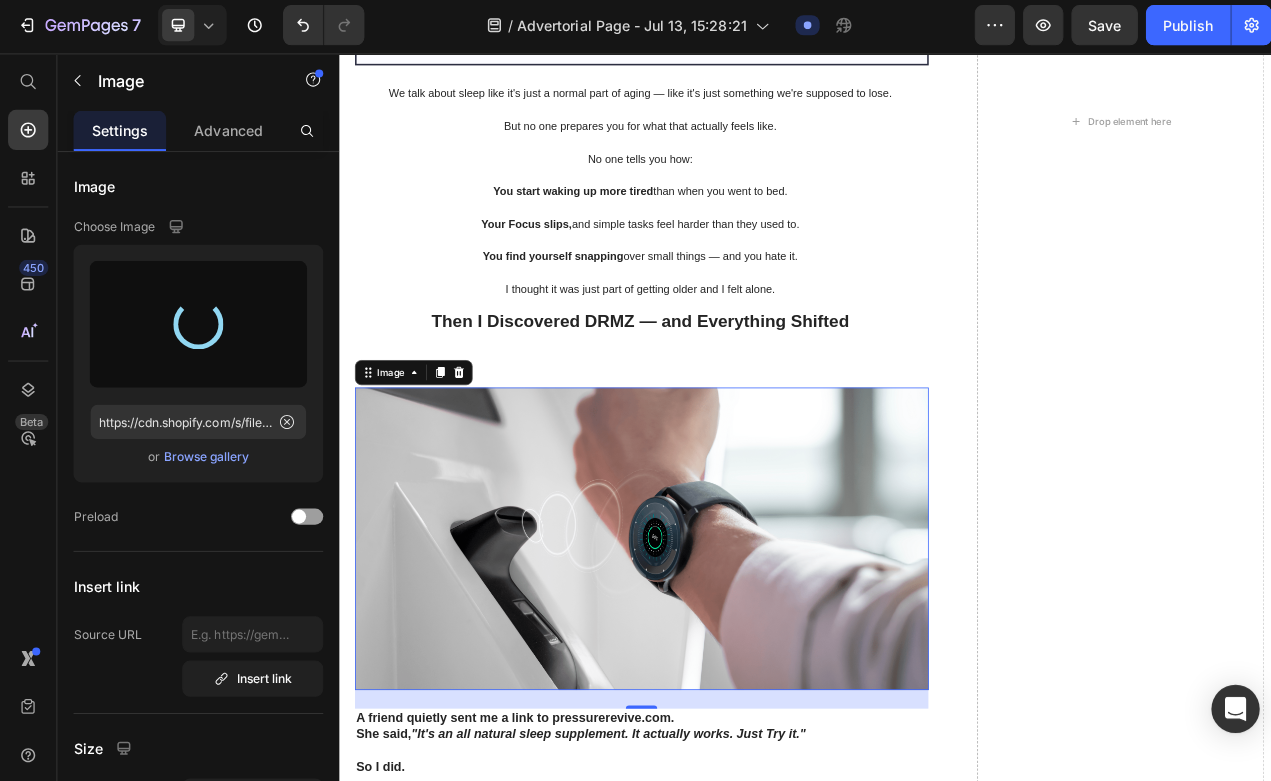 type on "https://cdn.shopify.com/s/files/1/0568/4317/3976/files/gempages_575305619876086303-1aee720a-44e0-4ec3-b257-210135aa99f1.png" 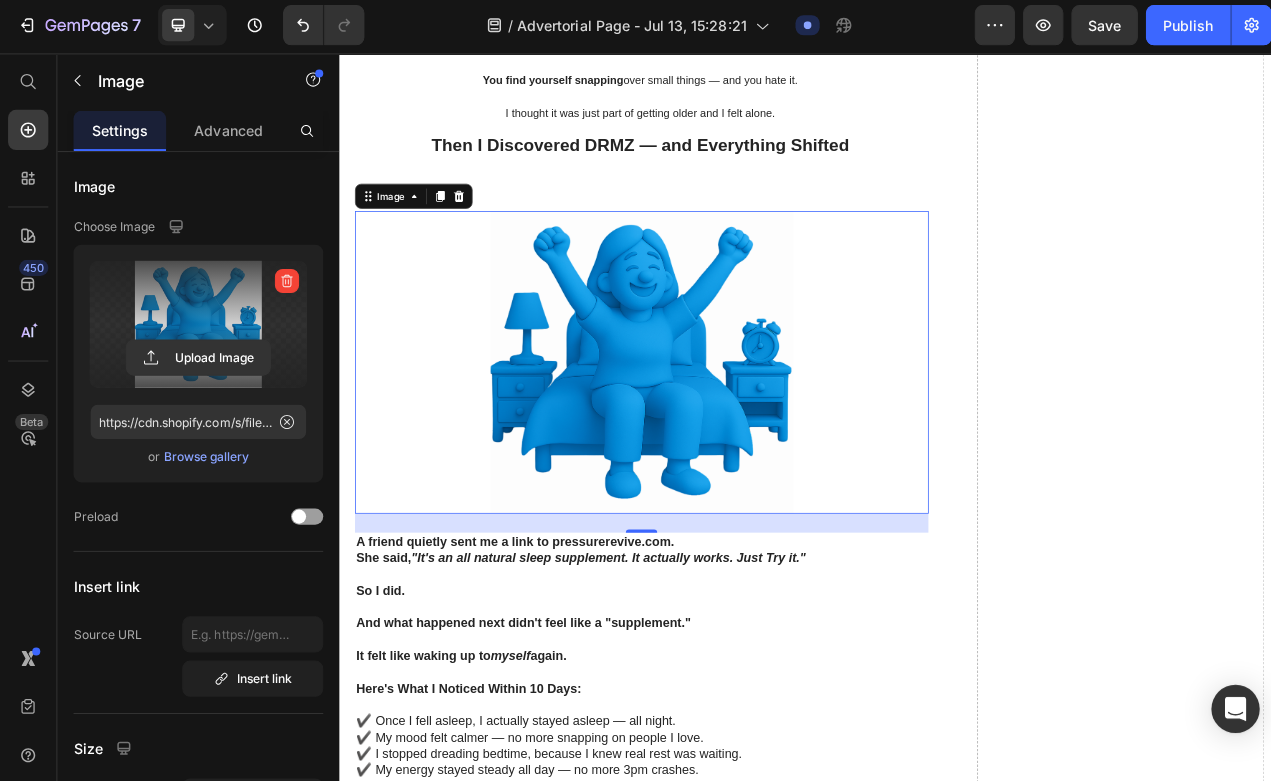 scroll, scrollTop: 2146, scrollLeft: 0, axis: vertical 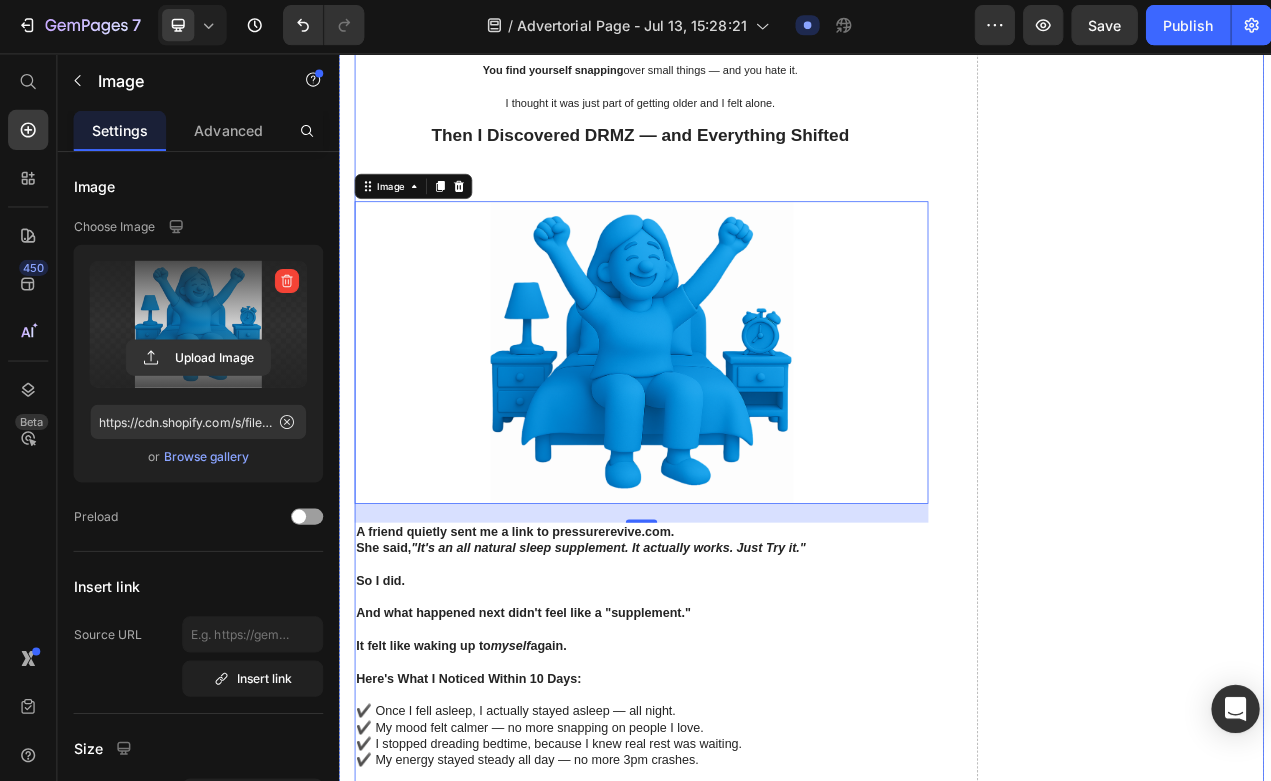 click on "Image Let me start with this: I'm not the type of person to openly complain about my sleep or how I felt day to day.  Heading But I also know what it's like when your body starts changing — and you're not too proud to ask why. For me, it started to begin in my late 40s. At first, it was little things: Feeling drained after a full night in bed, waking up at 2 or 3am for no reason, or struggling to stay focused or patient with the people I love. Over time, I stopped recognizing the version of me that showed up each morning.    Then came the excuses:    "It's just part of getting older." "Everyone my age wakes up a few times a night — it's normal." "Maybe tonight will be different."   But "tonight" kept letting me down... and eventually, so did my mood, my motivation, and my belief that things could change.    Text Block Natural Sleep By DRMZ. Heading 100% Risk FREE - 30-Day No Questions Asked Return Policy Text Block
Icon Natural Formula Text Block Row
Icon Free Shipping Text Block Row Row" at bounding box center (939, -98) 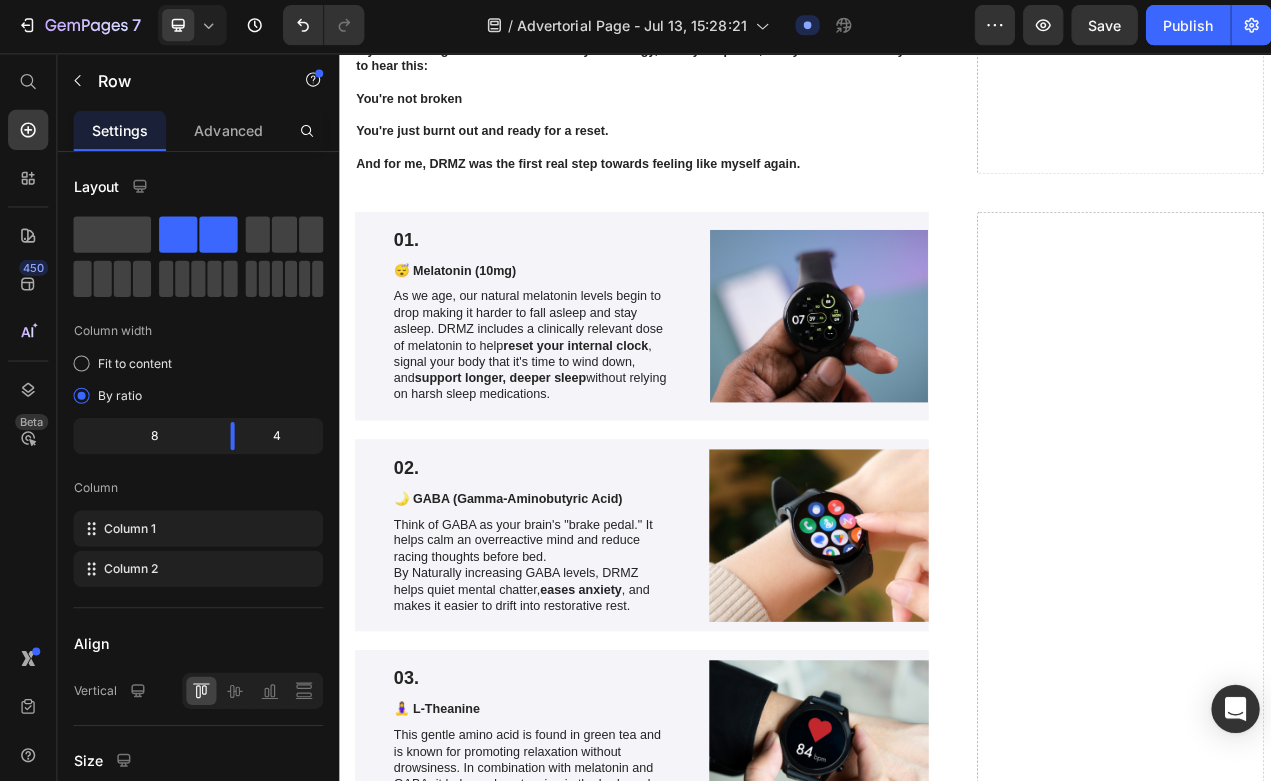 scroll, scrollTop: 3245, scrollLeft: 0, axis: vertical 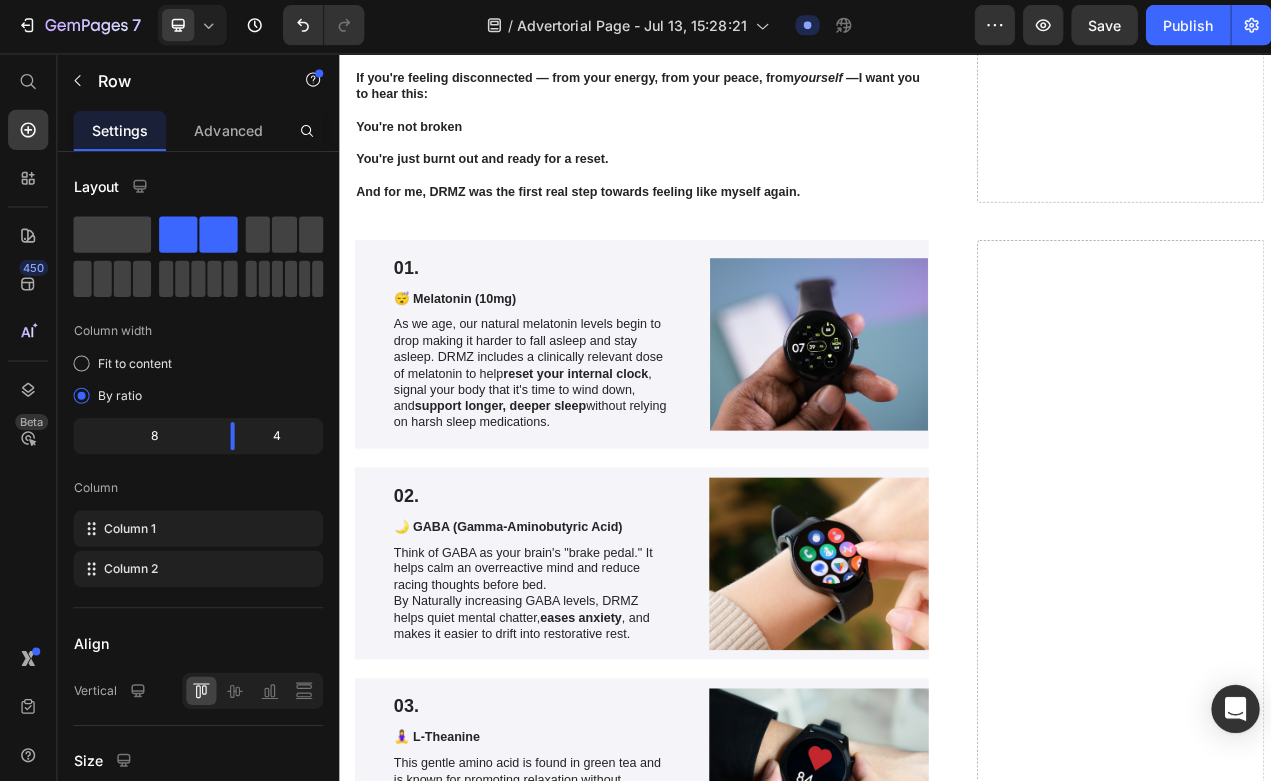 click on "/  Advertorial Page - Jul 13, 15:28:21 Draft" 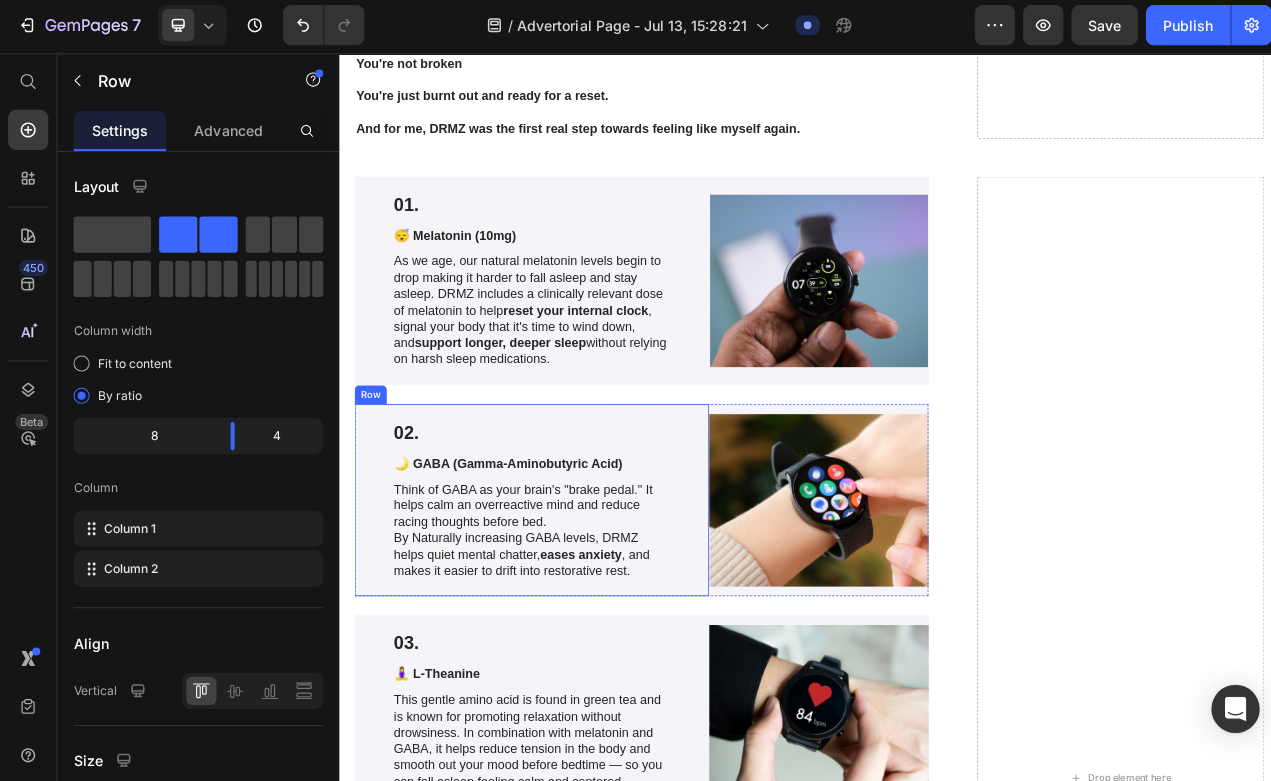scroll, scrollTop: 3289, scrollLeft: 0, axis: vertical 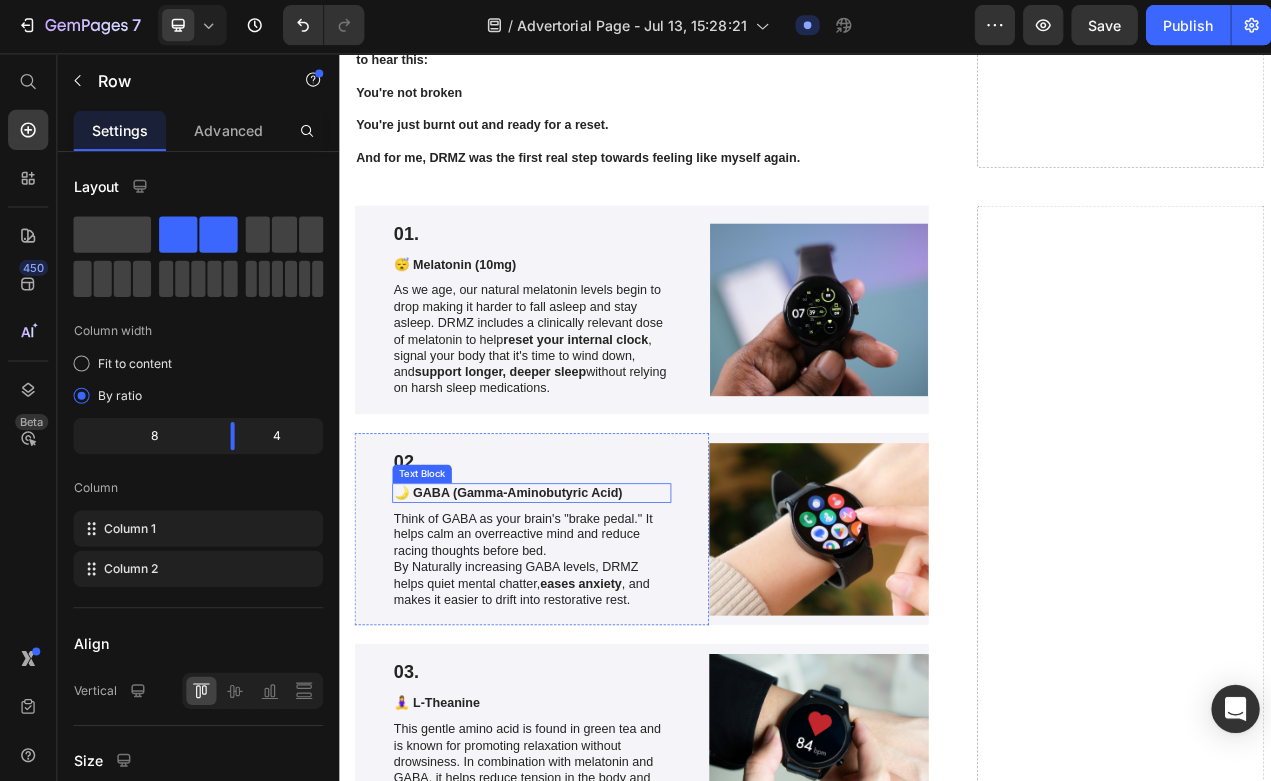 click on "🌙 GABA (Gamma-Aminobutyric Acid)" at bounding box center (585, 613) 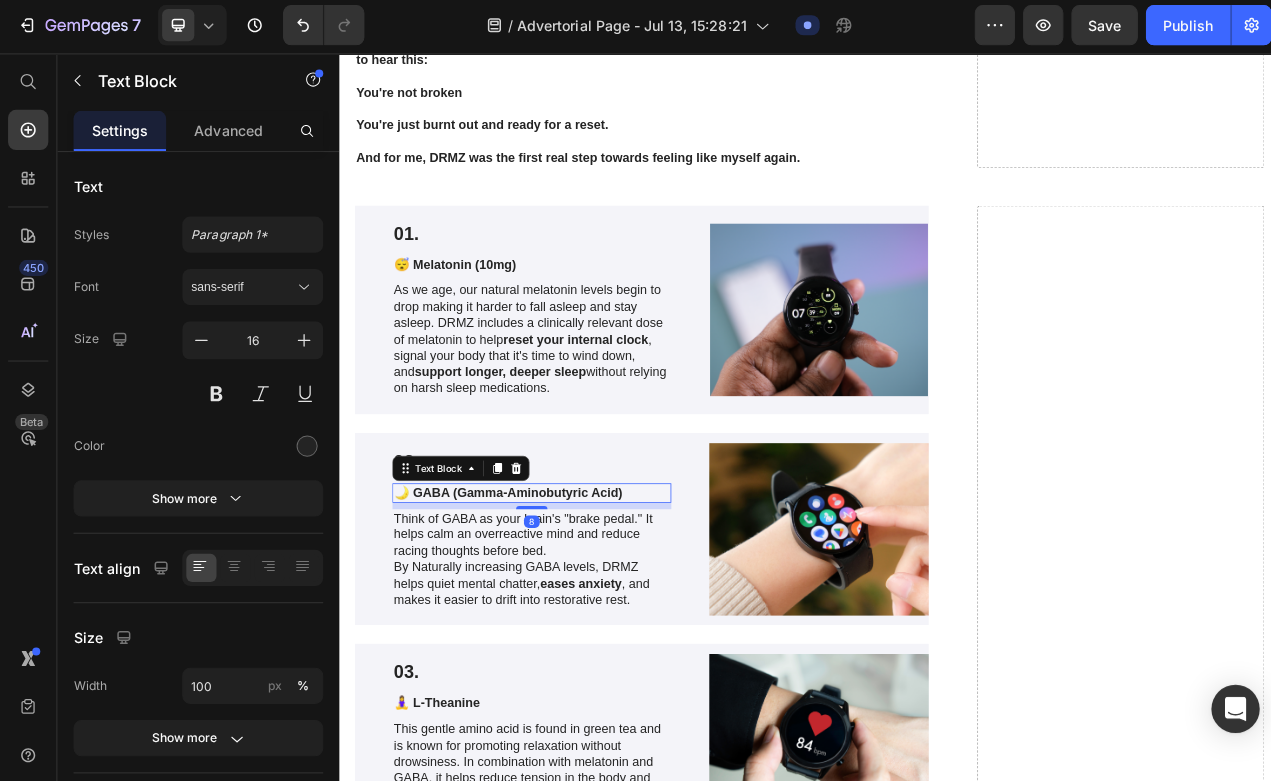 click on "🌙 GABA (Gamma-Aminobutyric Acid)" at bounding box center [585, 613] 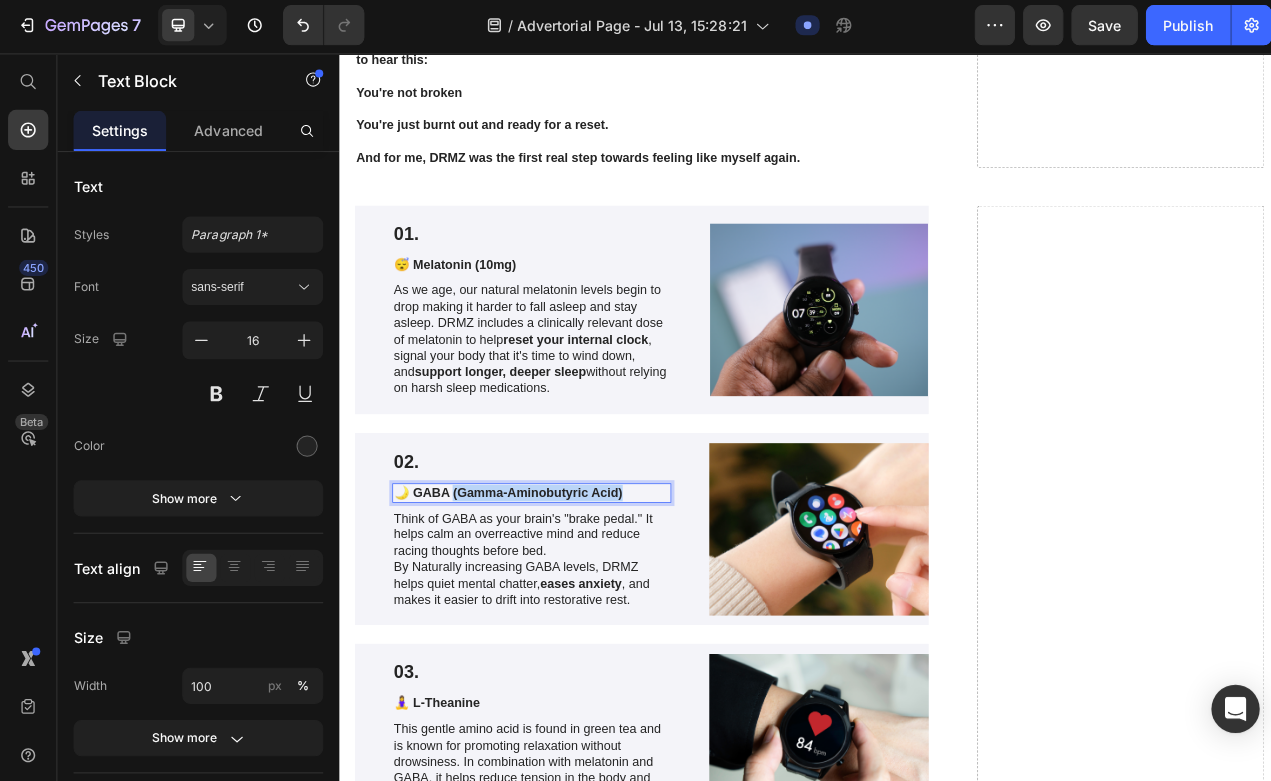 drag, startPoint x: 706, startPoint y: 542, endPoint x: 488, endPoint y: 548, distance: 218.08255 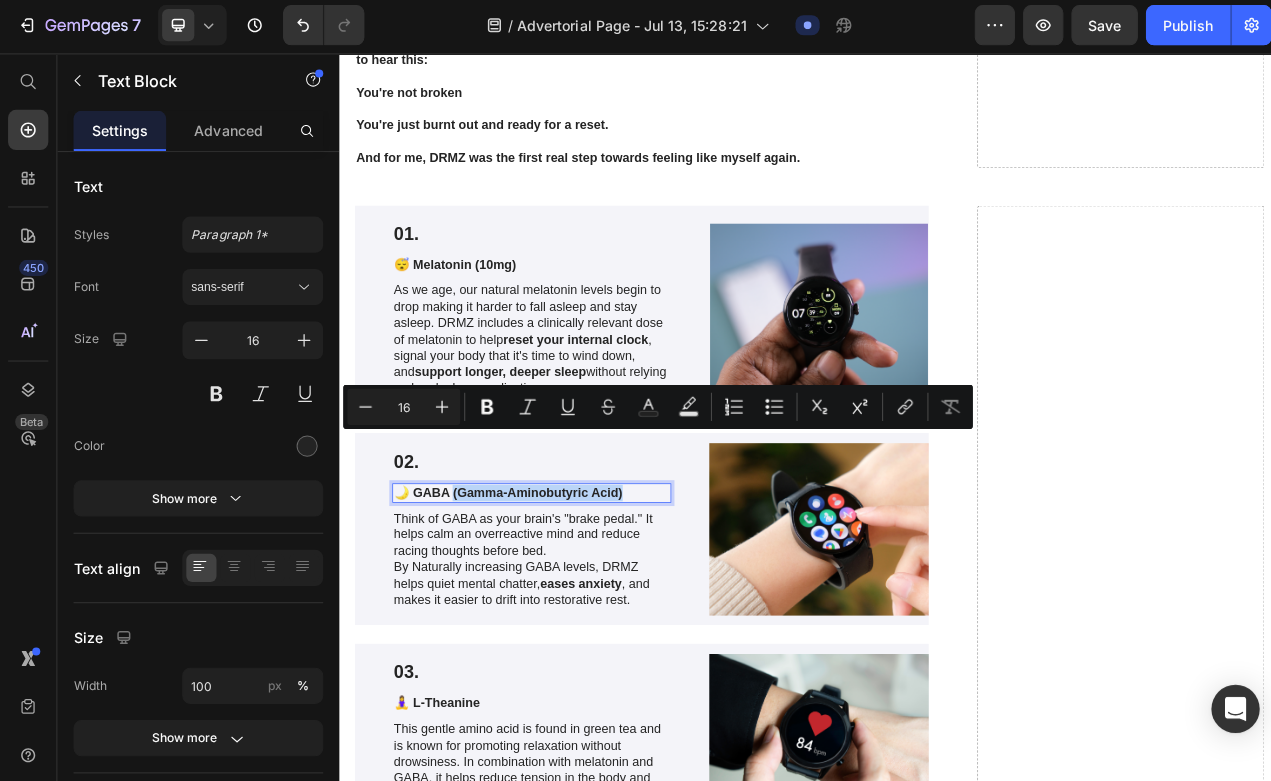 copy on "Gamma-Aminobutyric Acid)" 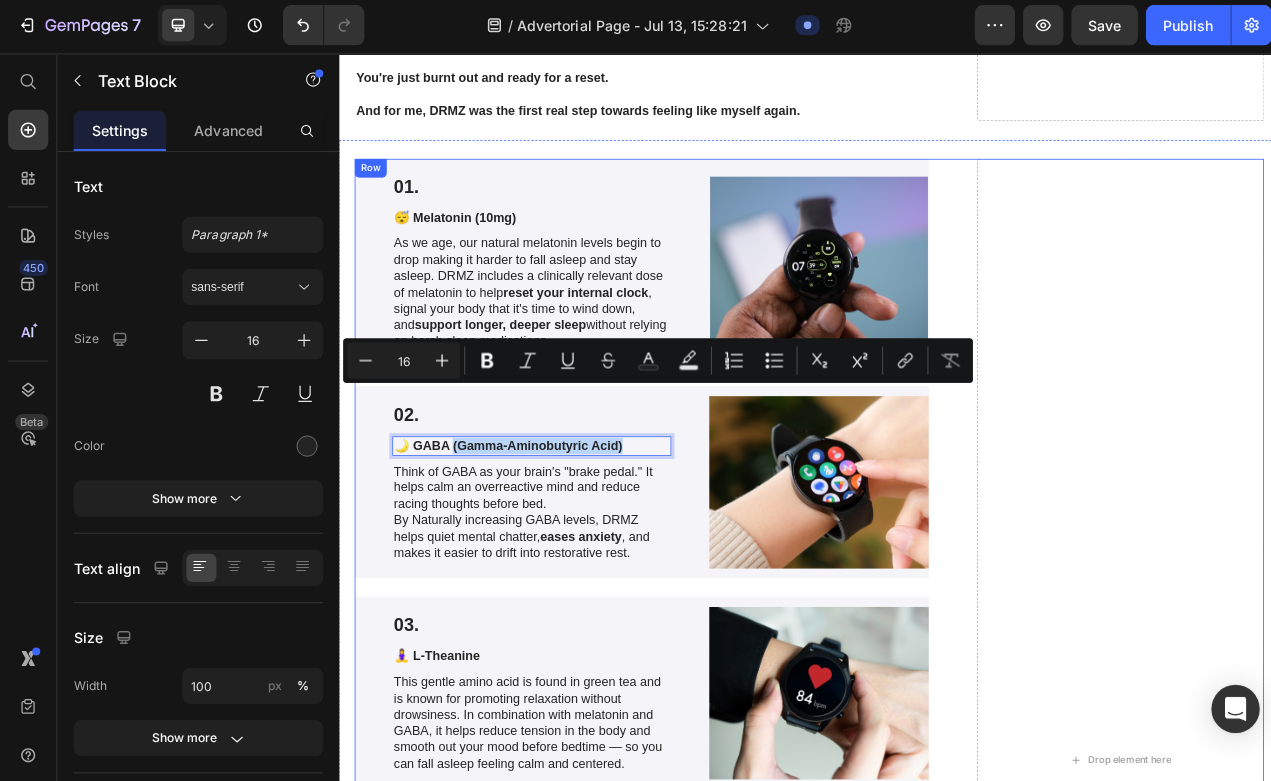 scroll, scrollTop: 3348, scrollLeft: 0, axis: vertical 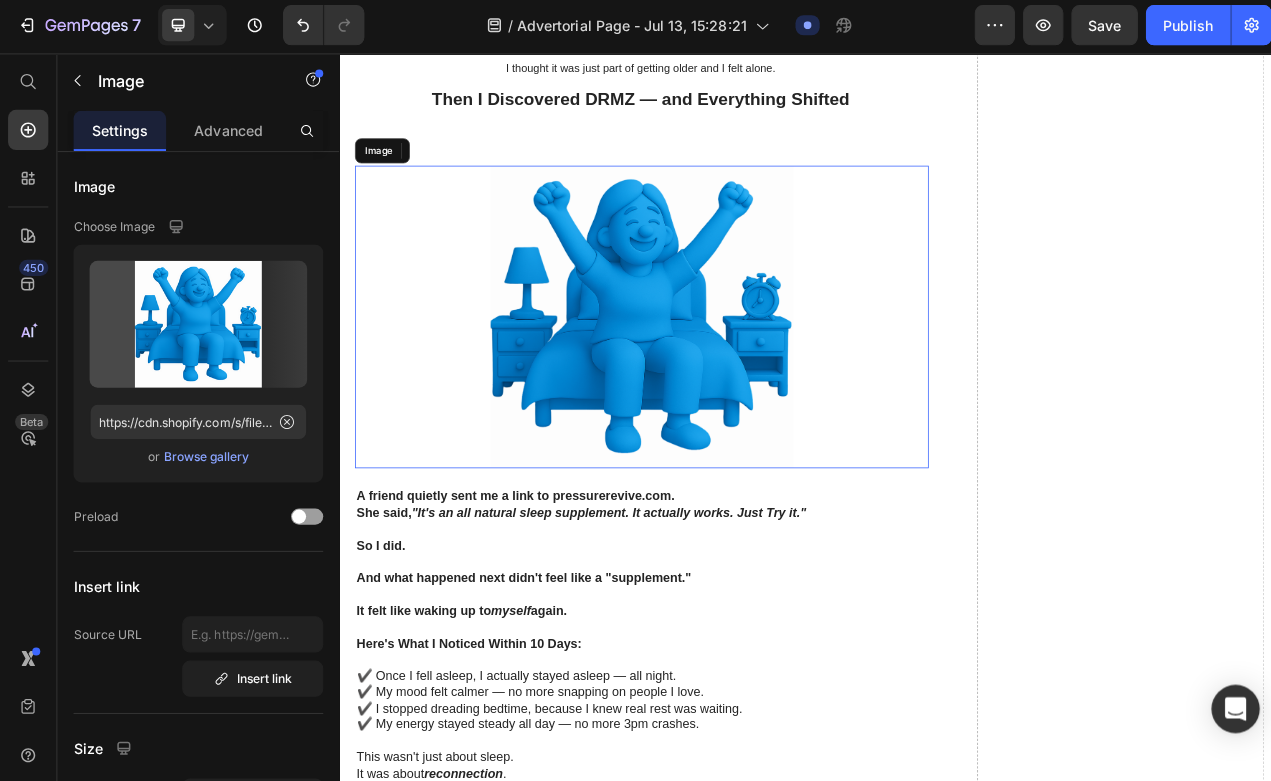 click at bounding box center (725, 389) 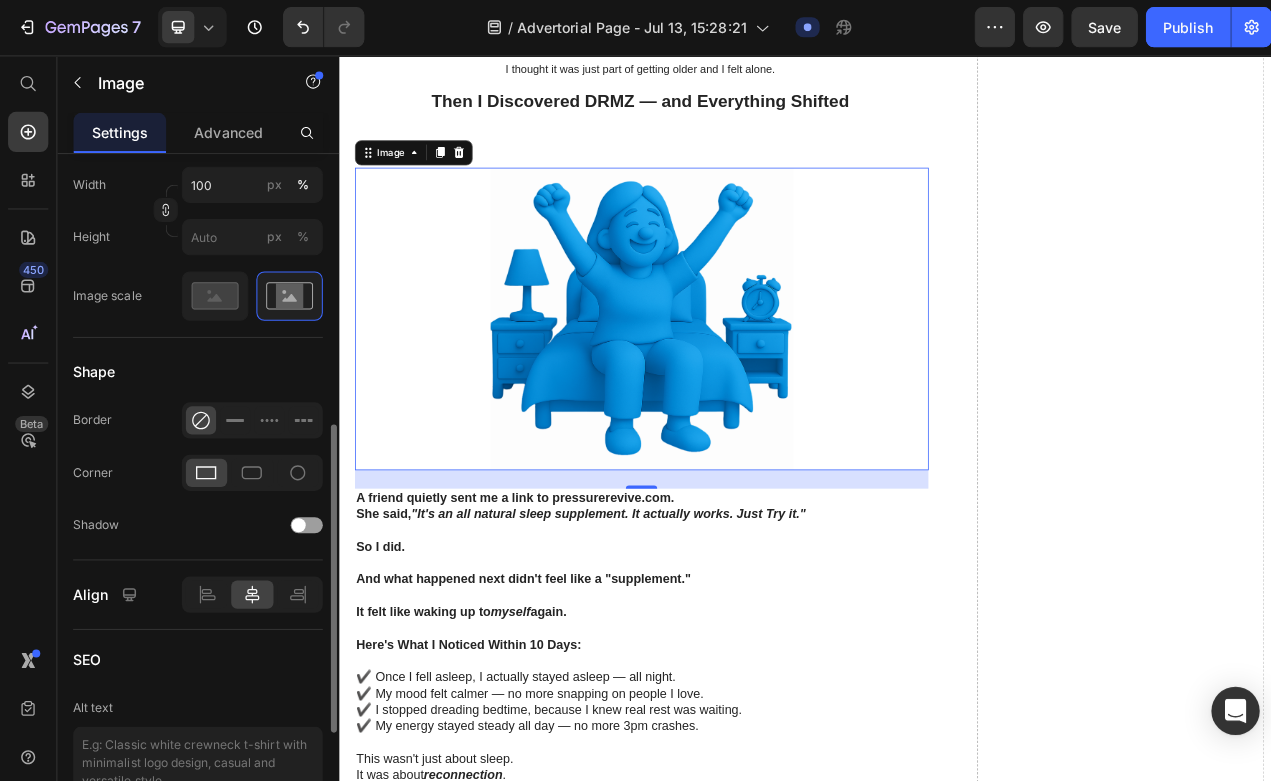 scroll, scrollTop: 611, scrollLeft: 0, axis: vertical 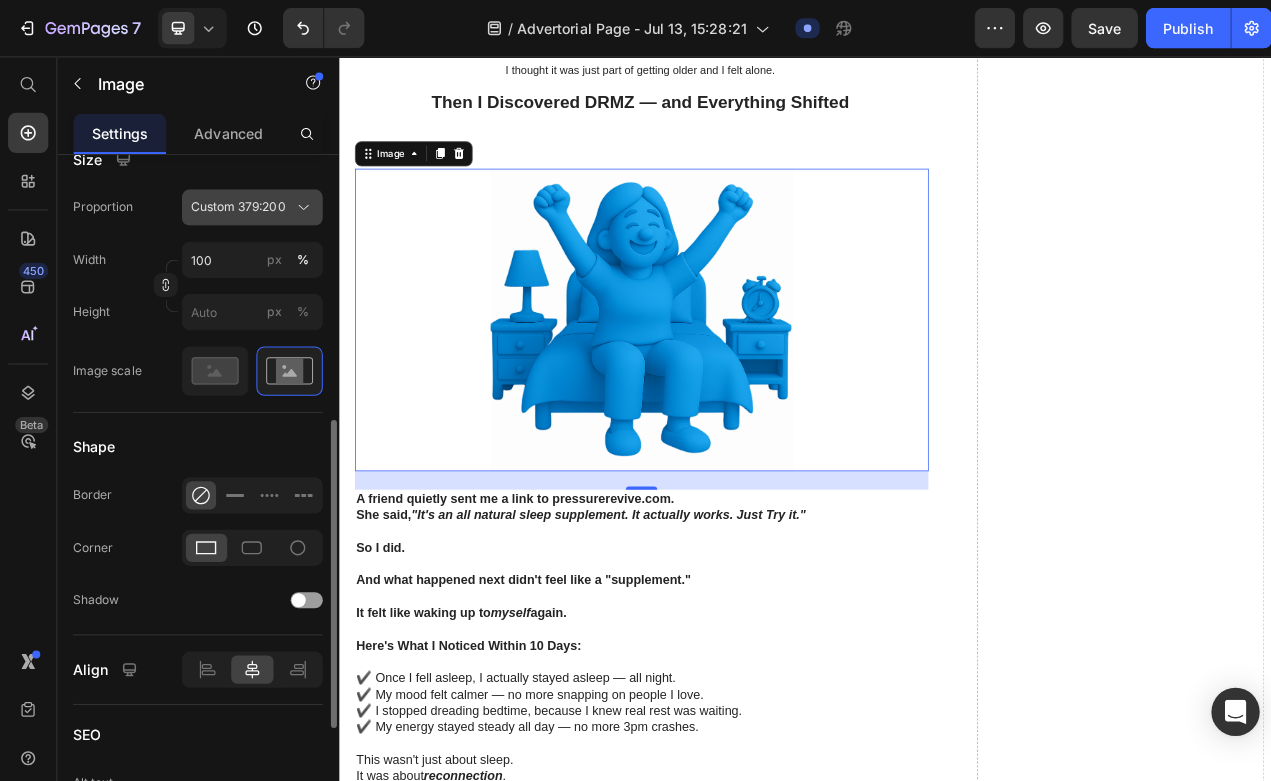 click on "Custom 379:200" at bounding box center [251, 206] 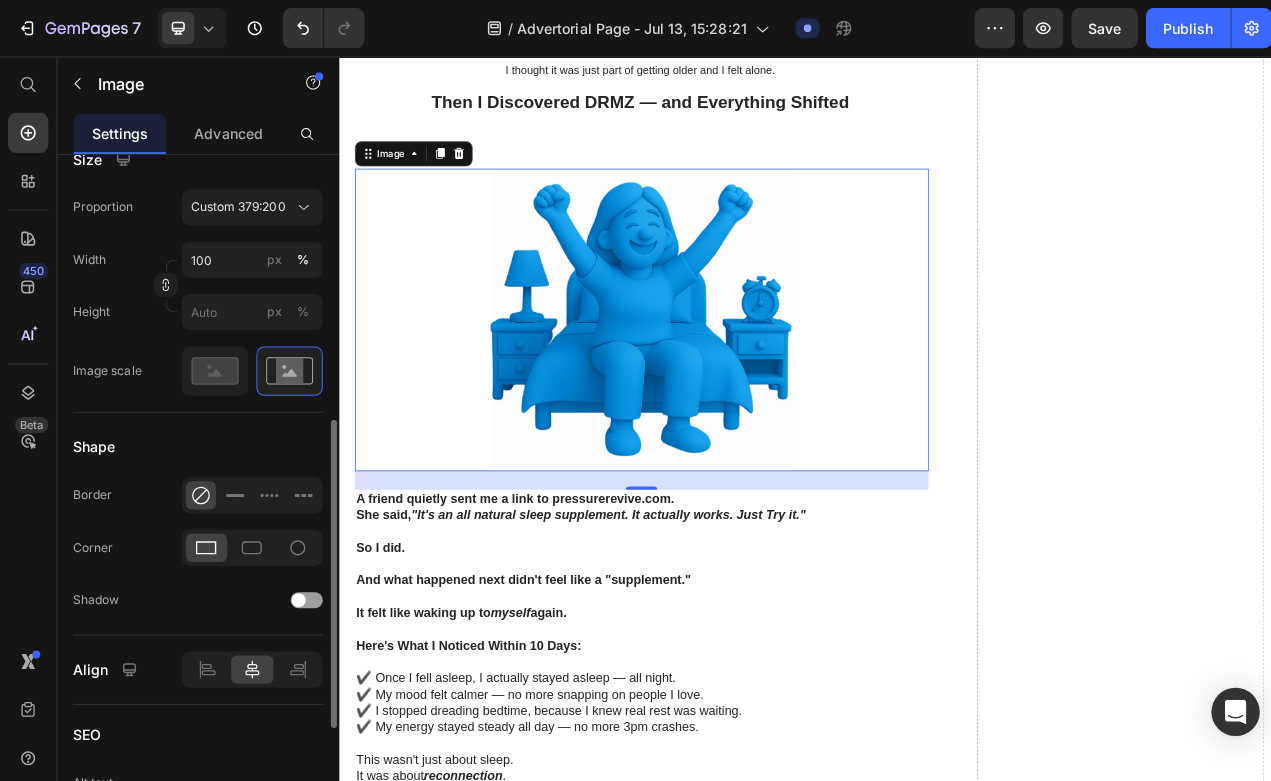 click on "Image Choose Image Upload Image https://cdn.shopify.com/s/files/1/0568/4317/3976/files/gempages_575305619876086303-1aee720a-44e0-4ec3-b257-210135aa99f1.png  or   Browse gallery  Preload Insert link Source URL  Insert link  Size Proportion Custom 379:200 Width 100 px % Height px % Image scale Shape Border Corner Shadow Align SEO Alt text Image title" at bounding box center (197, 280) 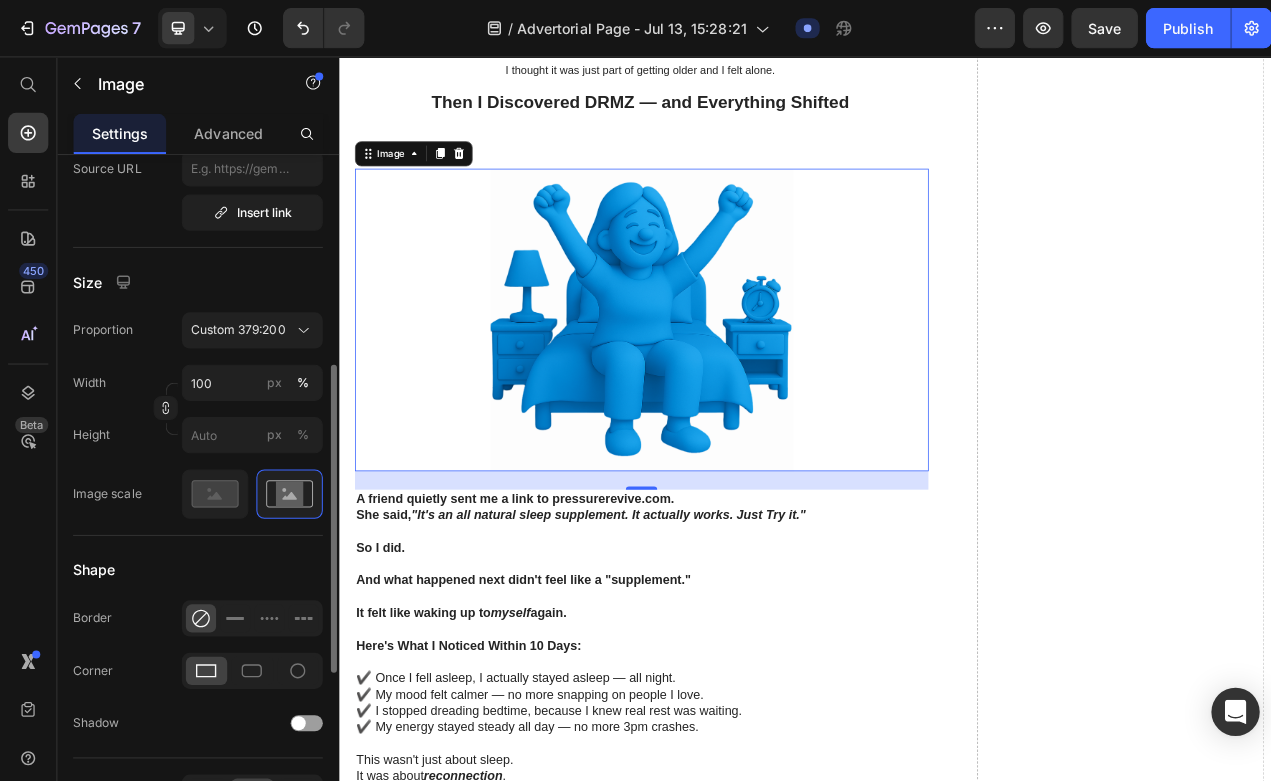 scroll, scrollTop: 844, scrollLeft: 0, axis: vertical 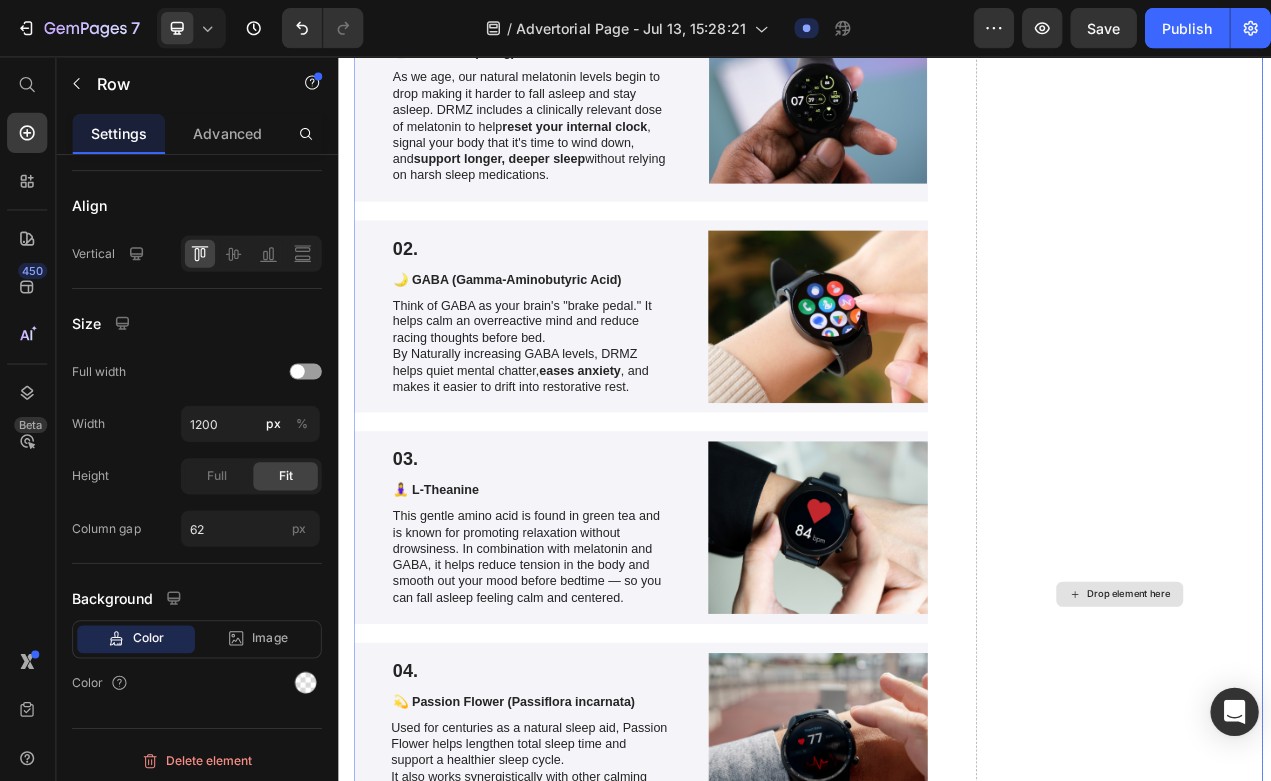 click on "Drop element here" at bounding box center [1335, 743] 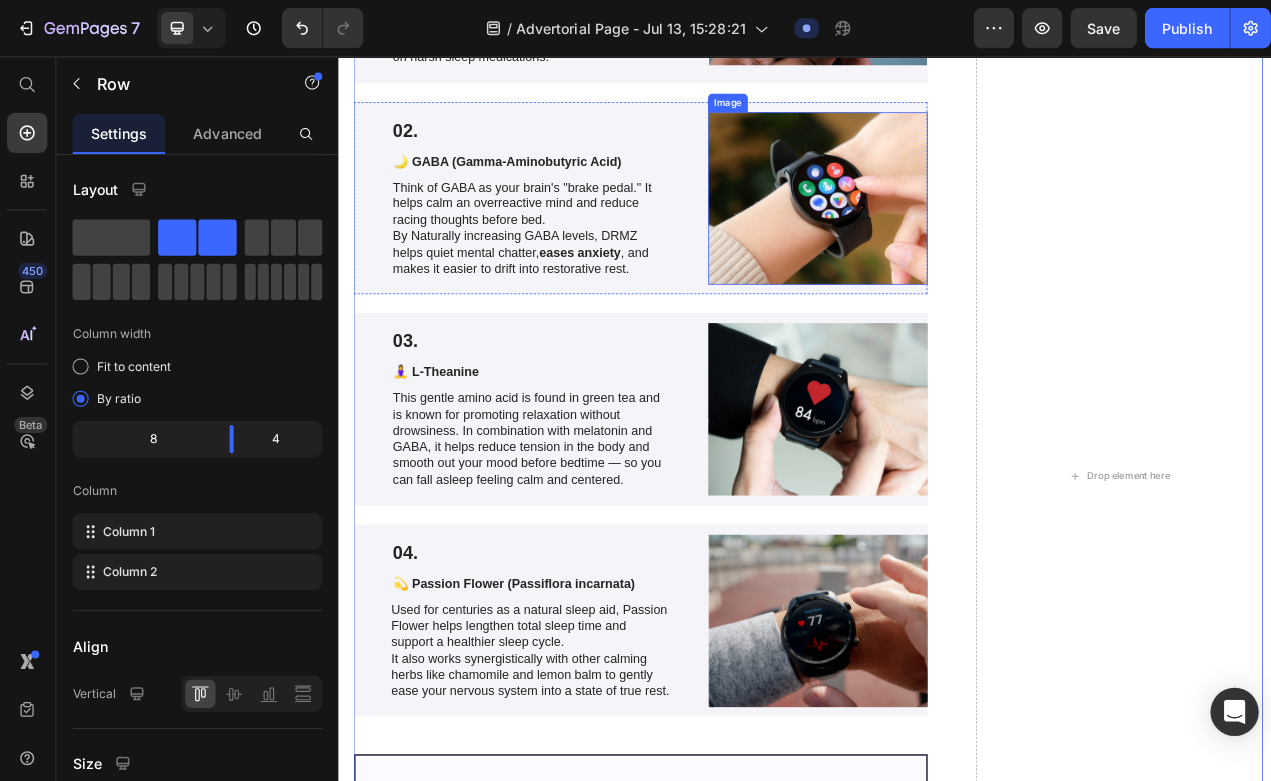 scroll, scrollTop: 3721, scrollLeft: 0, axis: vertical 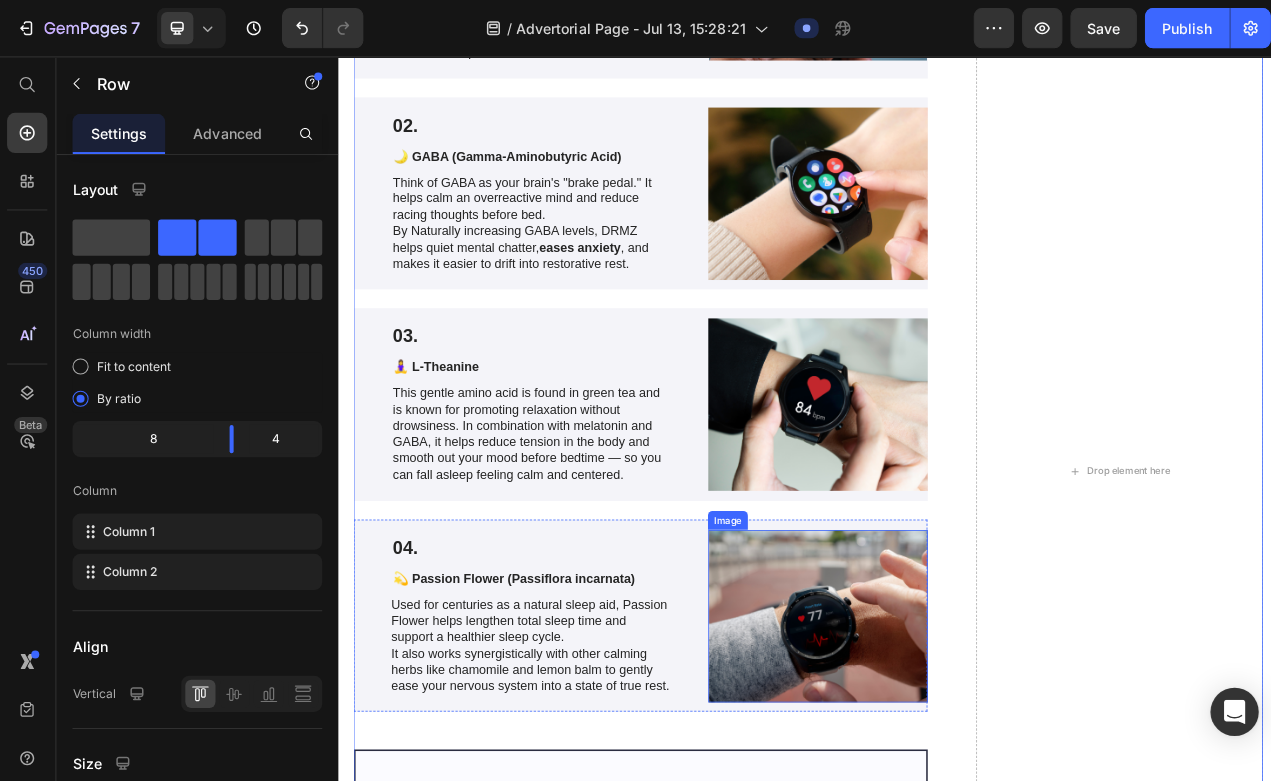 click at bounding box center (950, 770) 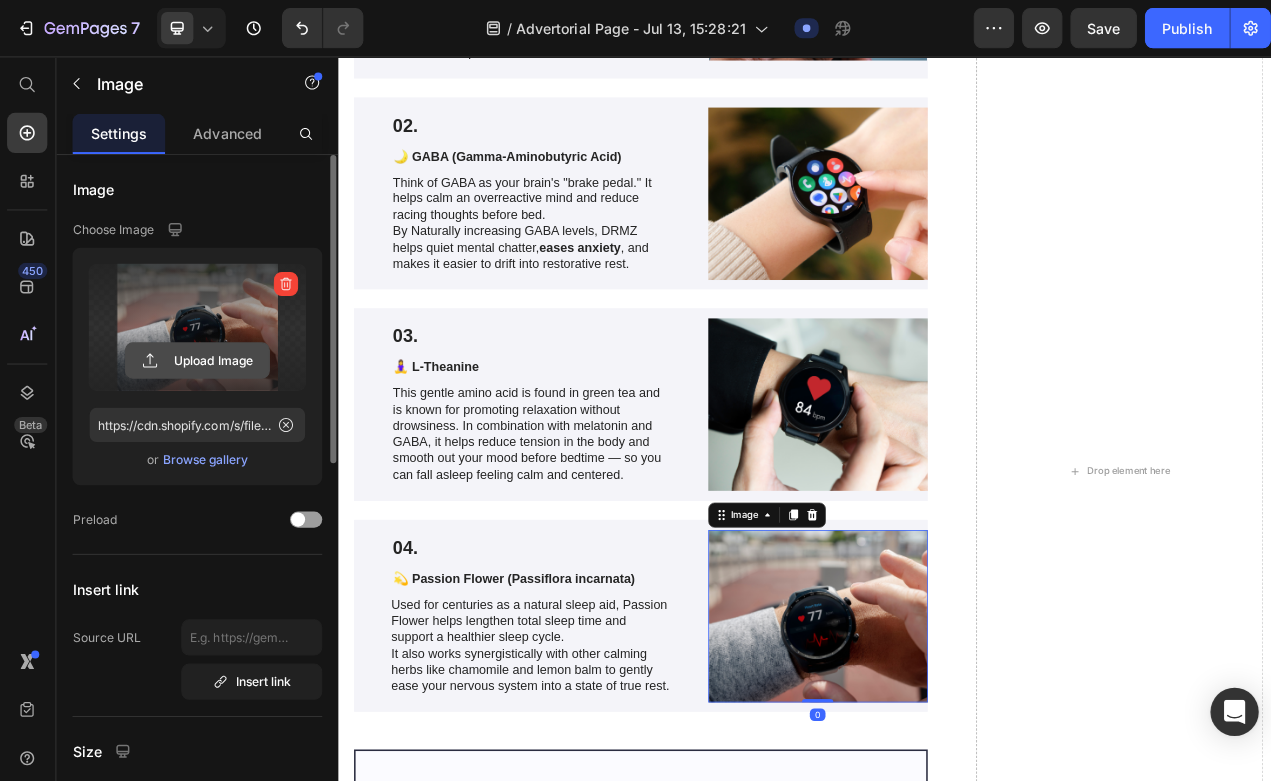 click 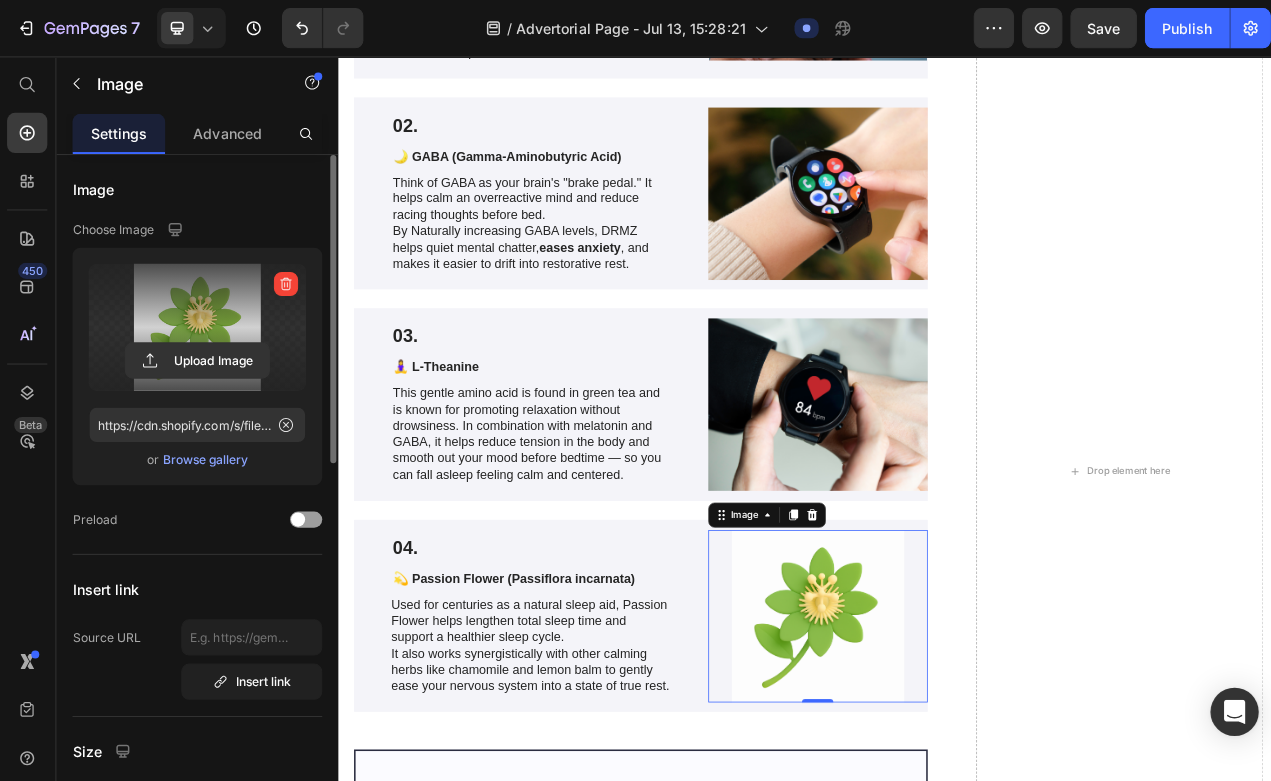 click at bounding box center [197, 325] 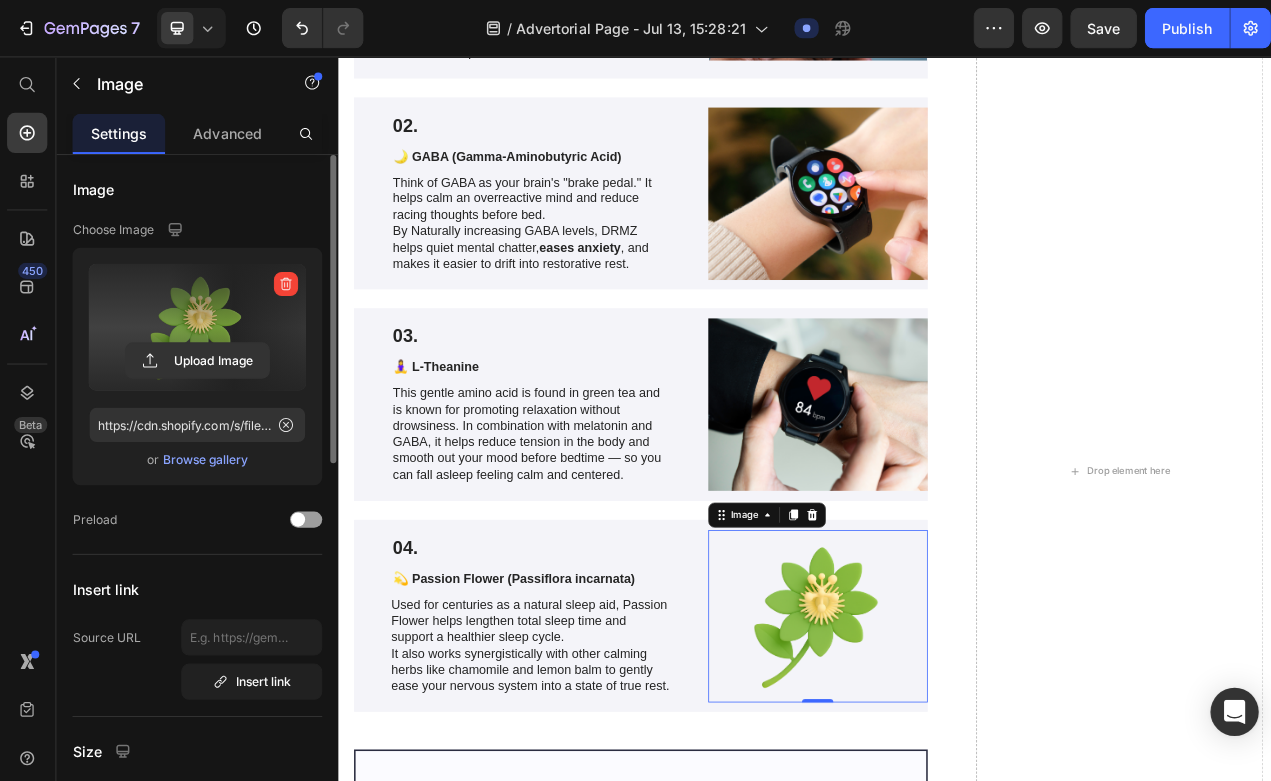 type on "https://cdn.shopify.com/s/files/1/0568/4317/3976/files/gempages_575305619876086303-167ac24e-e308-4d38-a5c9-362a160c24d7.png" 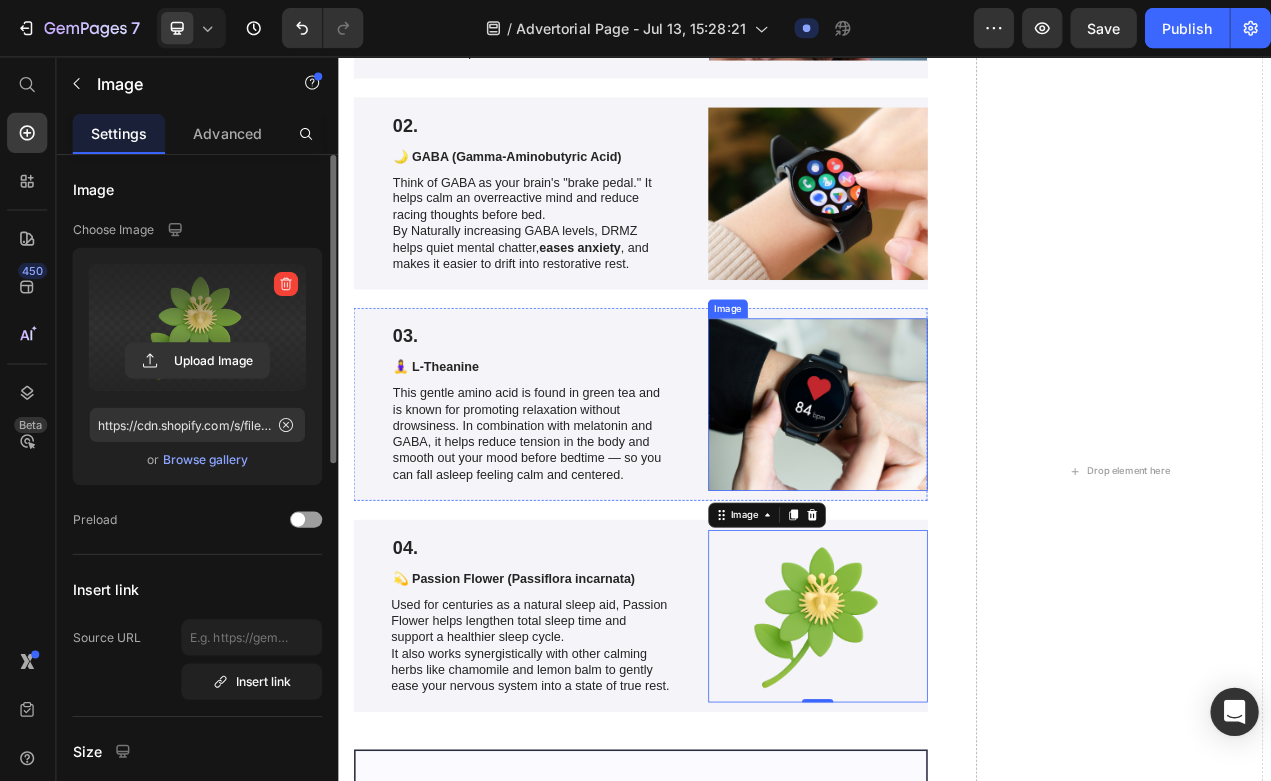 click at bounding box center (950, 500) 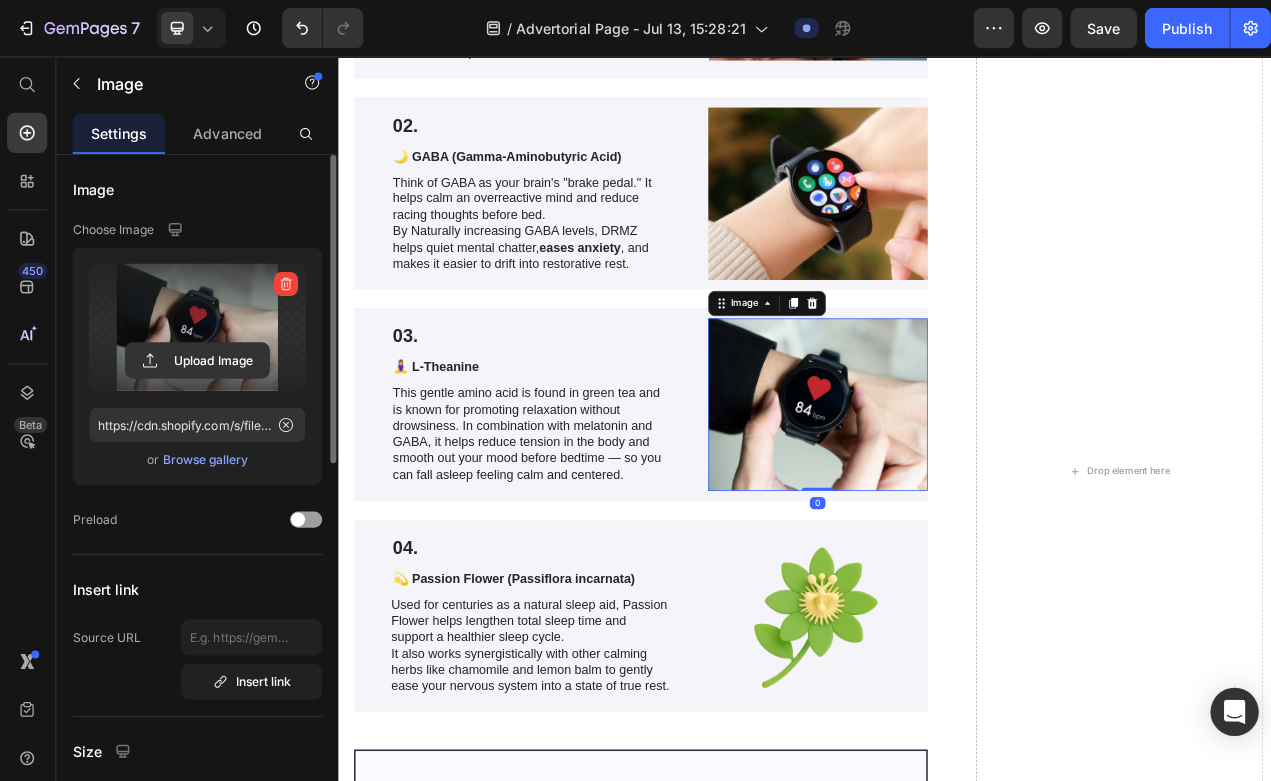 click at bounding box center [197, 325] 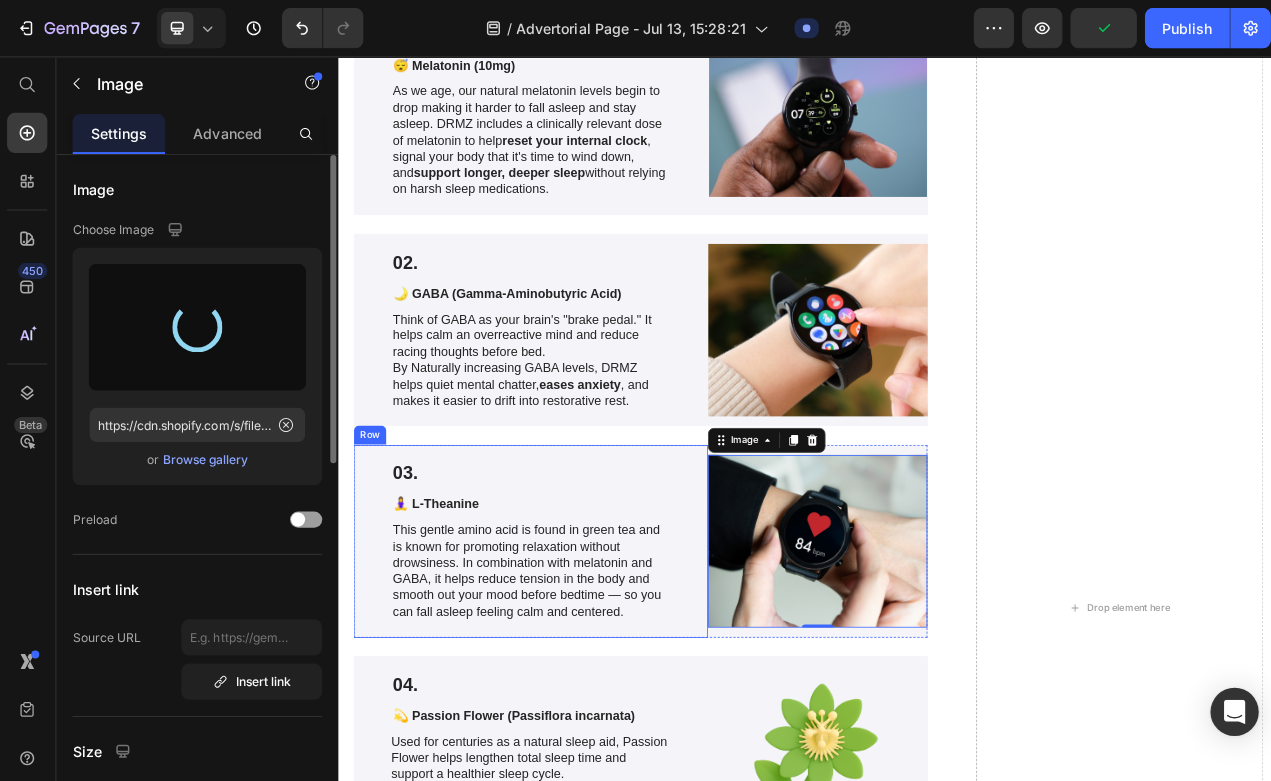 scroll, scrollTop: 3522, scrollLeft: 0, axis: vertical 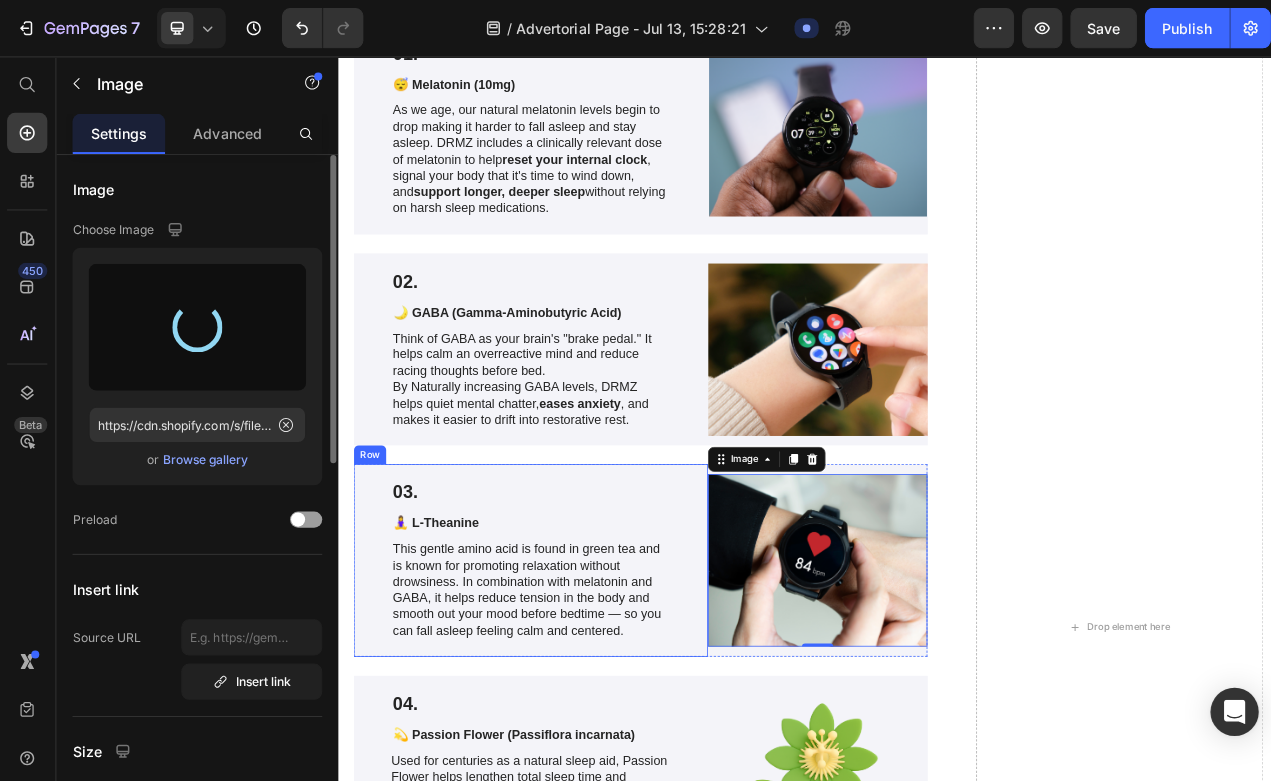 type on "https://cdn.shopify.com/s/files/1/0568/4317/3976/files/gempages_575305619876086303-59be8ed7-8d42-4163-84f8-54603d44b437.png" 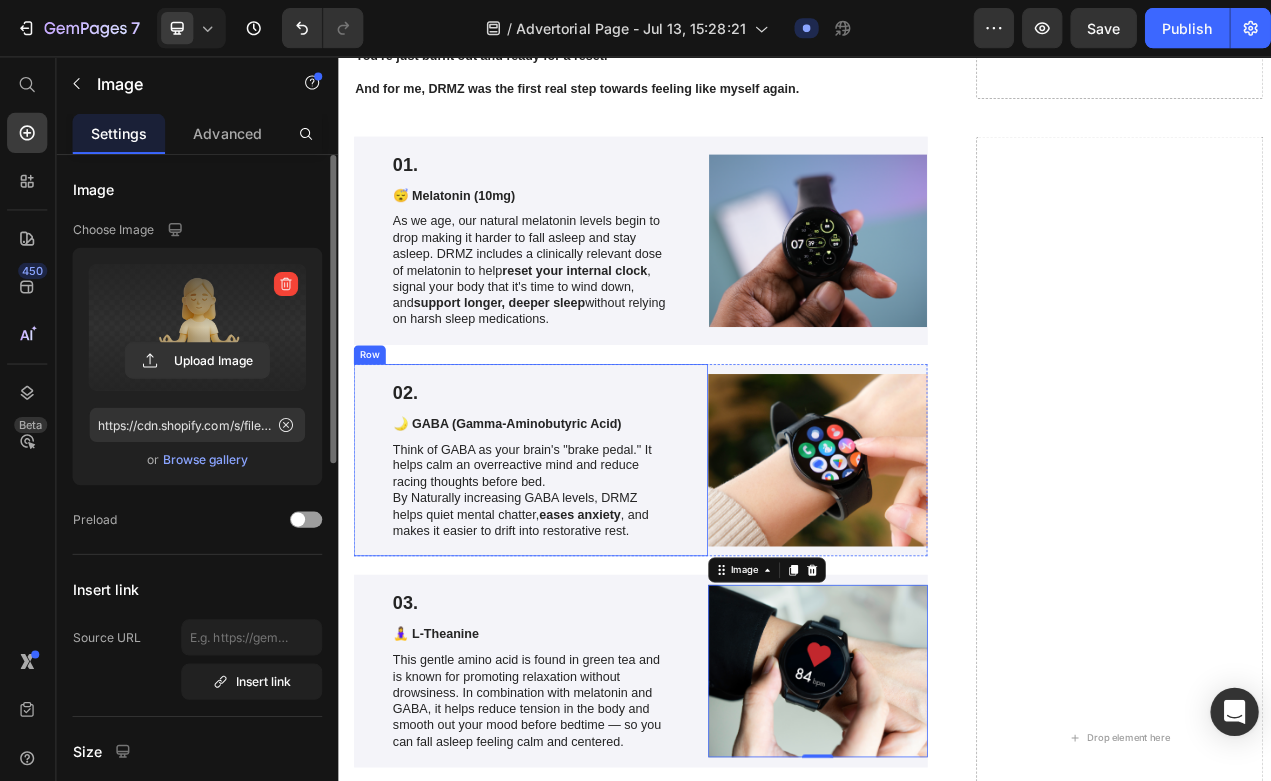 scroll, scrollTop: 3375, scrollLeft: 0, axis: vertical 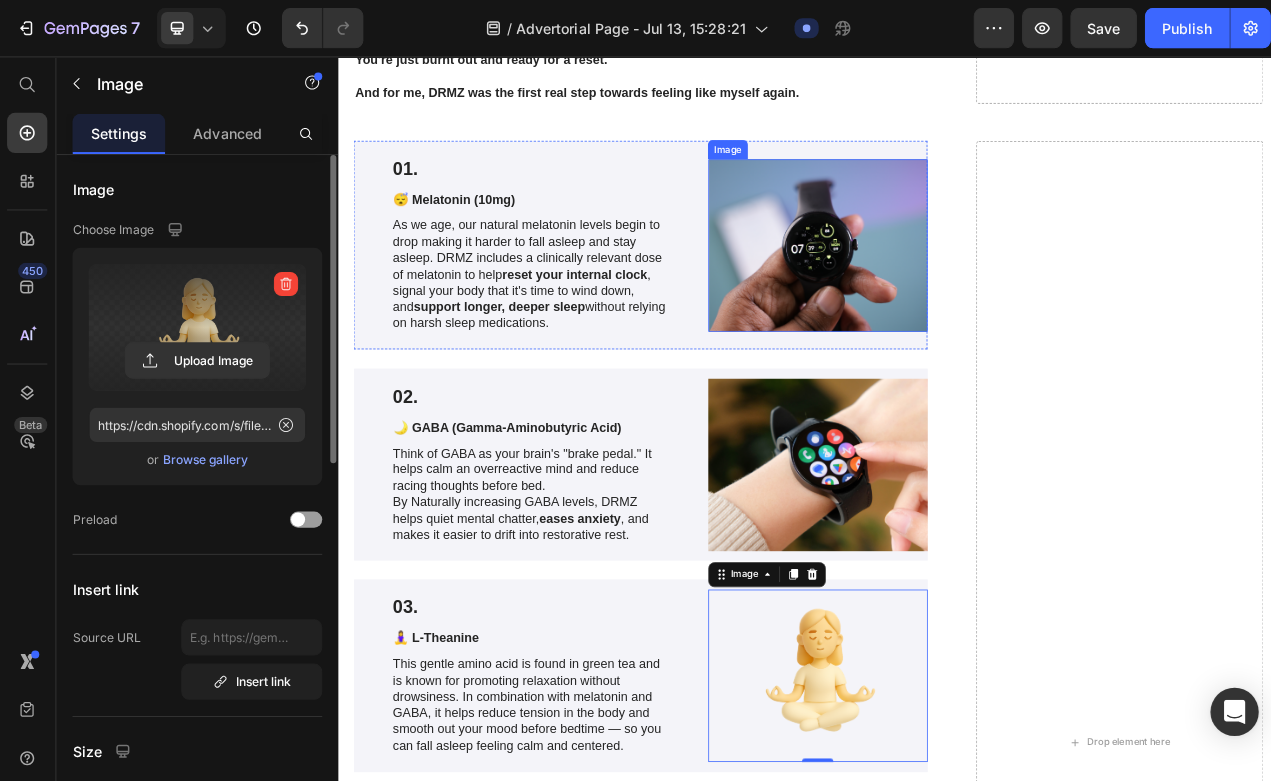 click at bounding box center [950, 297] 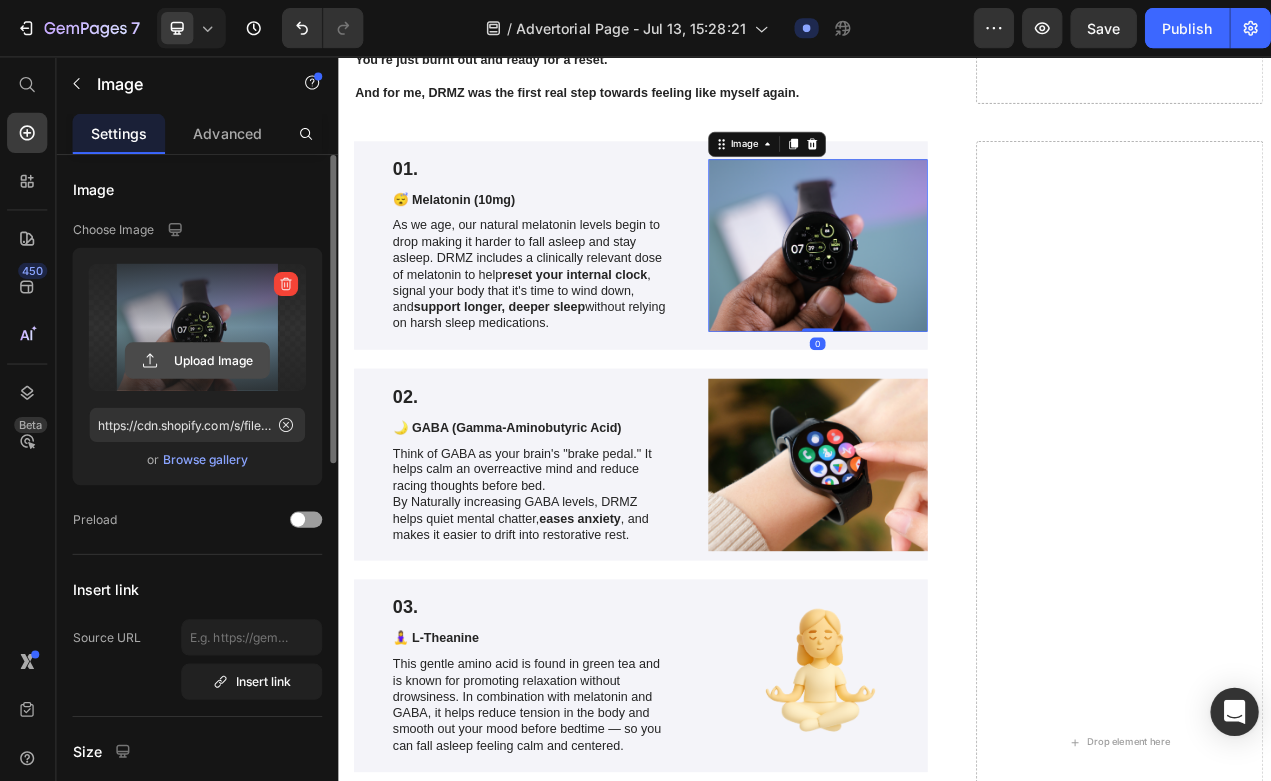 click 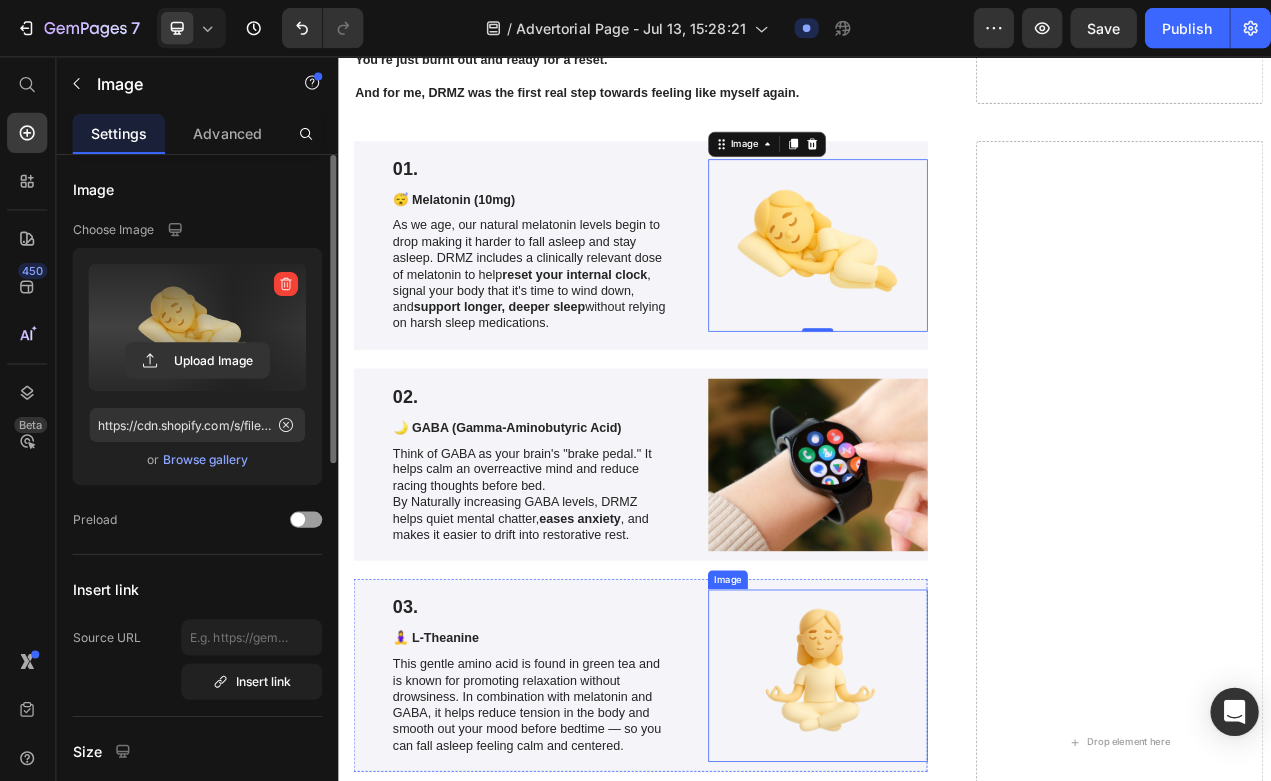 type on "https://cdn.shopify.com/s/files/1/0568/4317/3976/files/gempages_575305619876086303-d70abce0-2bc7-407c-903d-be08a14d76c2.png" 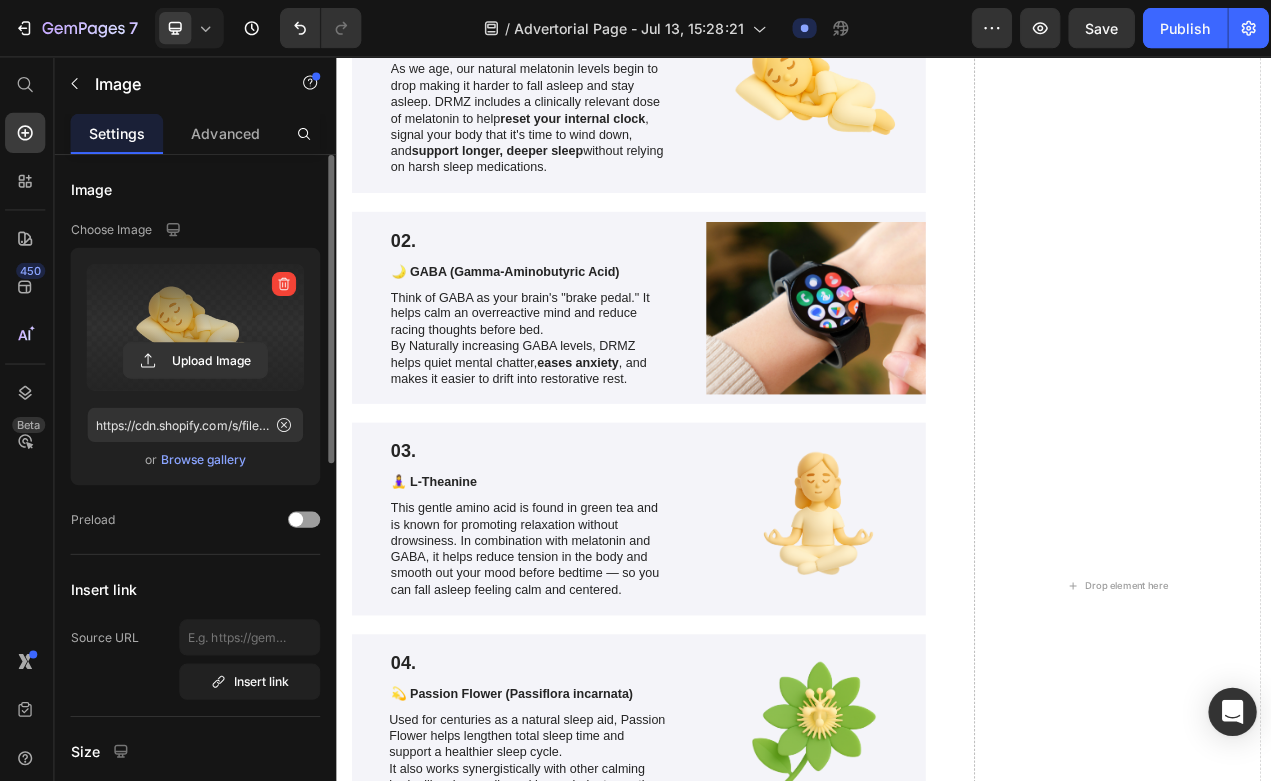 scroll, scrollTop: 3569, scrollLeft: 0, axis: vertical 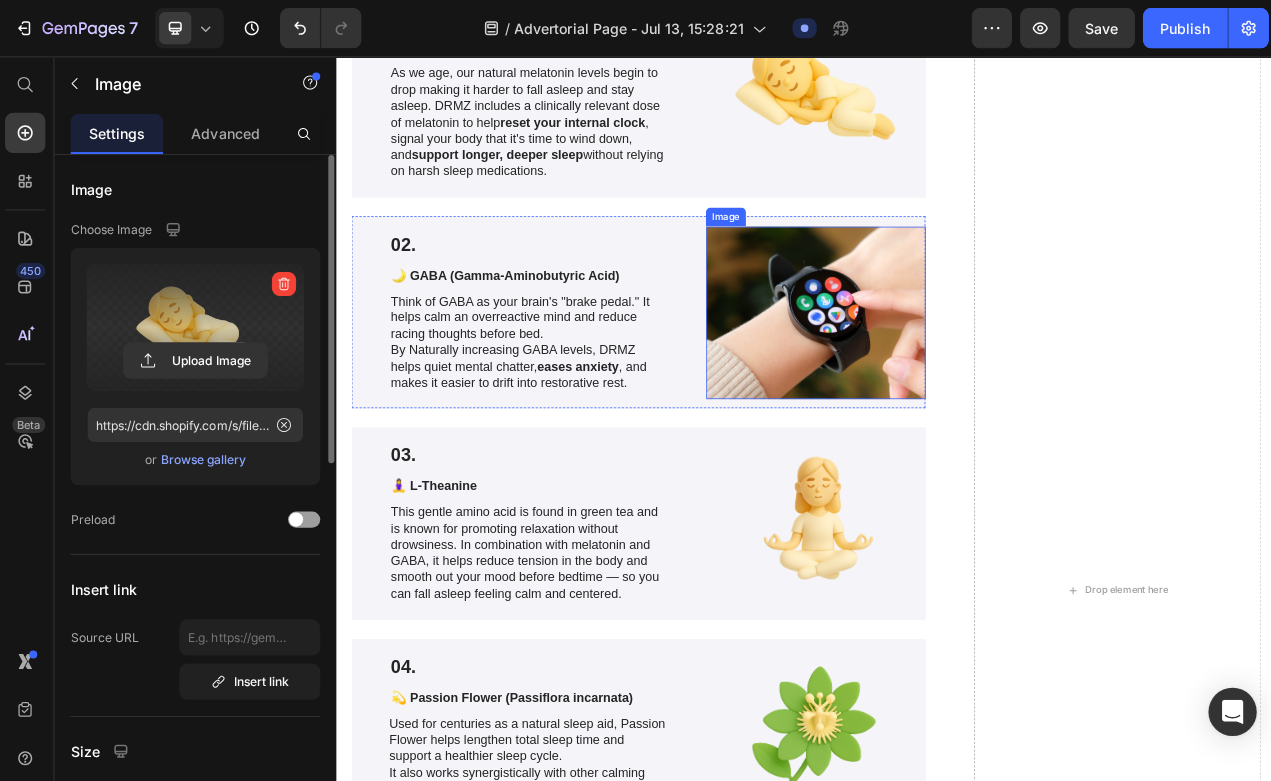 click at bounding box center [948, 383] 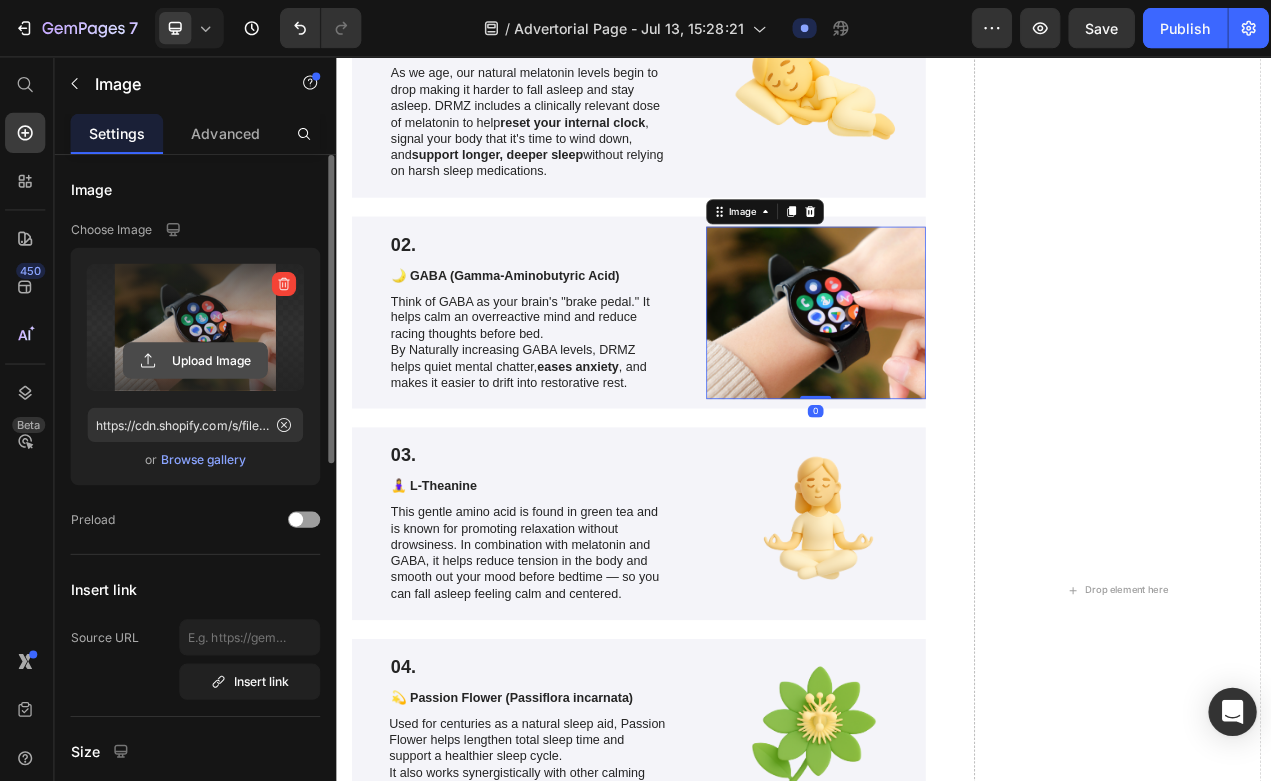 click 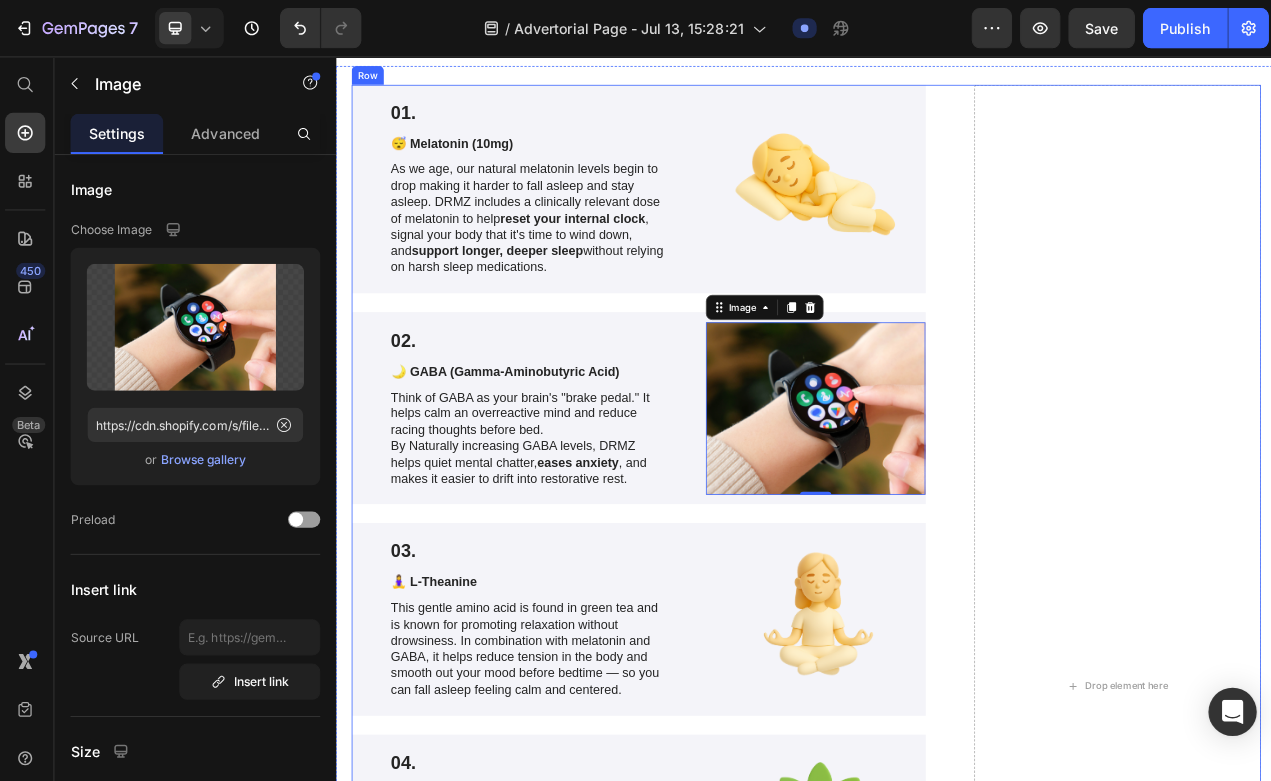 scroll, scrollTop: 3448, scrollLeft: 0, axis: vertical 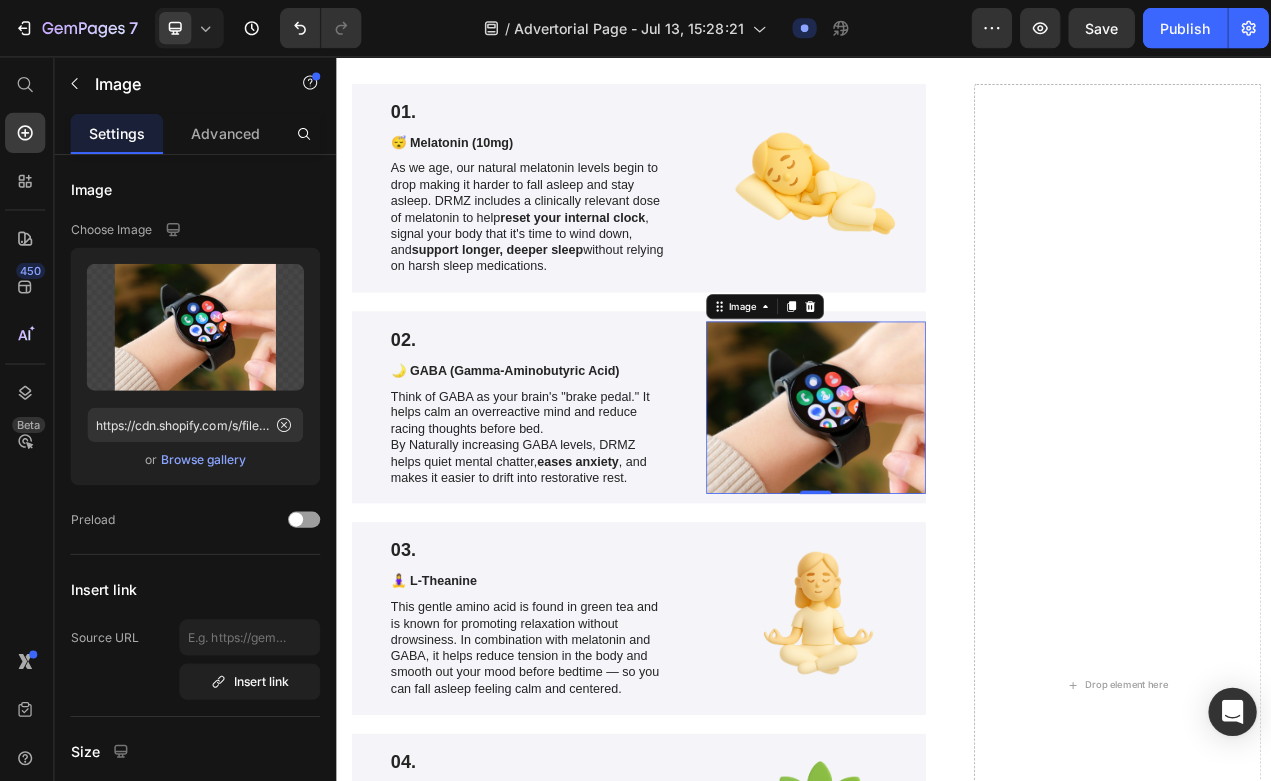 click at bounding box center [948, 504] 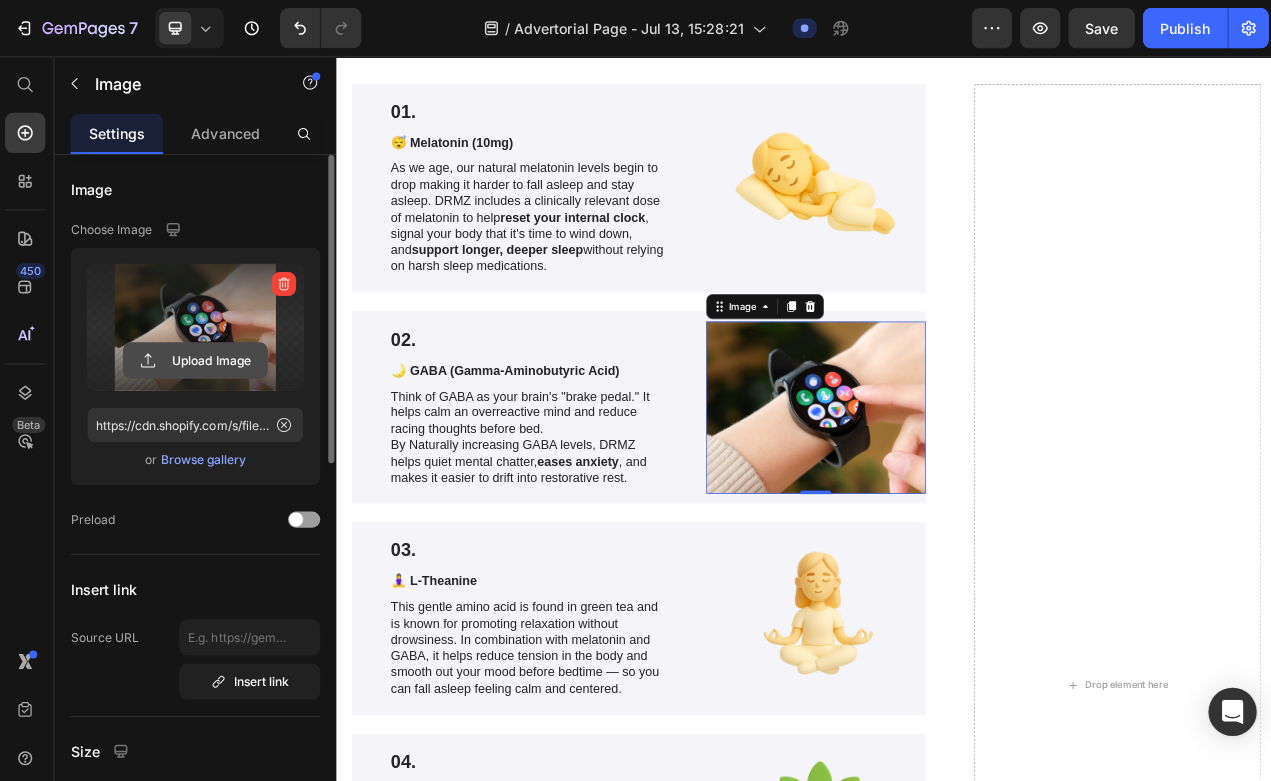 click 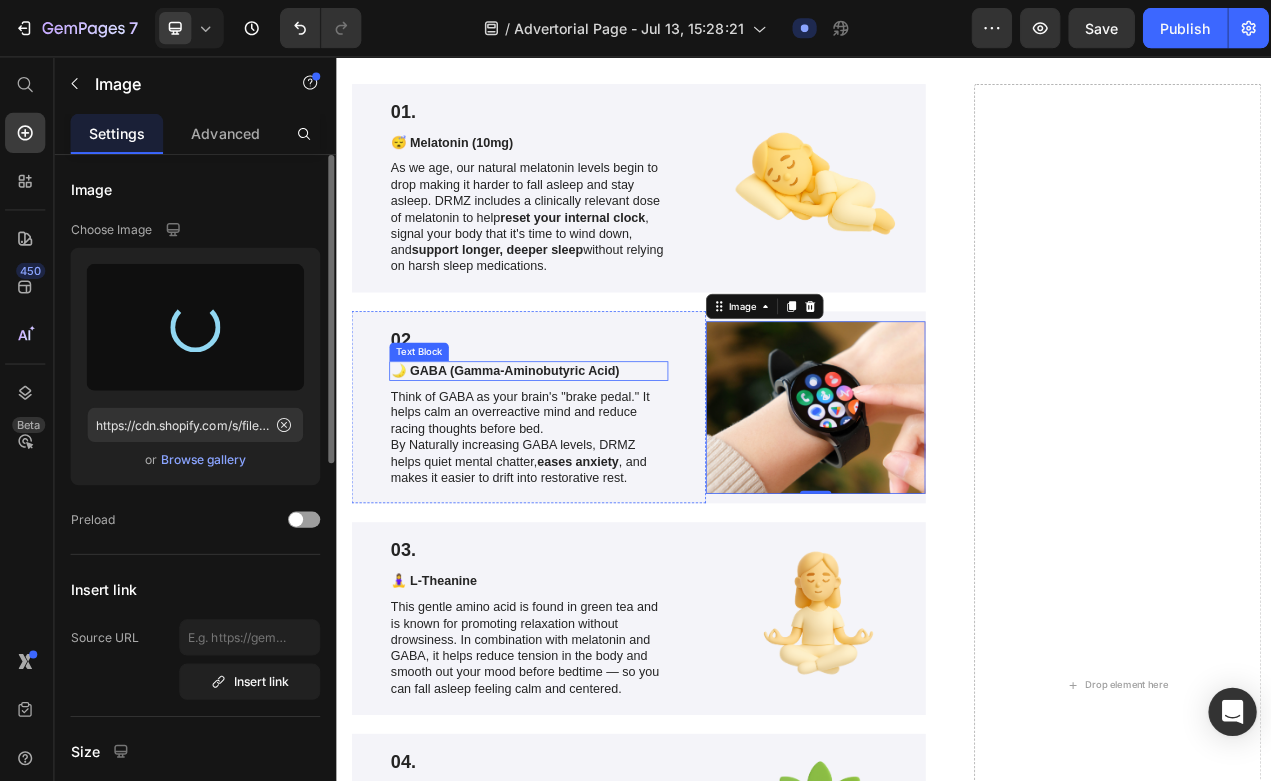 type on "https://cdn.shopify.com/s/files/1/0568/4317/3976/files/gempages_575305619876086303-d70abce0-2bc7-407c-903d-be08a14d76c2.png" 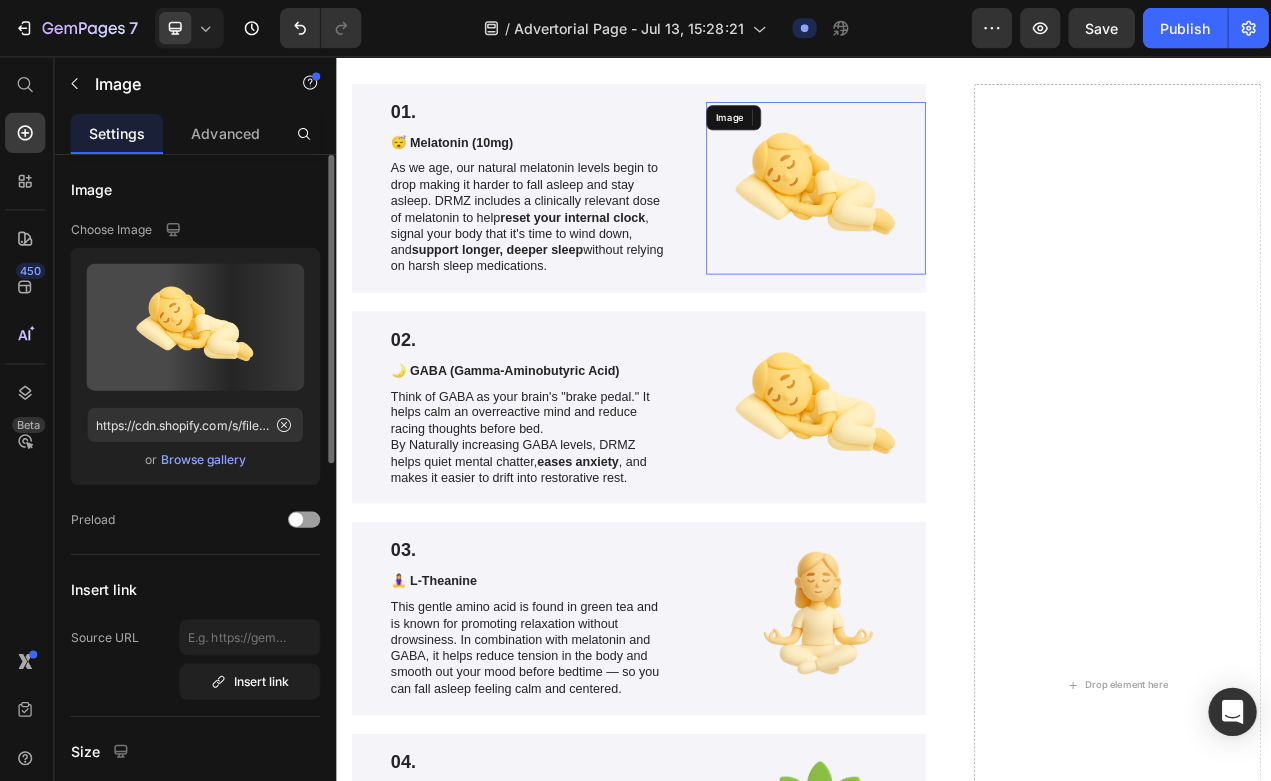click at bounding box center [948, 224] 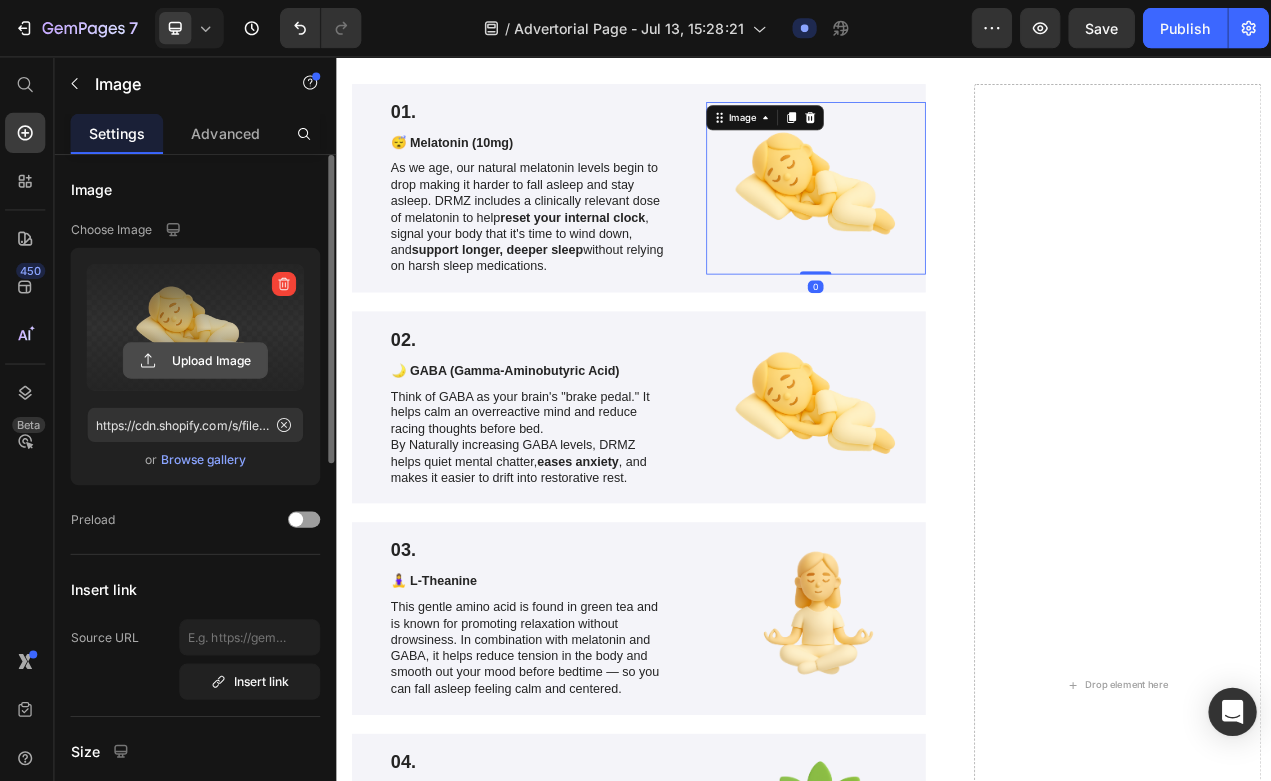 click 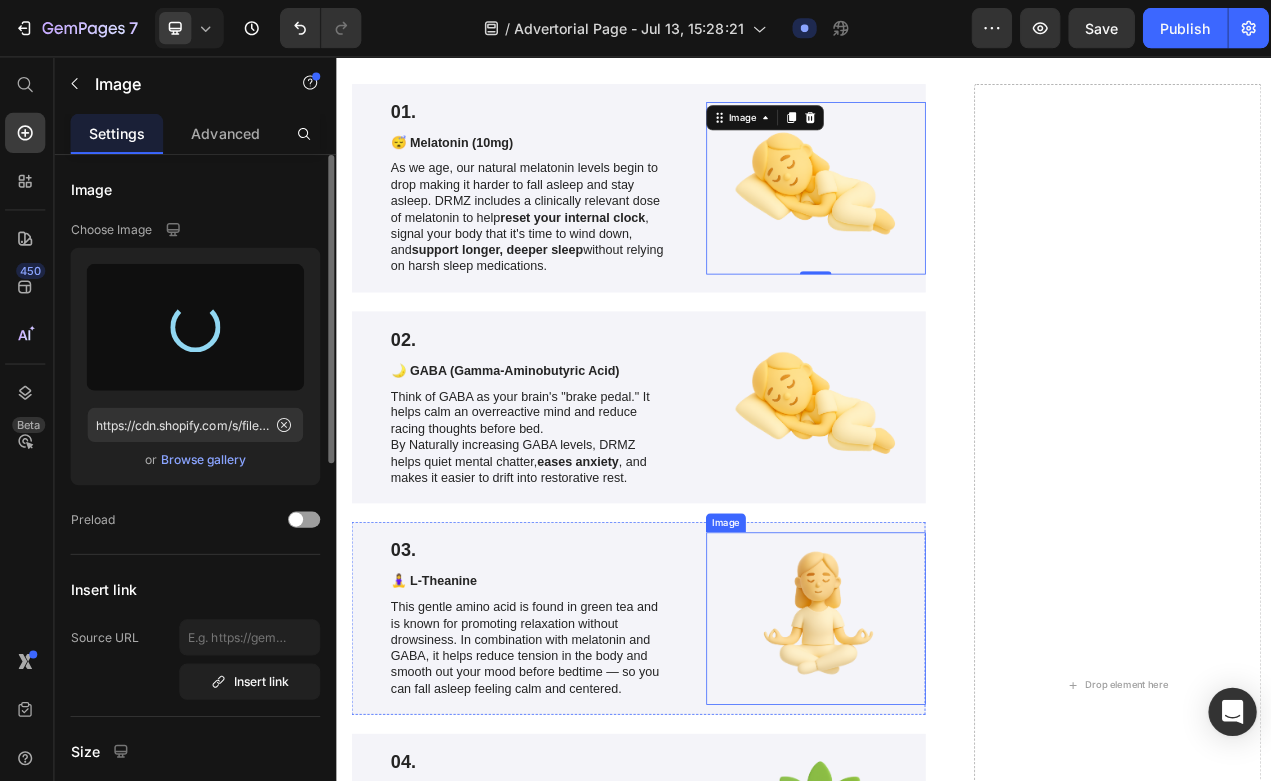 type on "https://cdn.shopify.com/s/files/1/0568/4317/3976/files/gempages_575305619876086303-59be8ed7-8d42-4163-84f8-54603d44b437.png" 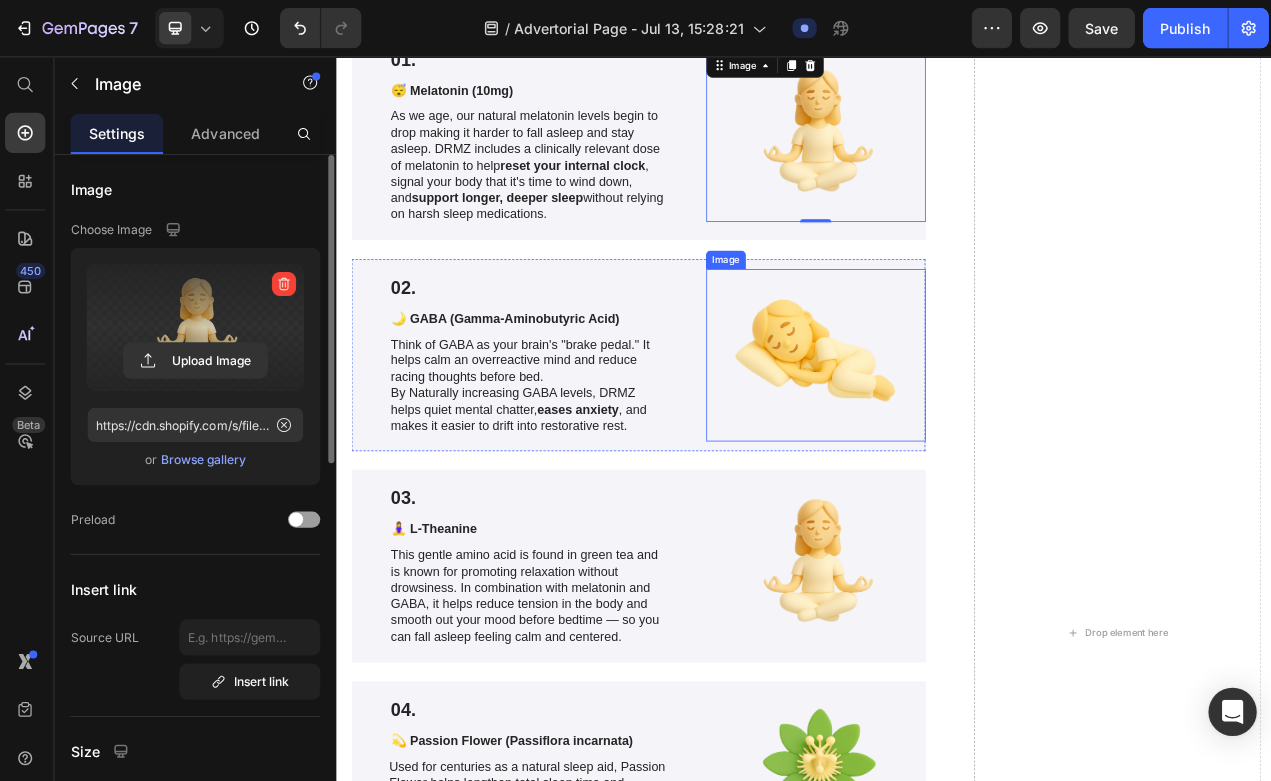 scroll, scrollTop: 3546, scrollLeft: 0, axis: vertical 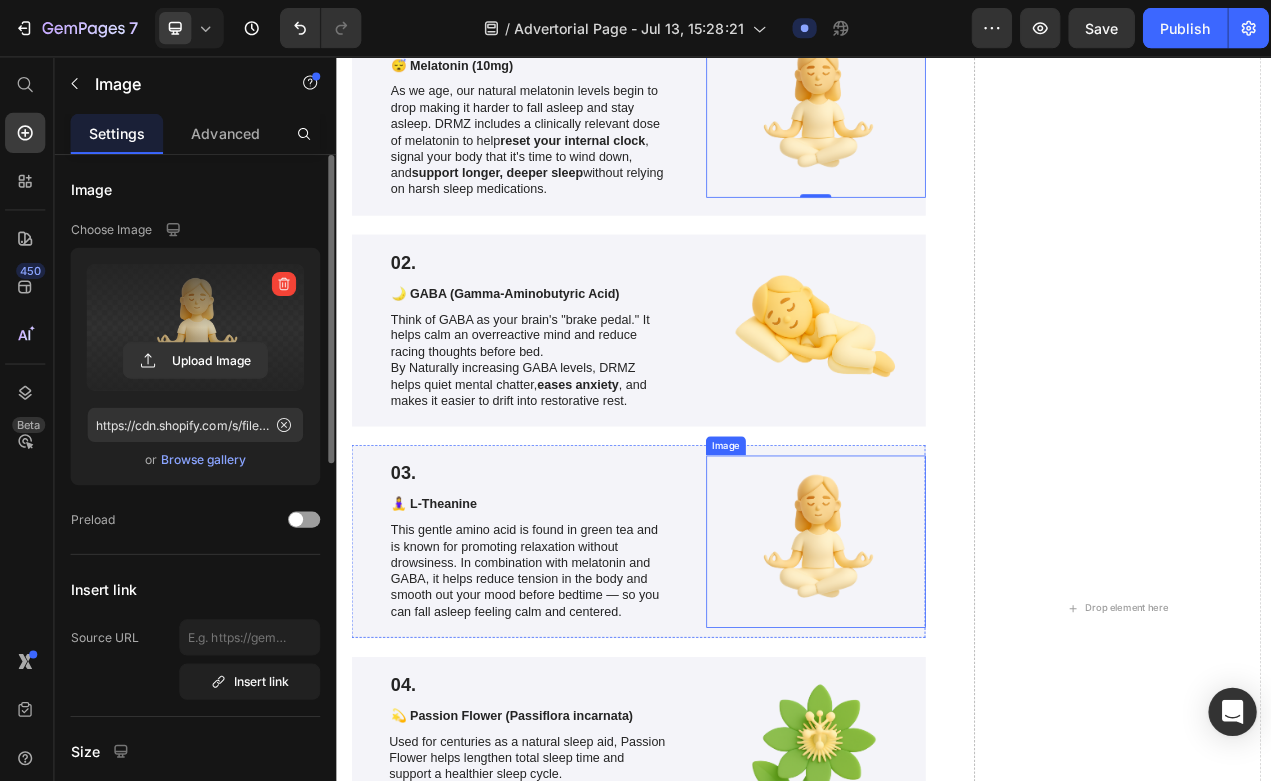 click at bounding box center (948, 675) 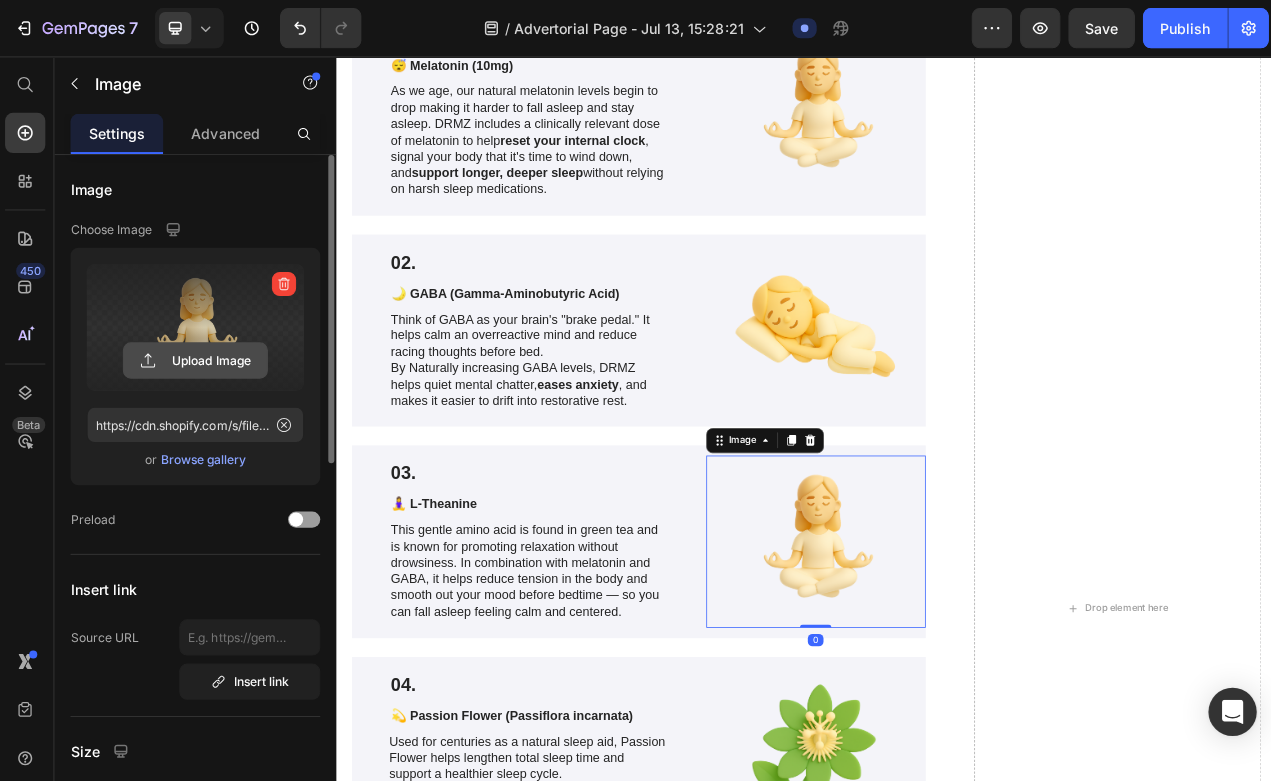 click 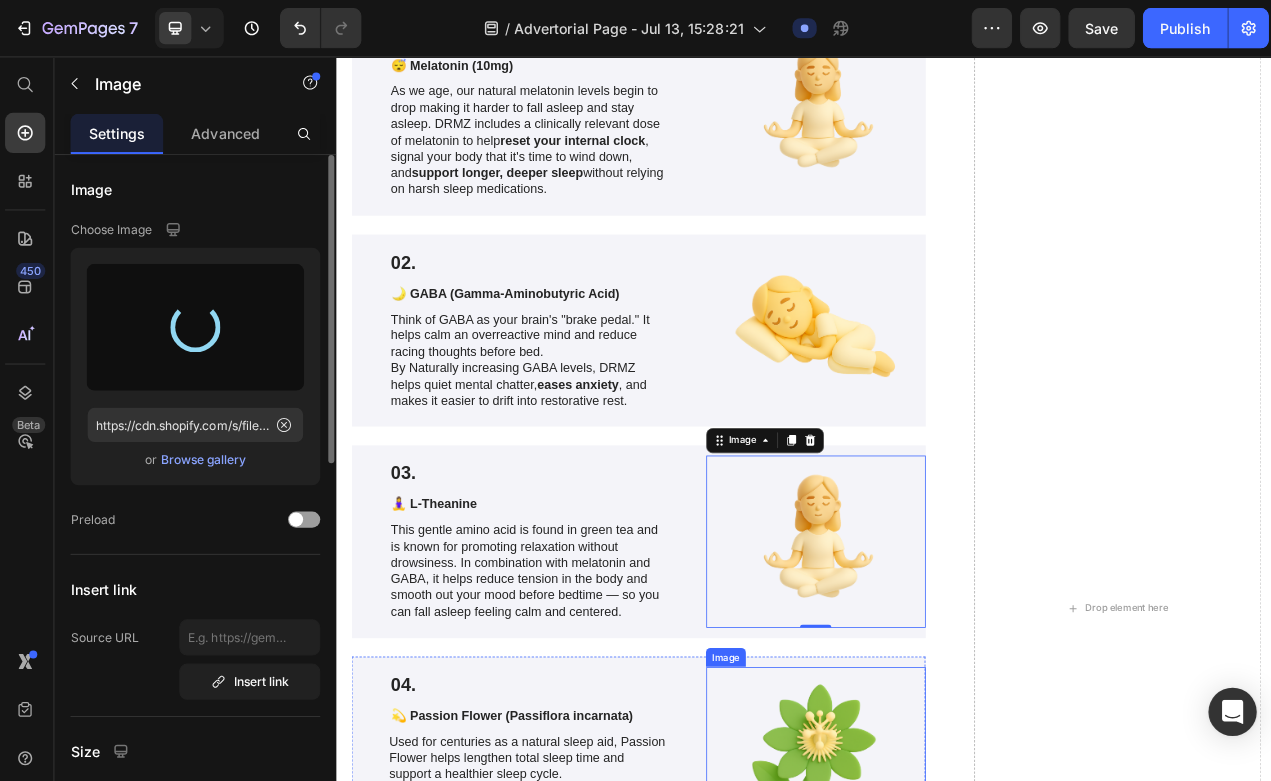 type on "https://cdn.shopify.com/s/files/1/0568/4317/3976/files/gempages_575305619876086303-ca7a9ebf-3c9a-461a-aa7a-cfd8e7dd26b3.png" 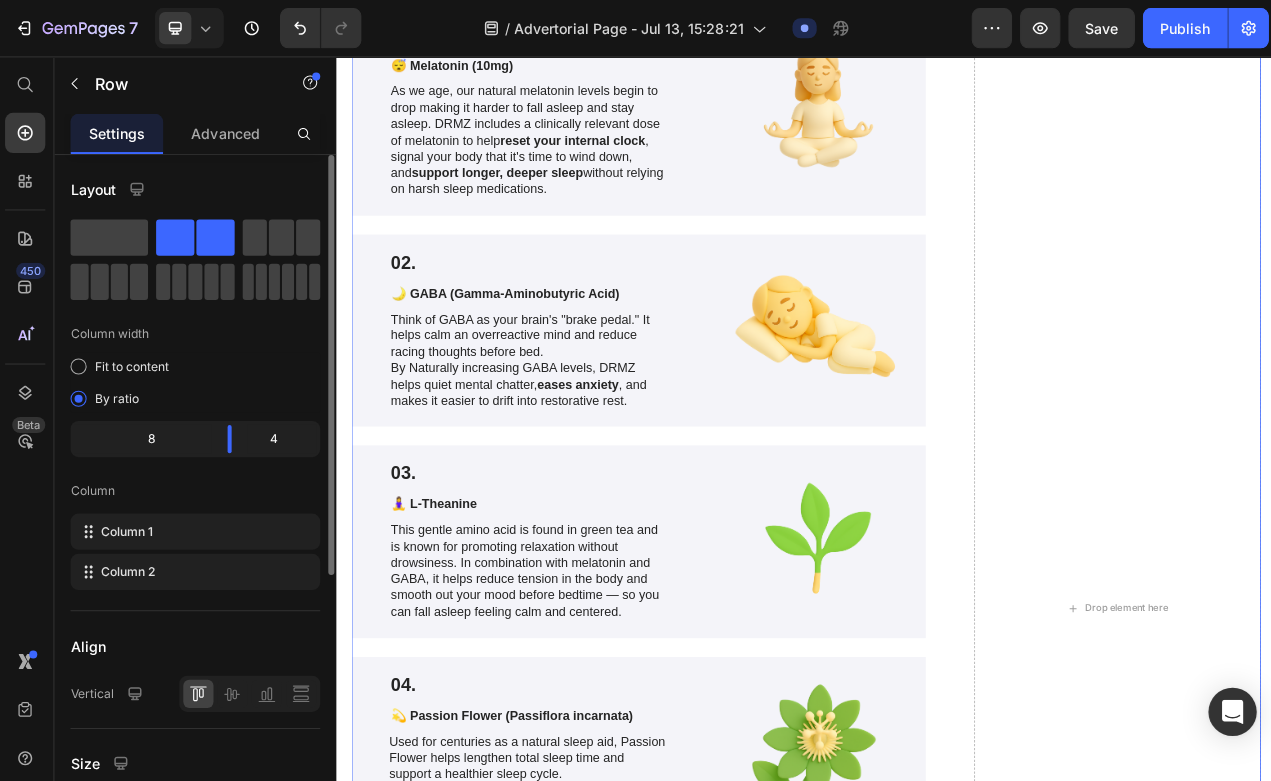 click on "01. Text Block 😴 Melatonin (10mg) Text Block As we age, our natural melatonin levels begin to drop making it harder to fall asleep and stay asleep. DRMZ includes a clinically relevant dose of melatonin to help  reset your internal clock , signal your body that it's time to wind down, and  support longer, deeper sleep  without relying on harsh sleep medications.   Text Block Row Image Row 02. Text Block 🌙 GABA (Gamma-Aminobutyric Acid) Text Block Think of GABA as your brain's "brake pedal." It helps calm an overreactive mind and reduce racing thoughts before bed.  By Naturally increasing GABA levels, DRMZ helps quiet mental chatter,  eases anxiety , and makes it easier to drift into restorative rest.  Text Block Row Image Row 03. Text Block 🧘‍♀️ L-Theanine Text Block Text Block Row Image Row 04. Text Block 💫 Passion Flower (Passiflora incarnata) Text Block Used for centuries as a natural sleep aid, Passion Flower helps lengthen total sleep time and support a healthier sleep cycle.  Row" at bounding box center [936, 761] 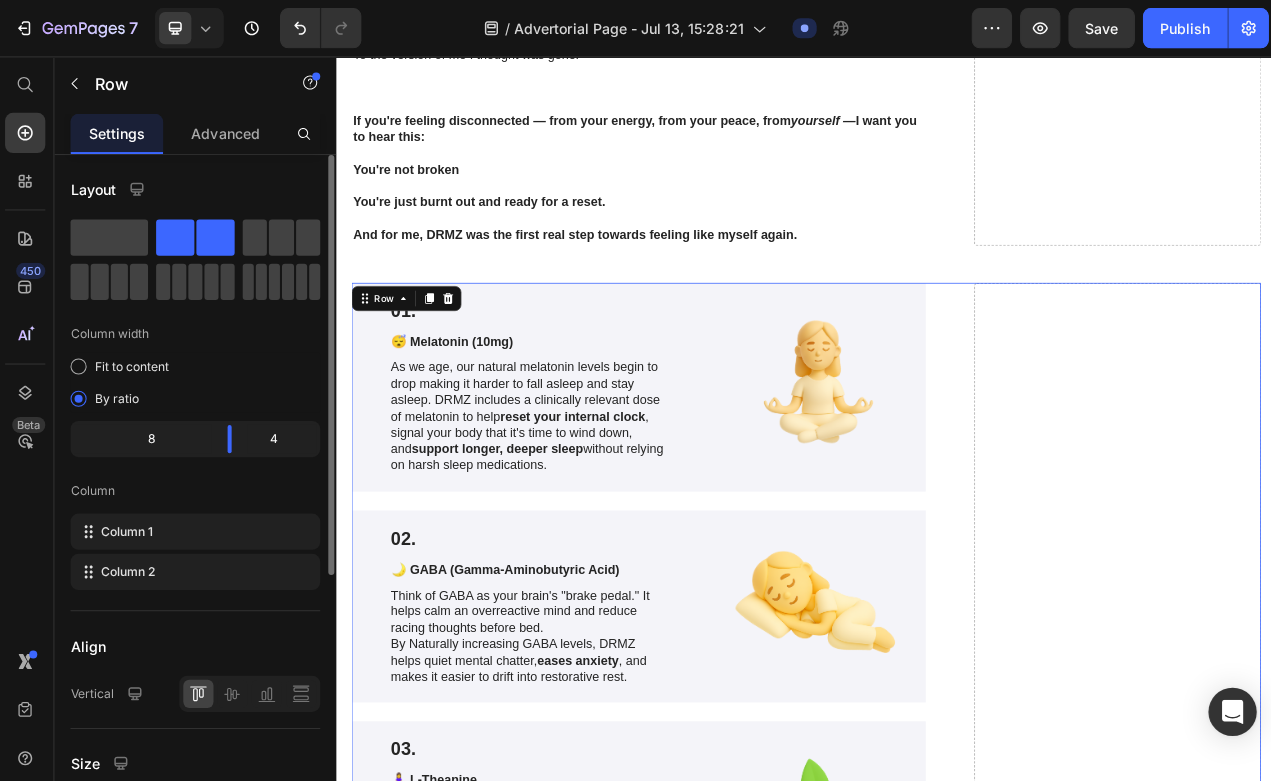 scroll, scrollTop: 3182, scrollLeft: 0, axis: vertical 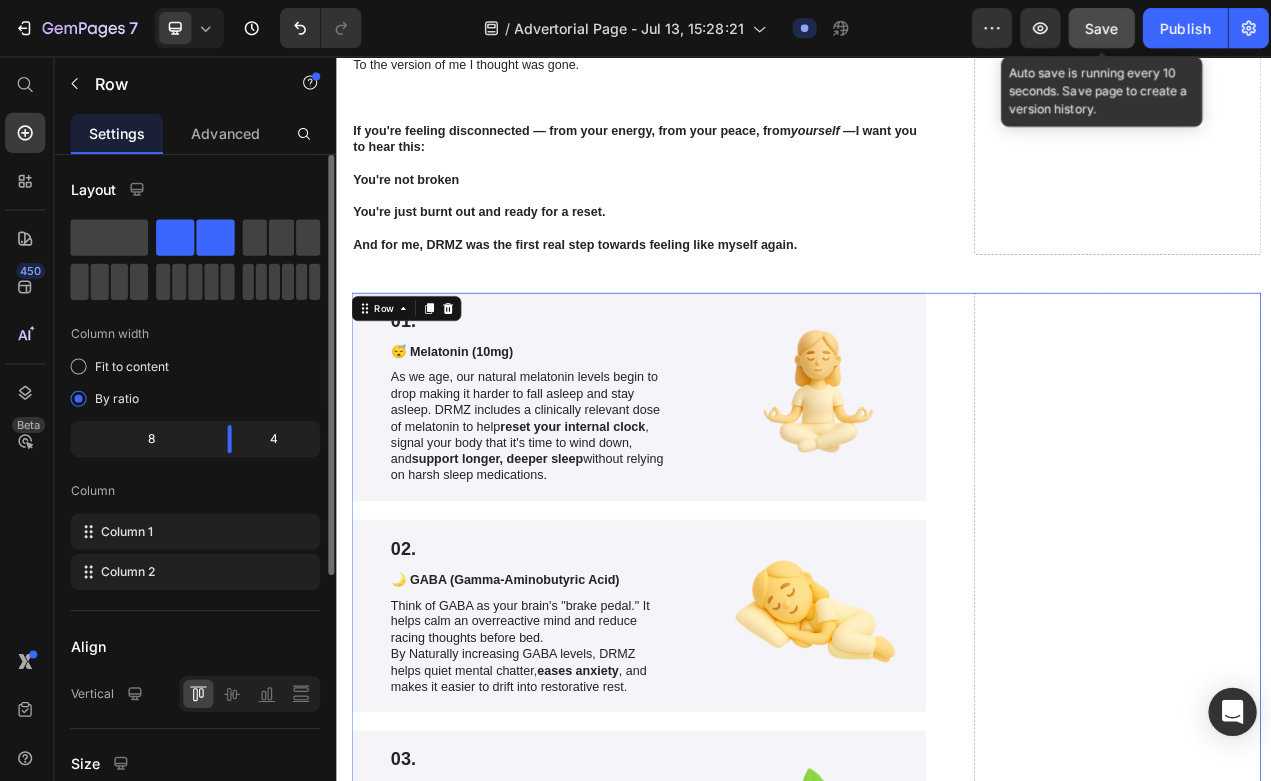 click on "Save" at bounding box center (1097, 28) 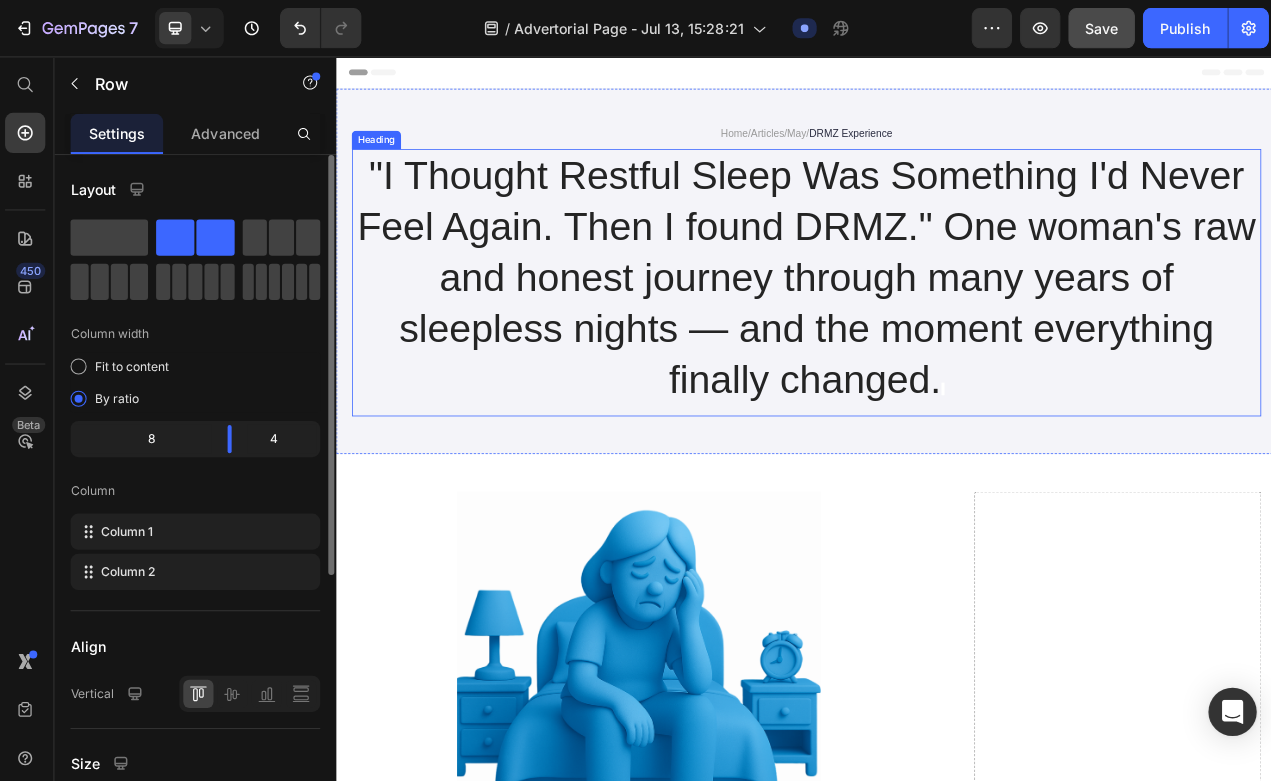 scroll, scrollTop: 0, scrollLeft: 0, axis: both 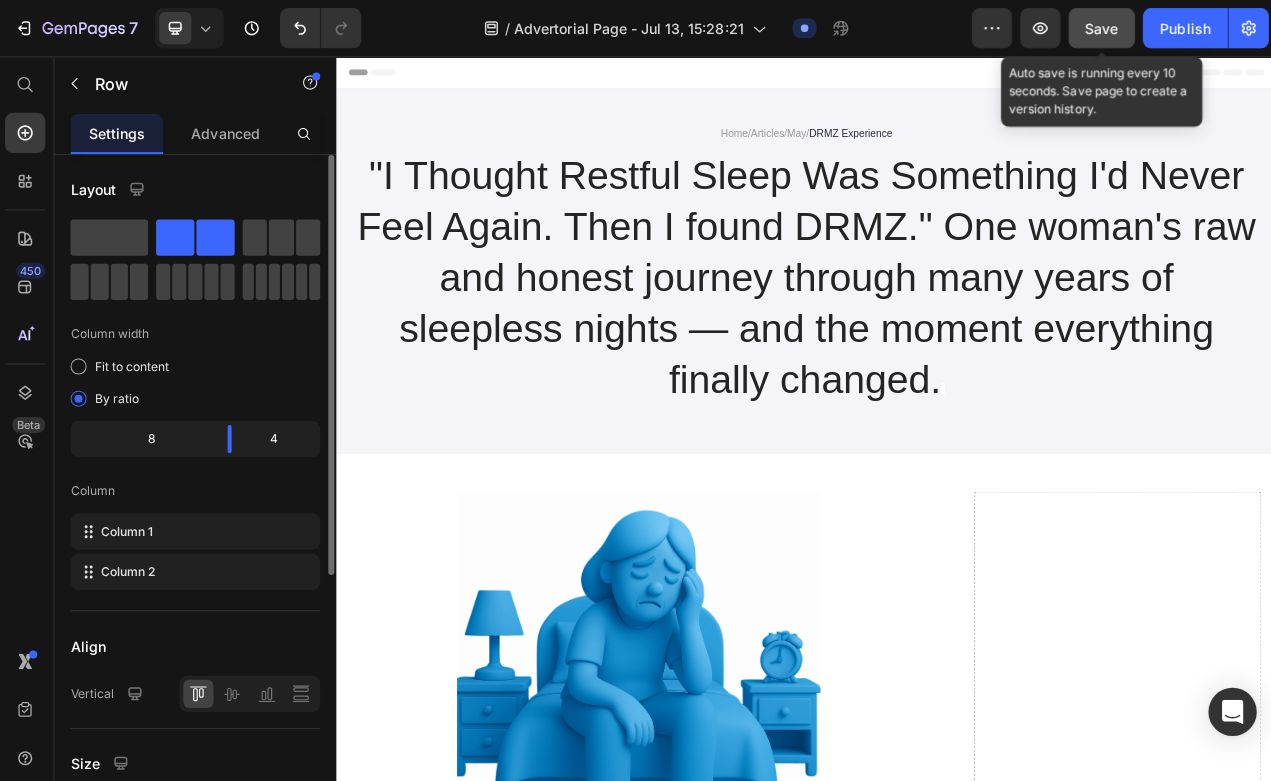 click on "Save" 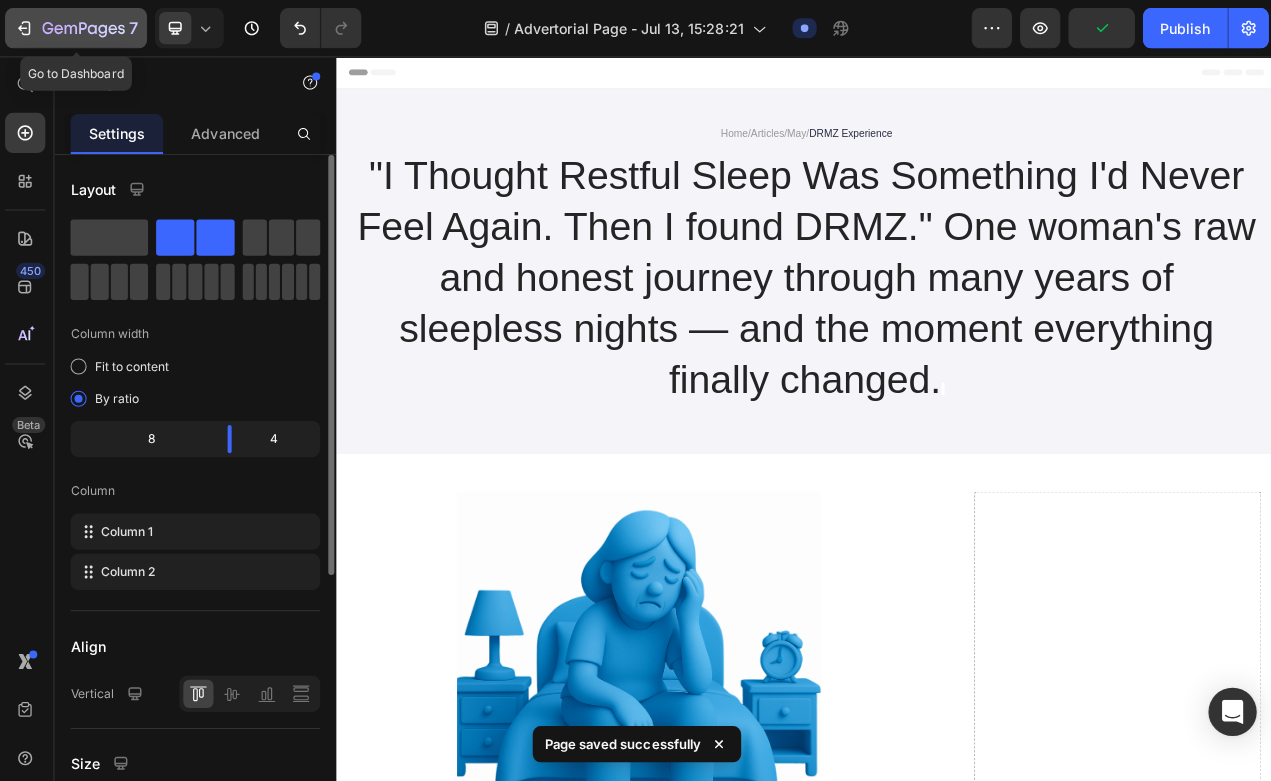 click 